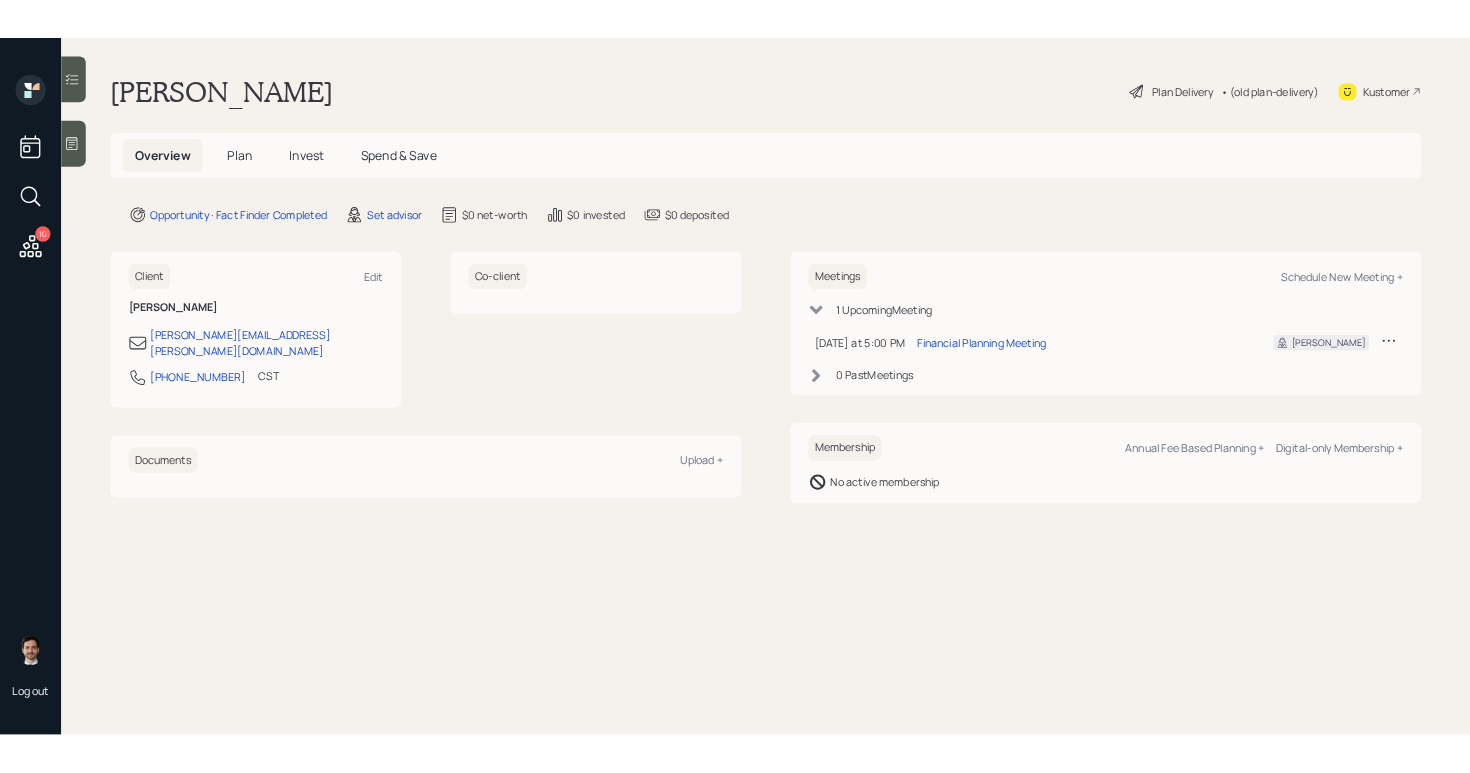 scroll, scrollTop: 0, scrollLeft: 0, axis: both 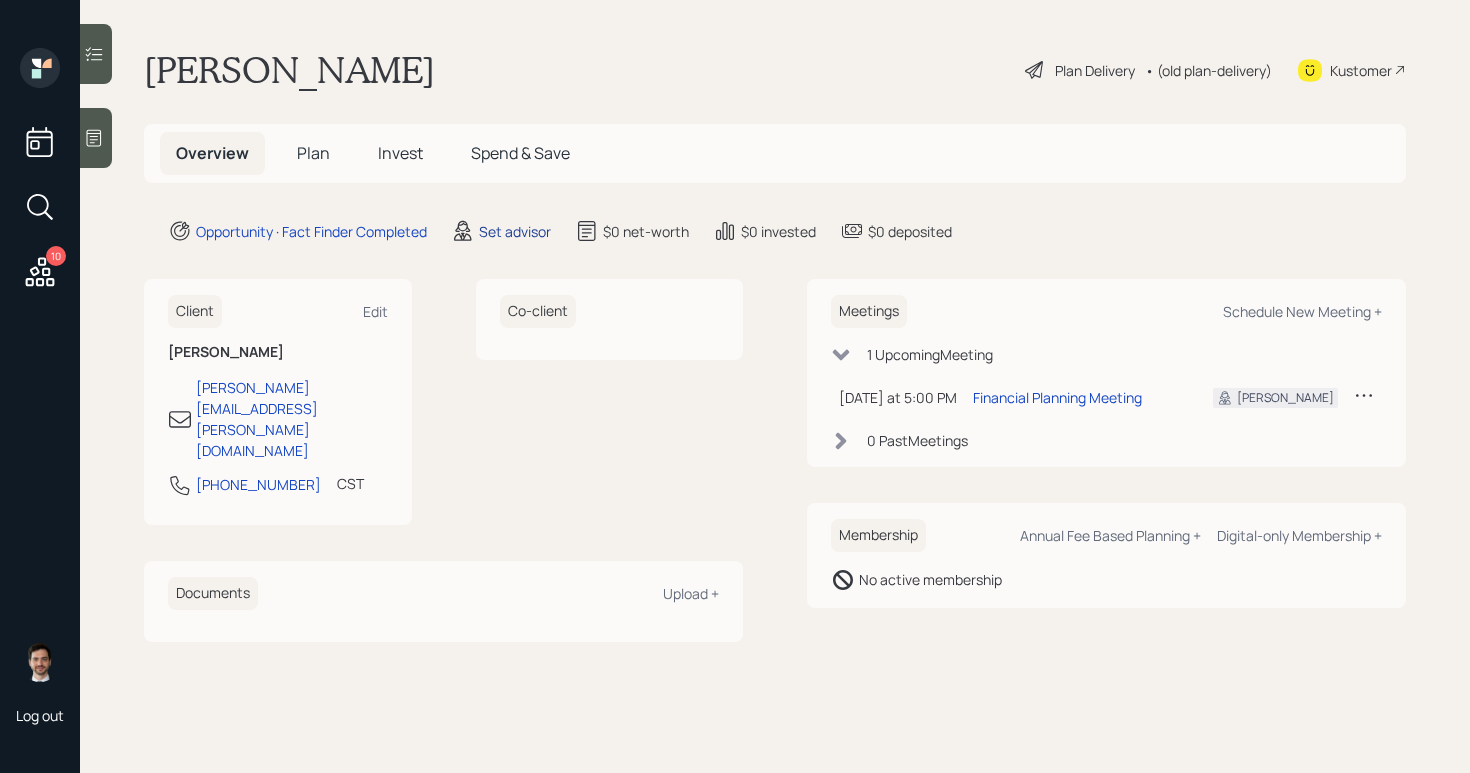 click on "Set advisor" at bounding box center [515, 231] 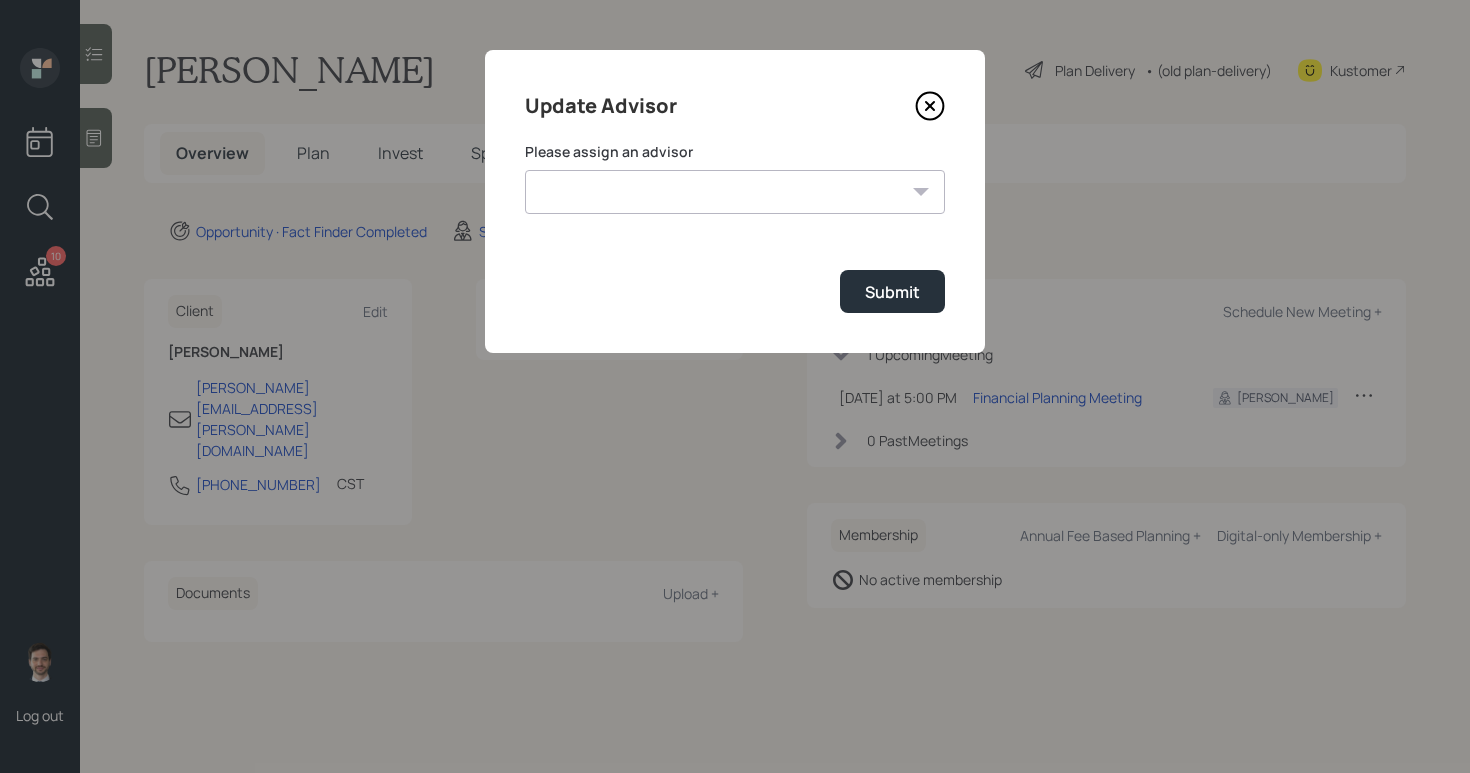 click on "[PERSON_NAME] [PERSON_NAME] End [PERSON_NAME] [PERSON_NAME] [PERSON_NAME] [PERSON_NAME] [PERSON_NAME] [PERSON_NAME] [PERSON_NAME]" at bounding box center [735, 192] 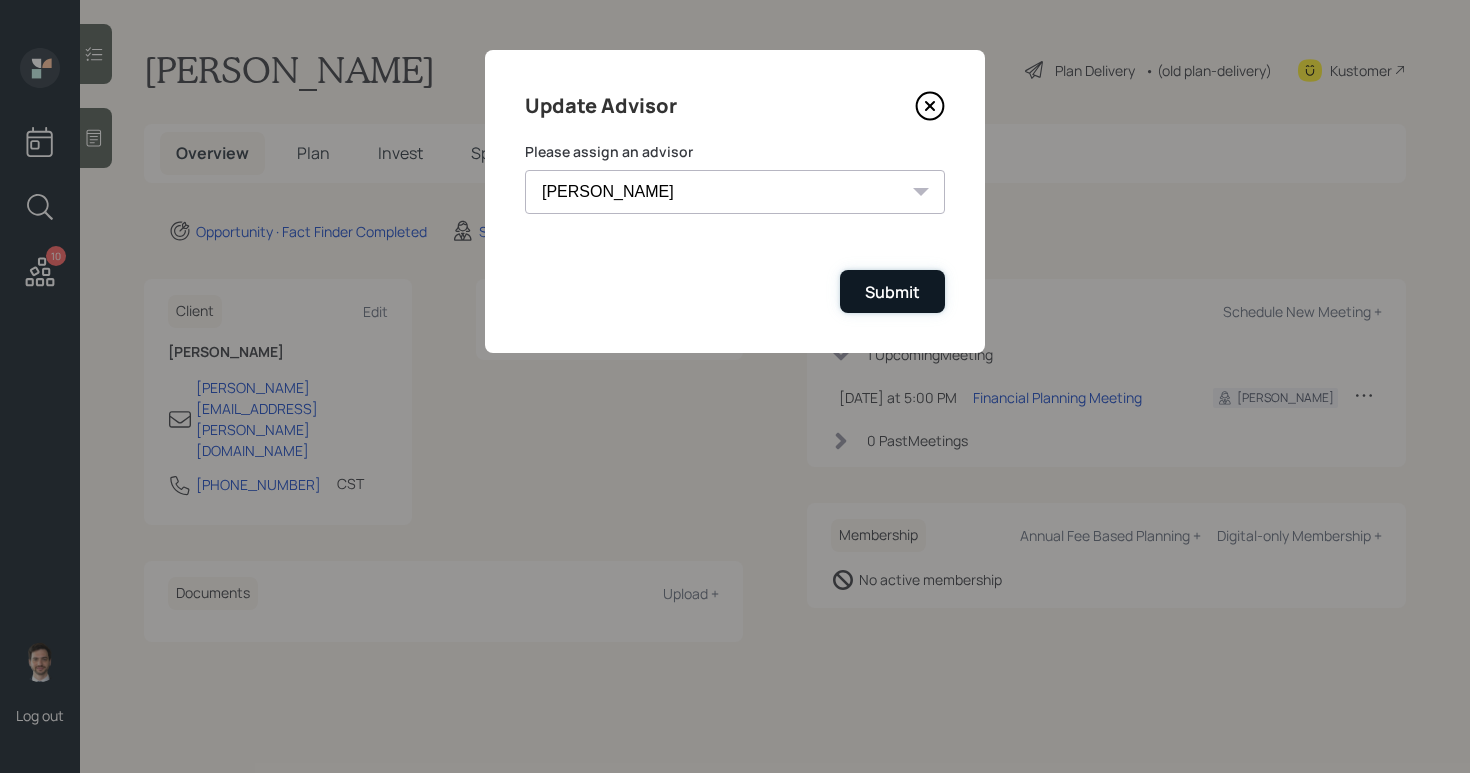 click on "Submit" at bounding box center [892, 292] 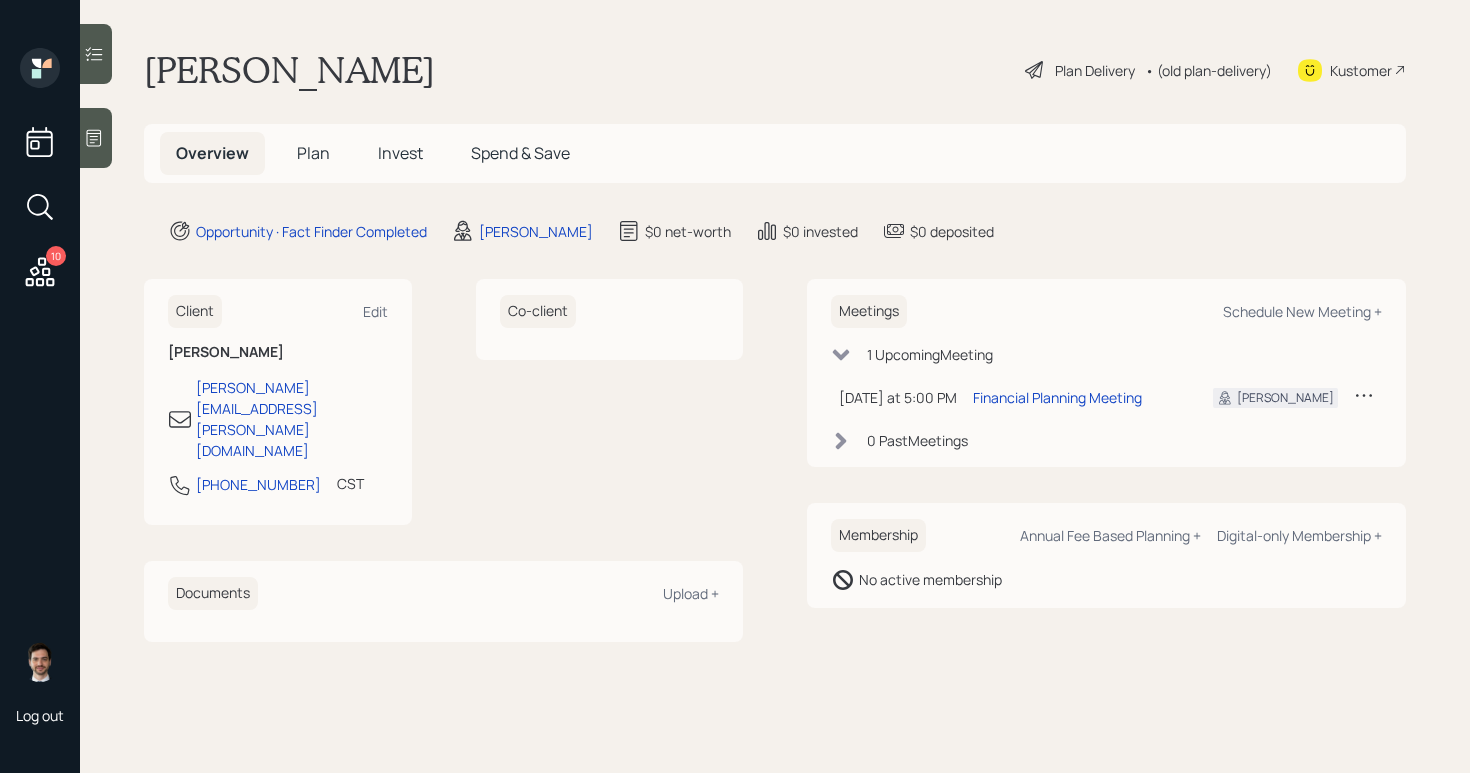 click on "Plan" at bounding box center (313, 153) 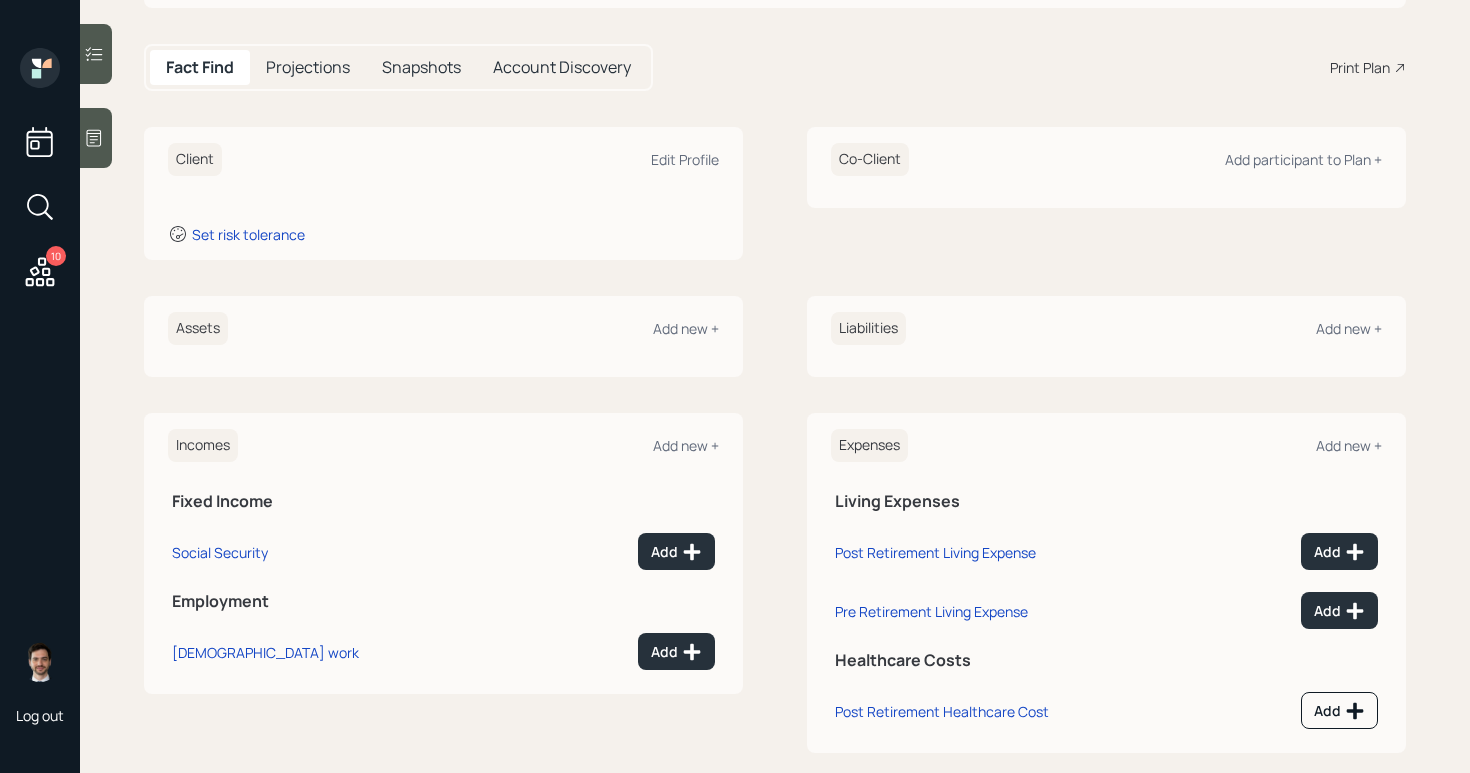 scroll, scrollTop: 196, scrollLeft: 0, axis: vertical 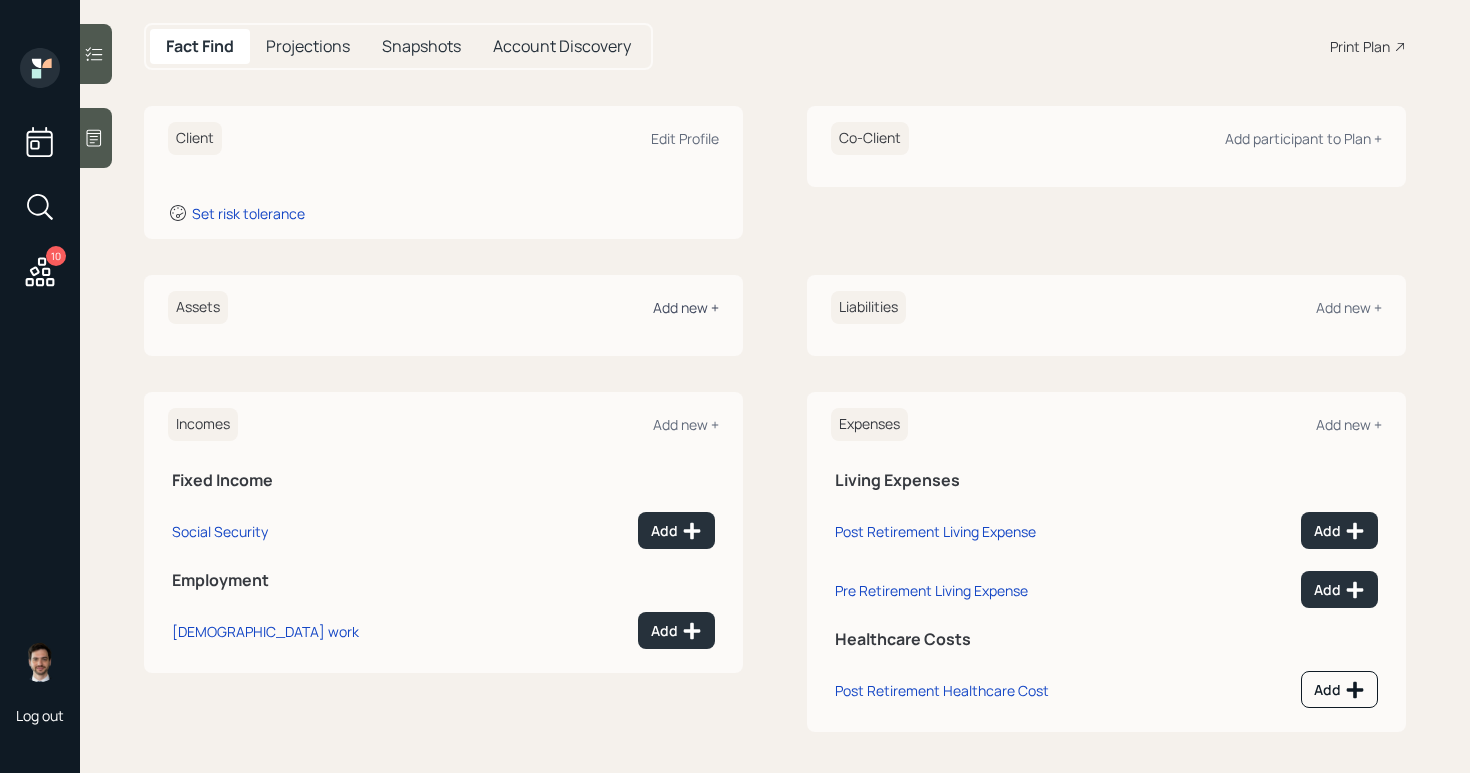 click on "Add new +" at bounding box center (686, 307) 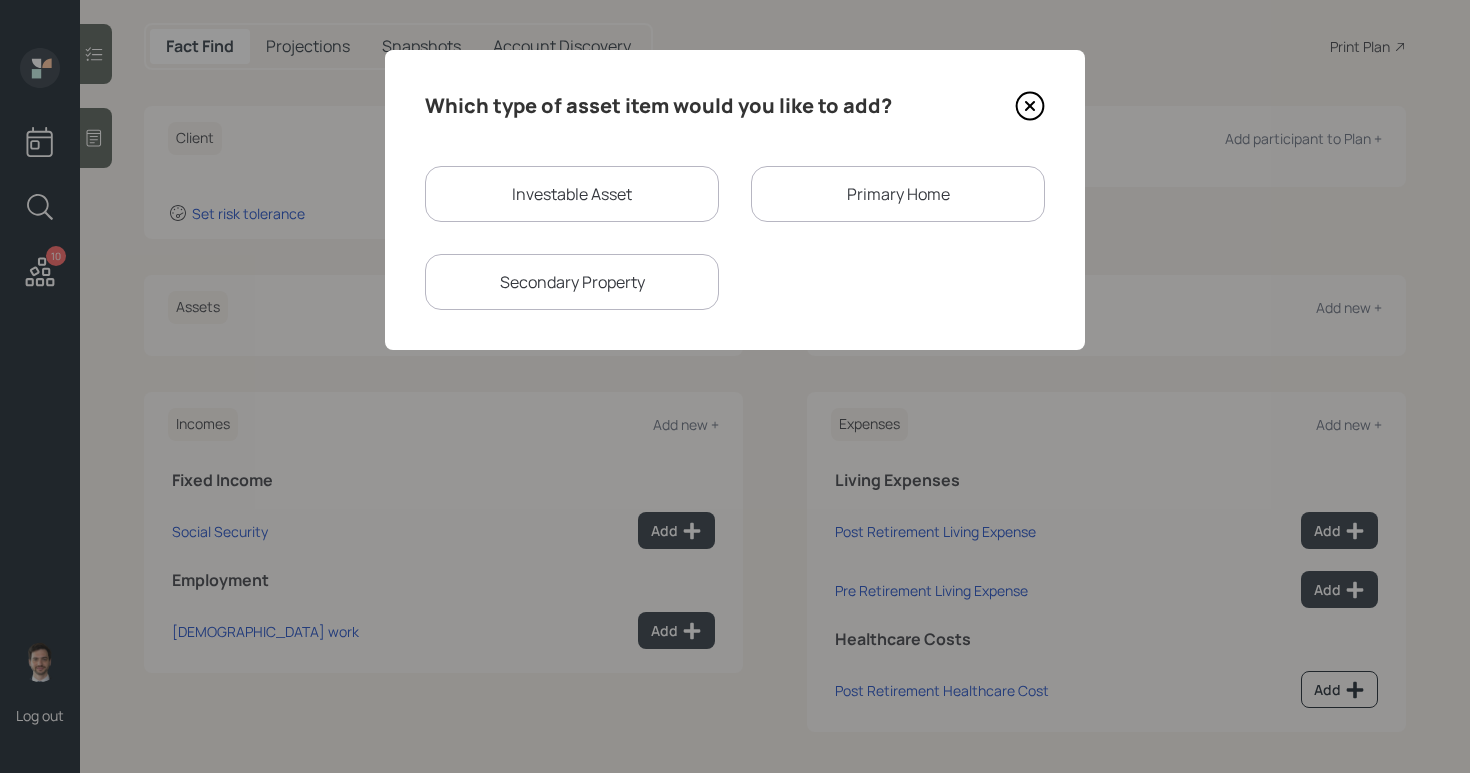 click on "Investable Asset" at bounding box center [572, 194] 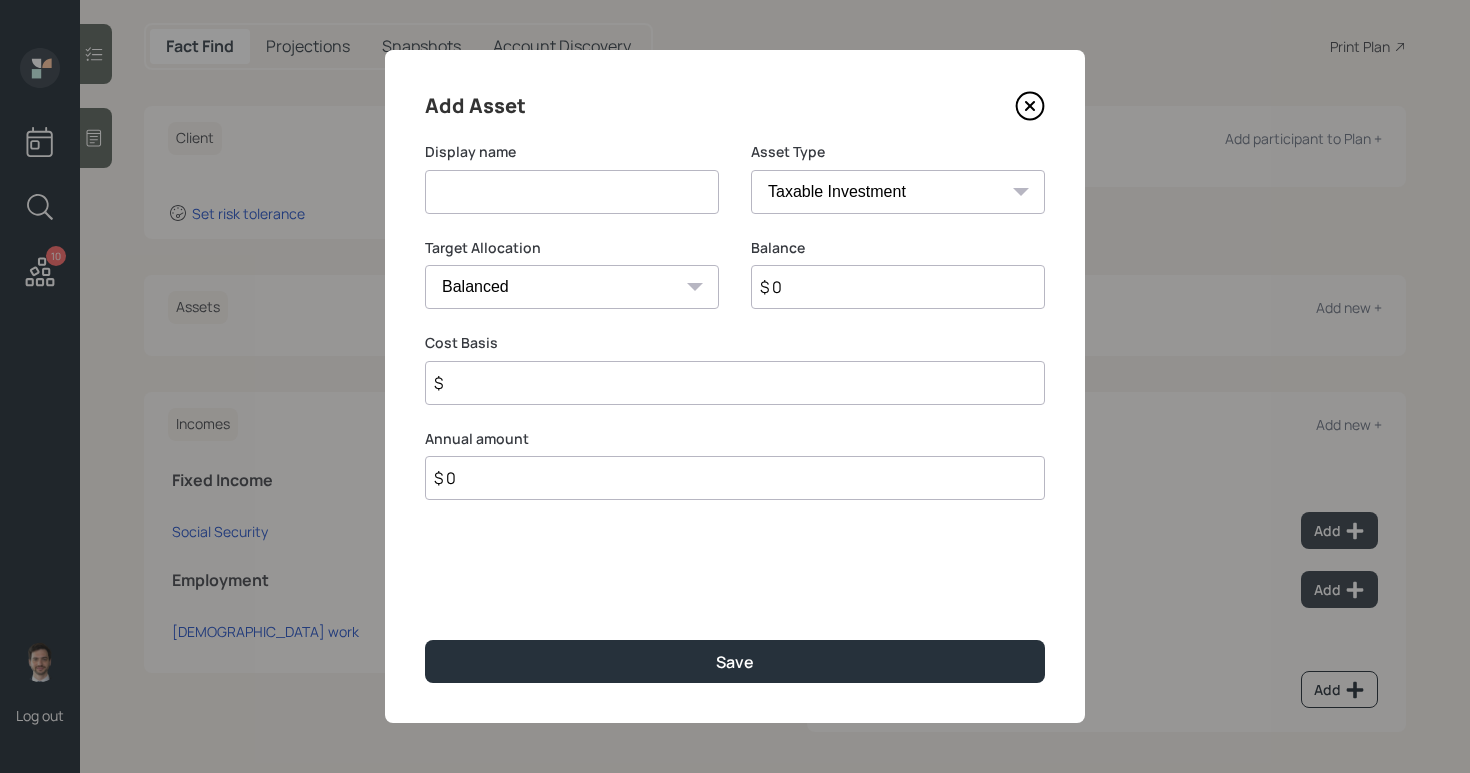 click at bounding box center [572, 192] 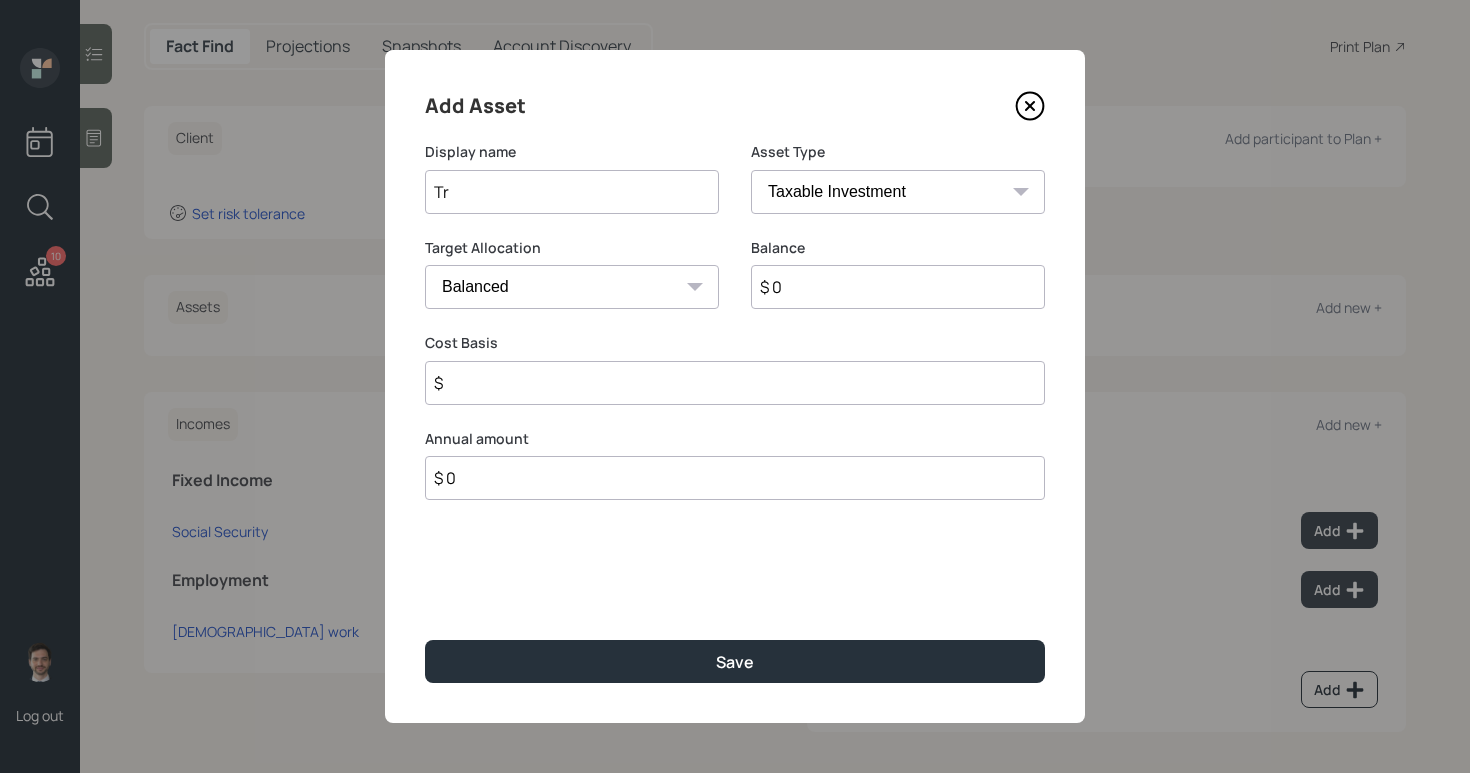 type on "T" 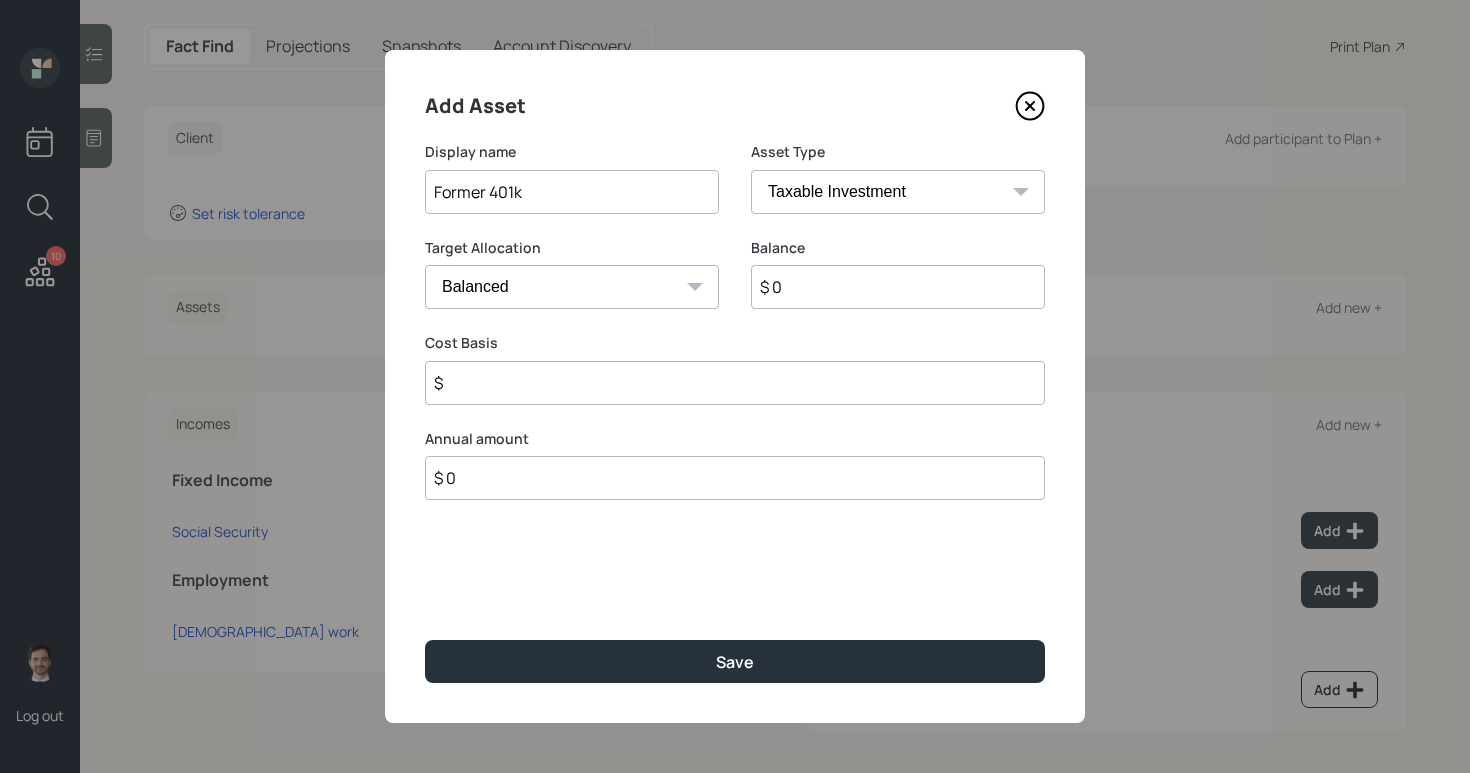 type on "Former 401k" 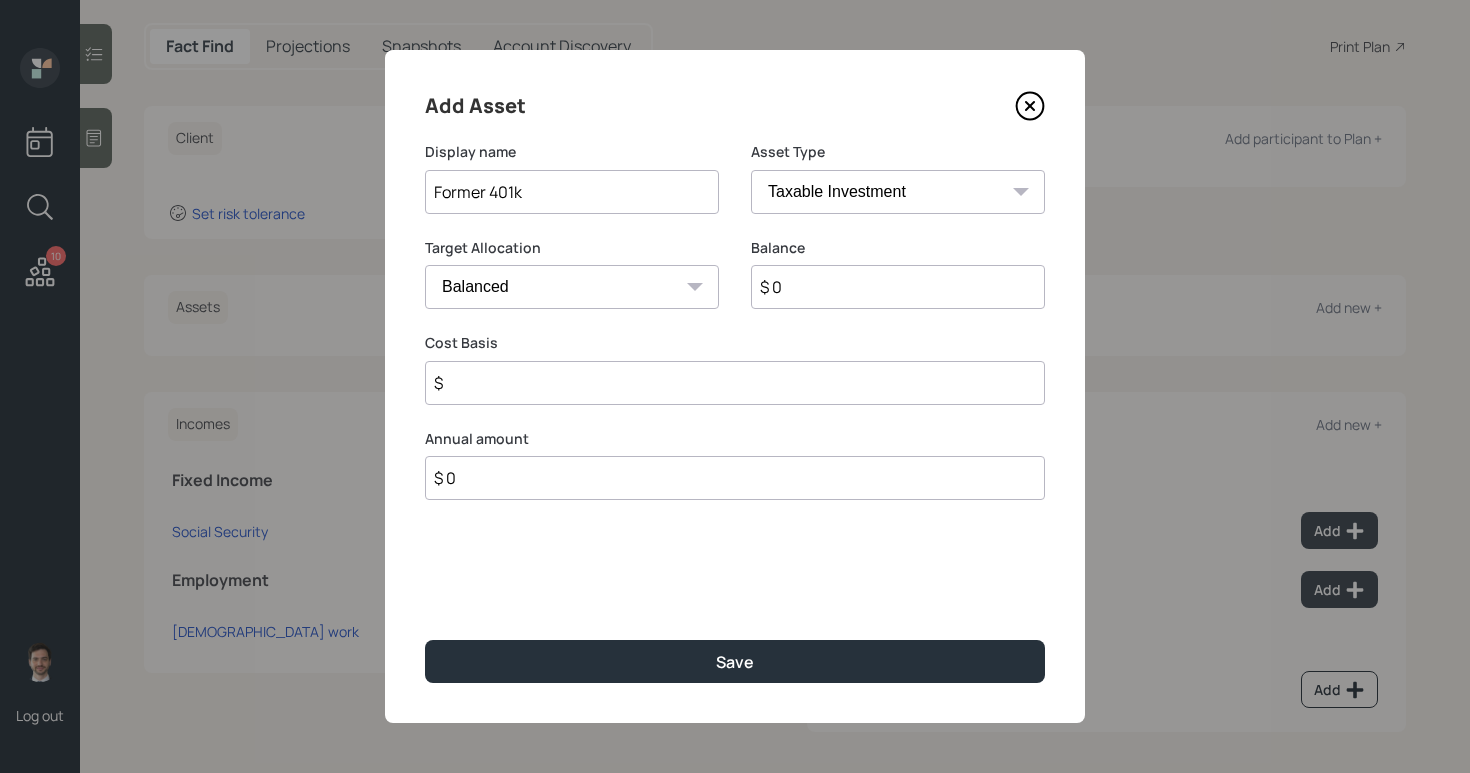select on "ira" 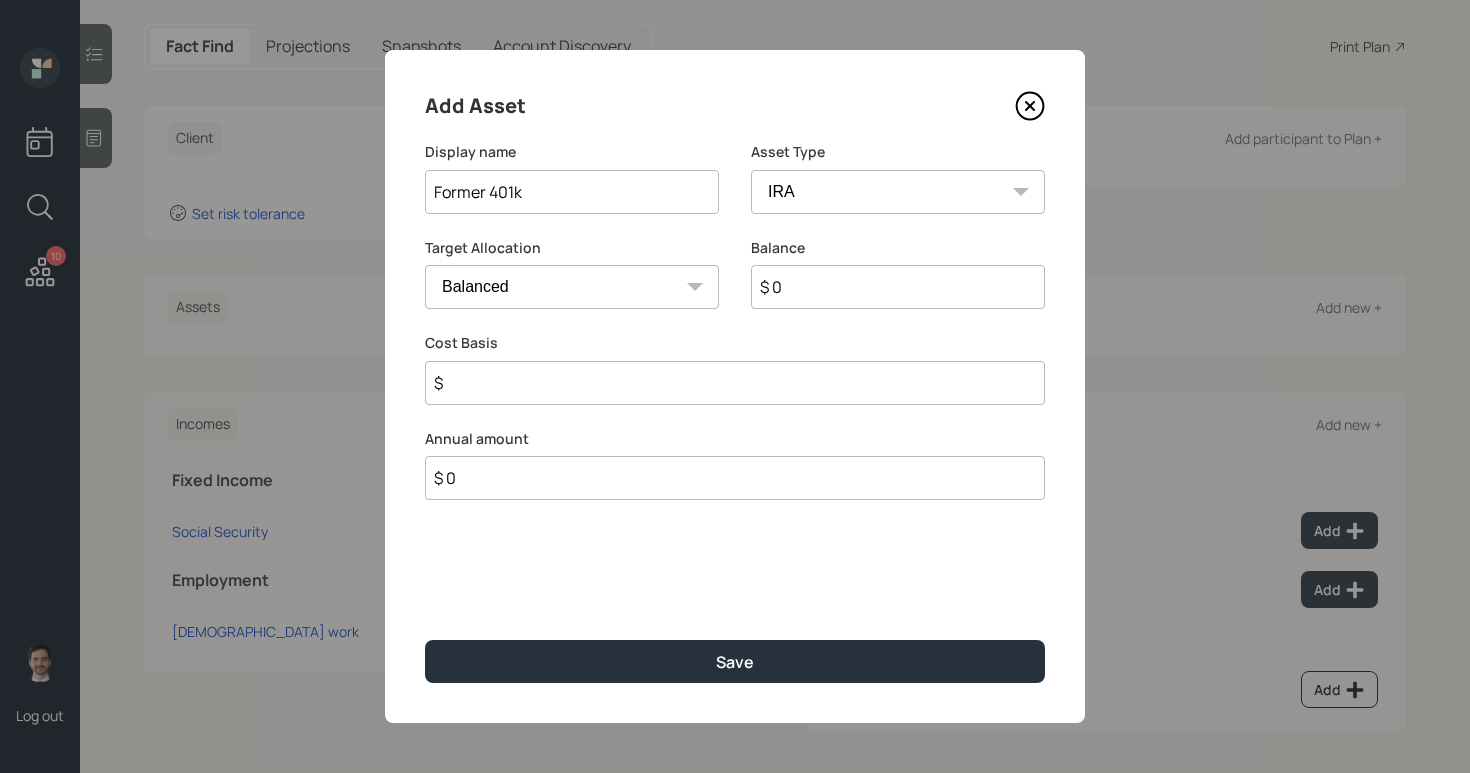 type on "$" 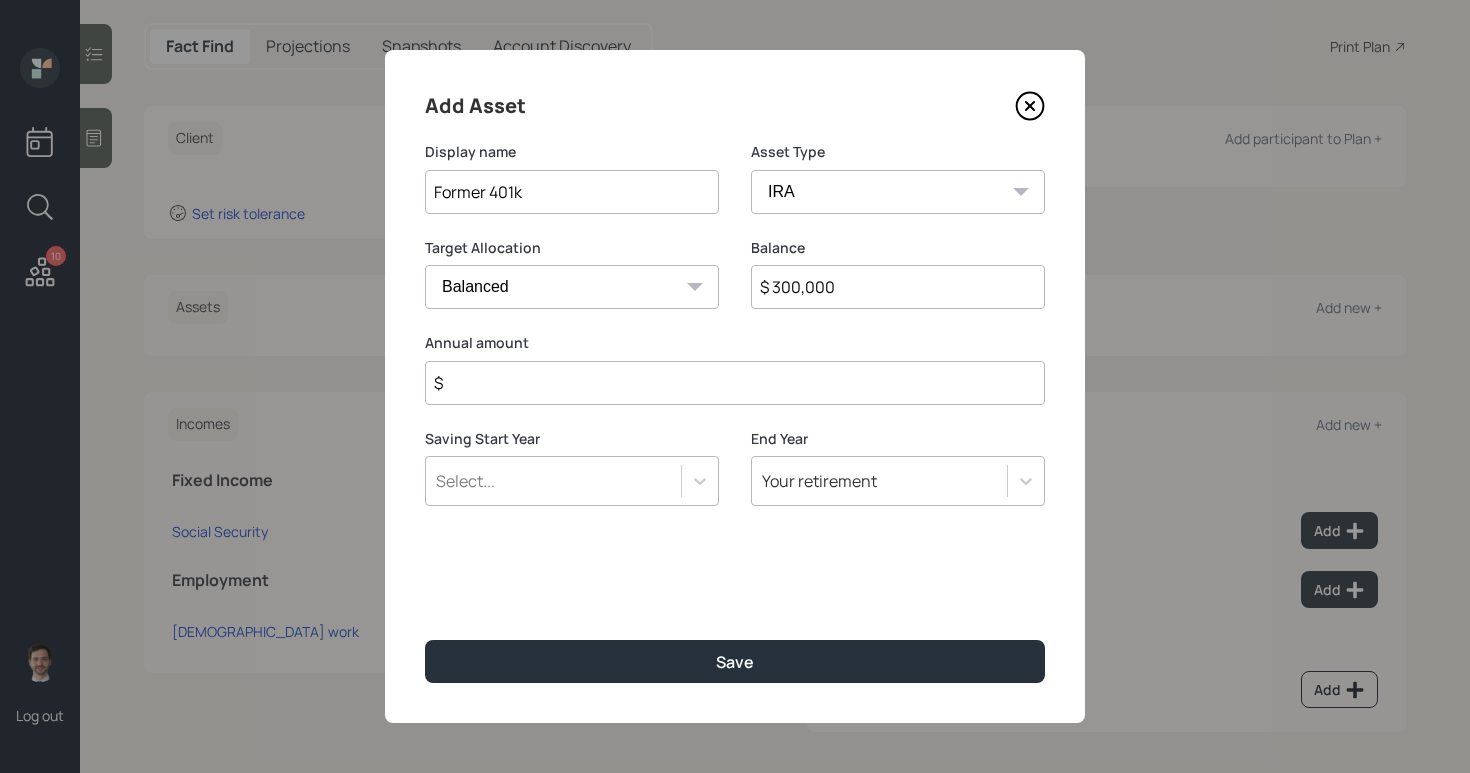 type on "$ 300,000" 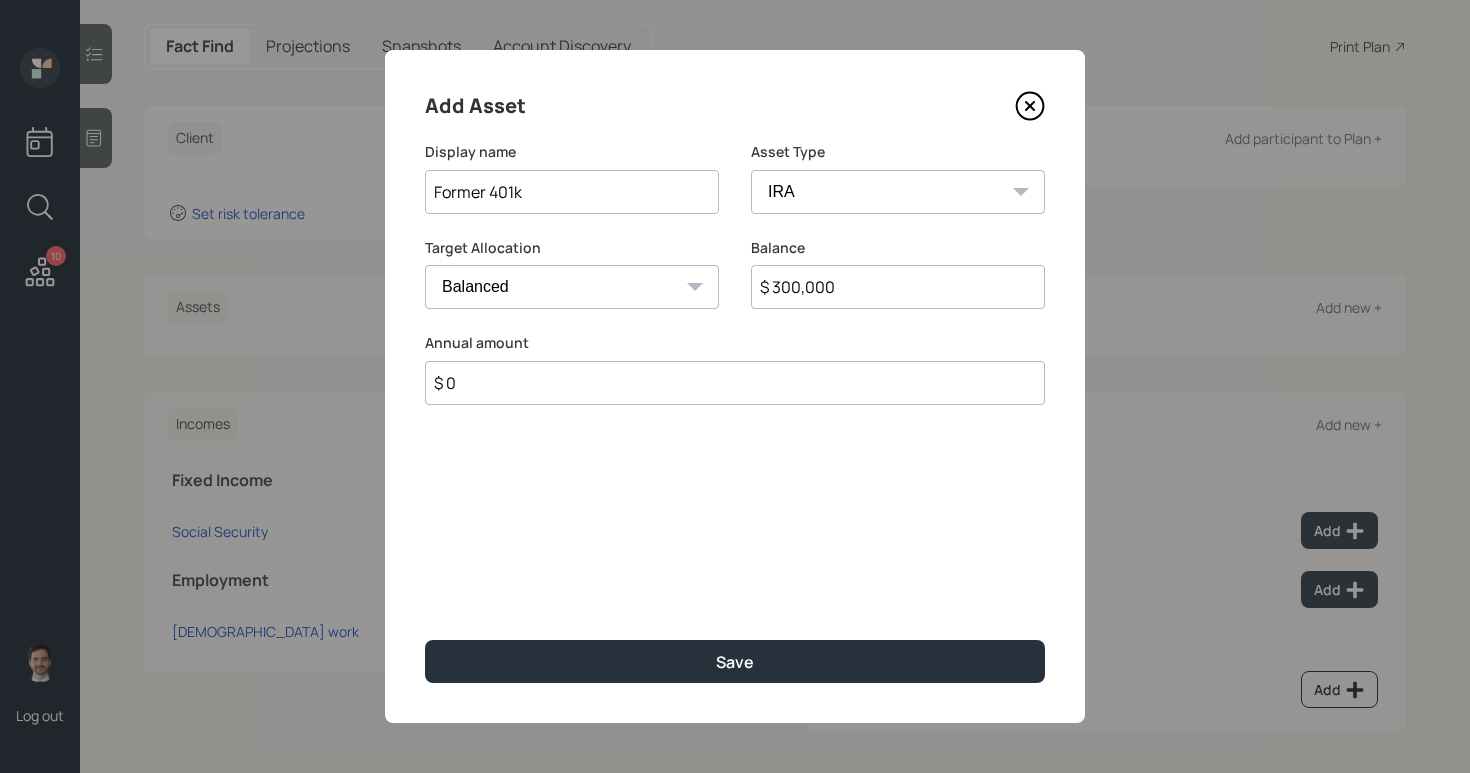 type on "$ 0" 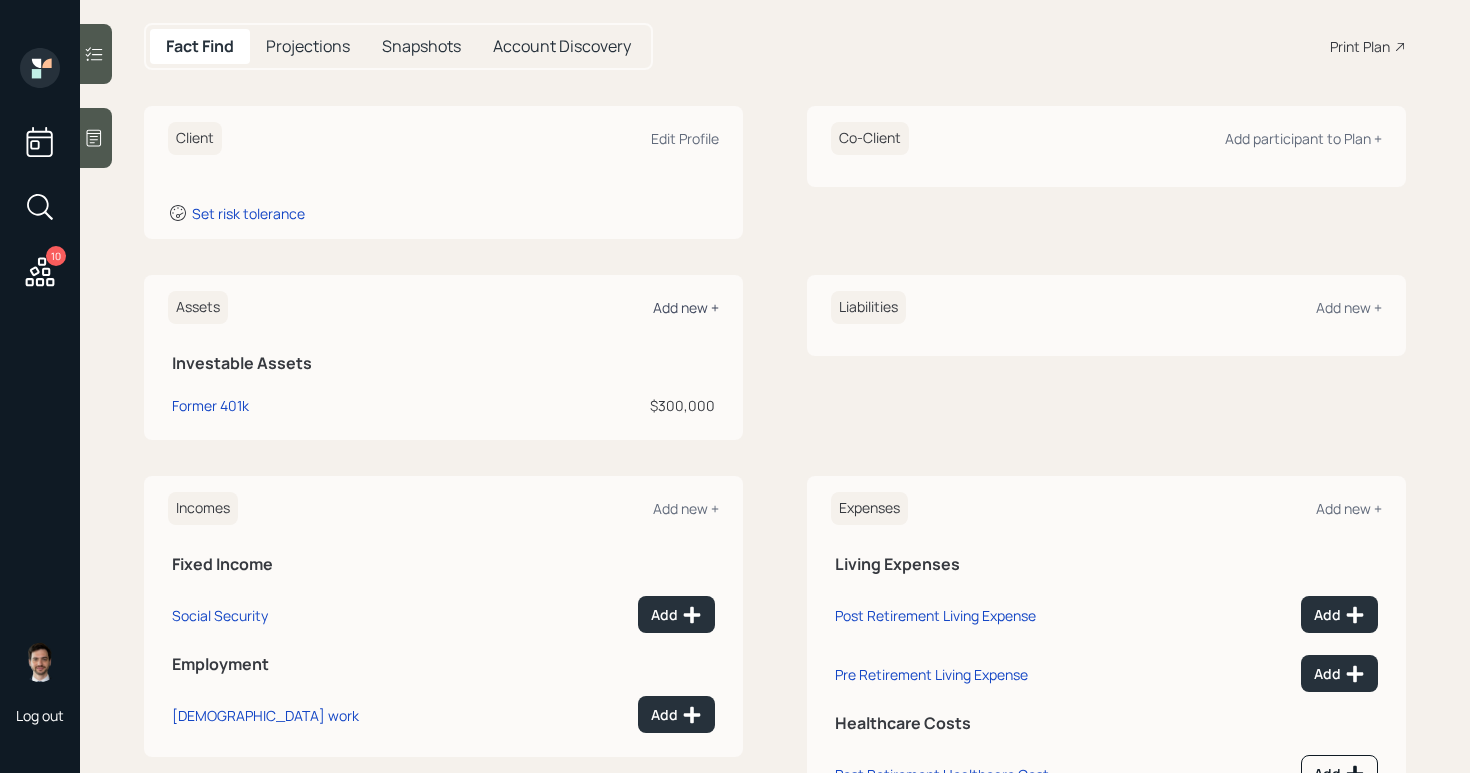 click on "Add new +" at bounding box center (686, 307) 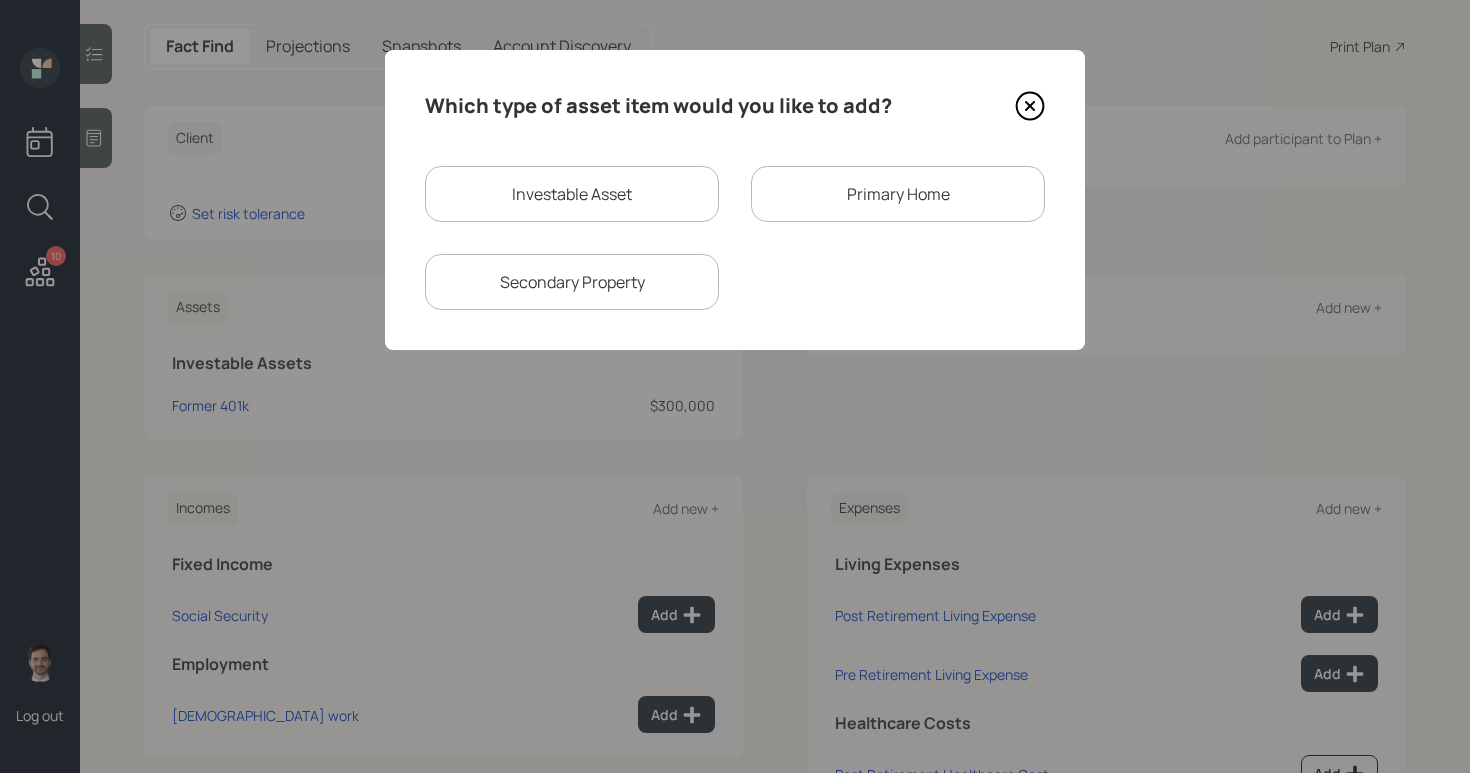 click on "Which type of asset item would you like to add? Investable Asset Primary Home Secondary Property" at bounding box center [735, 200] 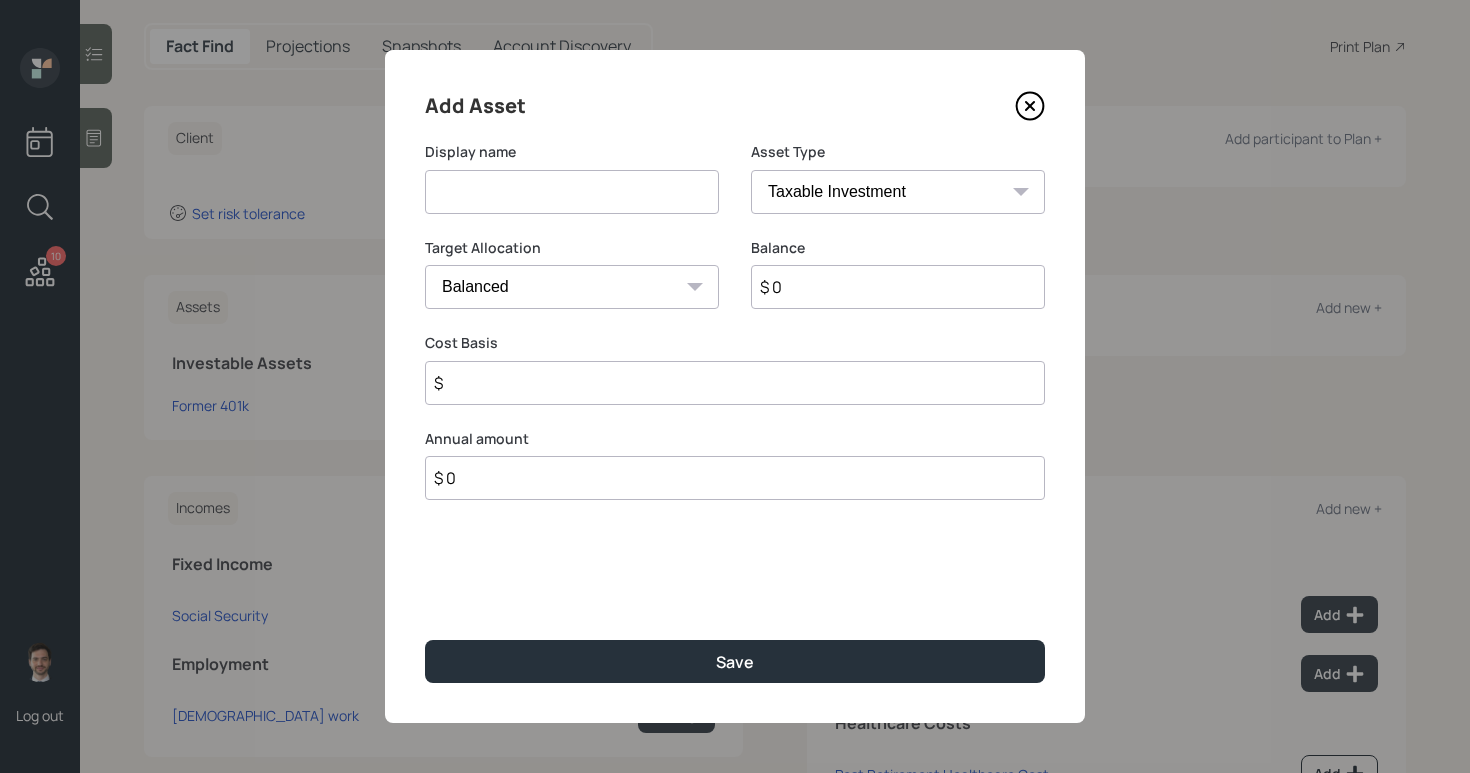 click at bounding box center [572, 192] 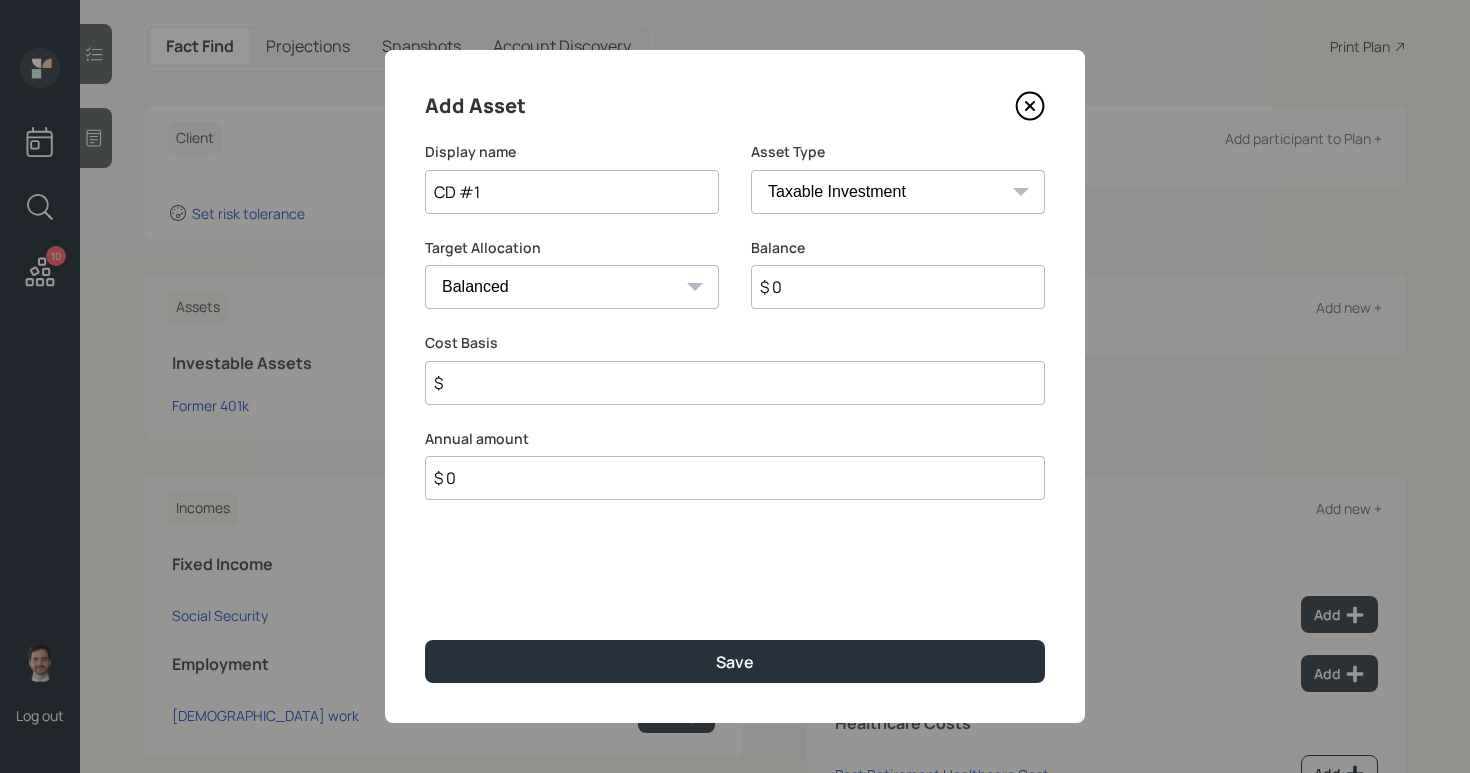 type on "CD #1" 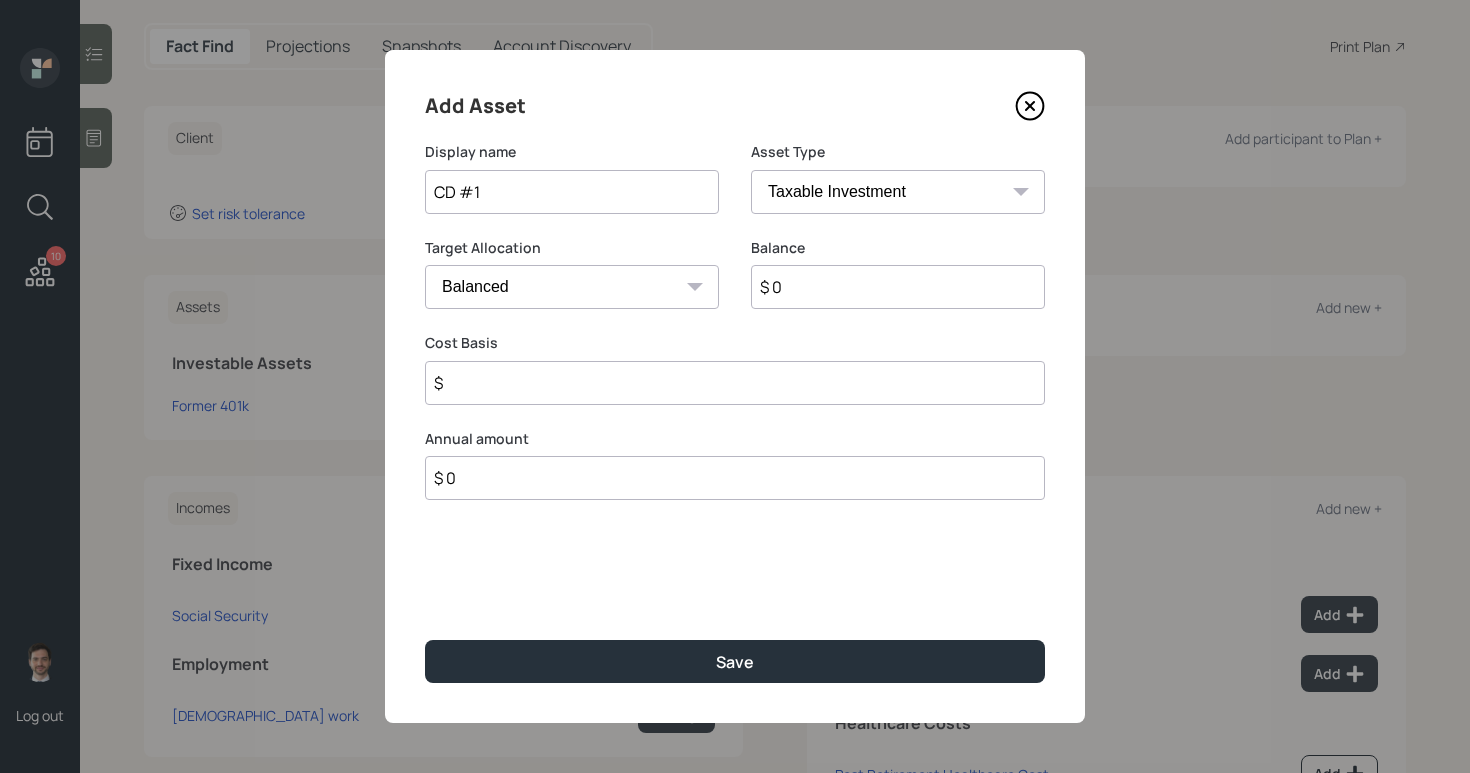 select on "uninvested" 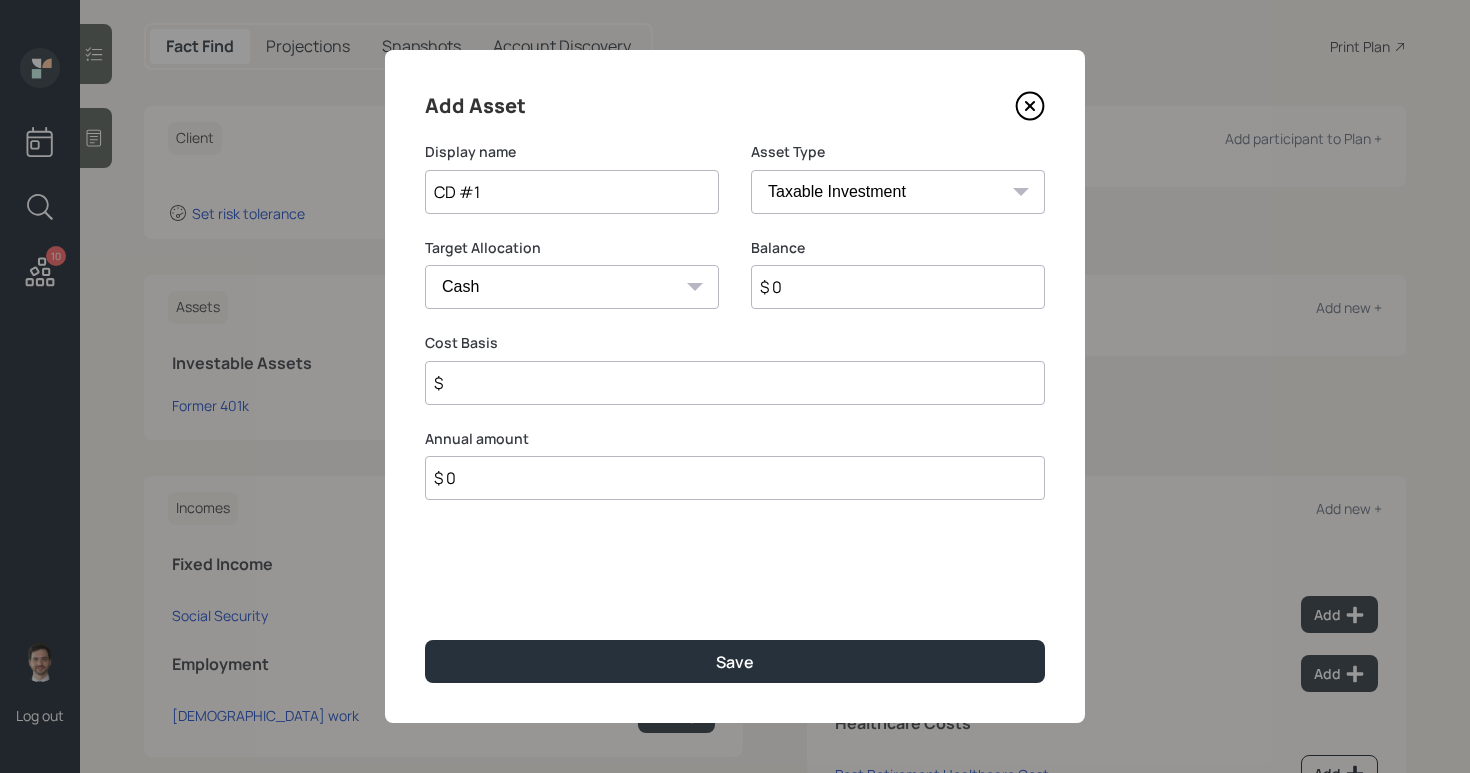 type on "$ 2" 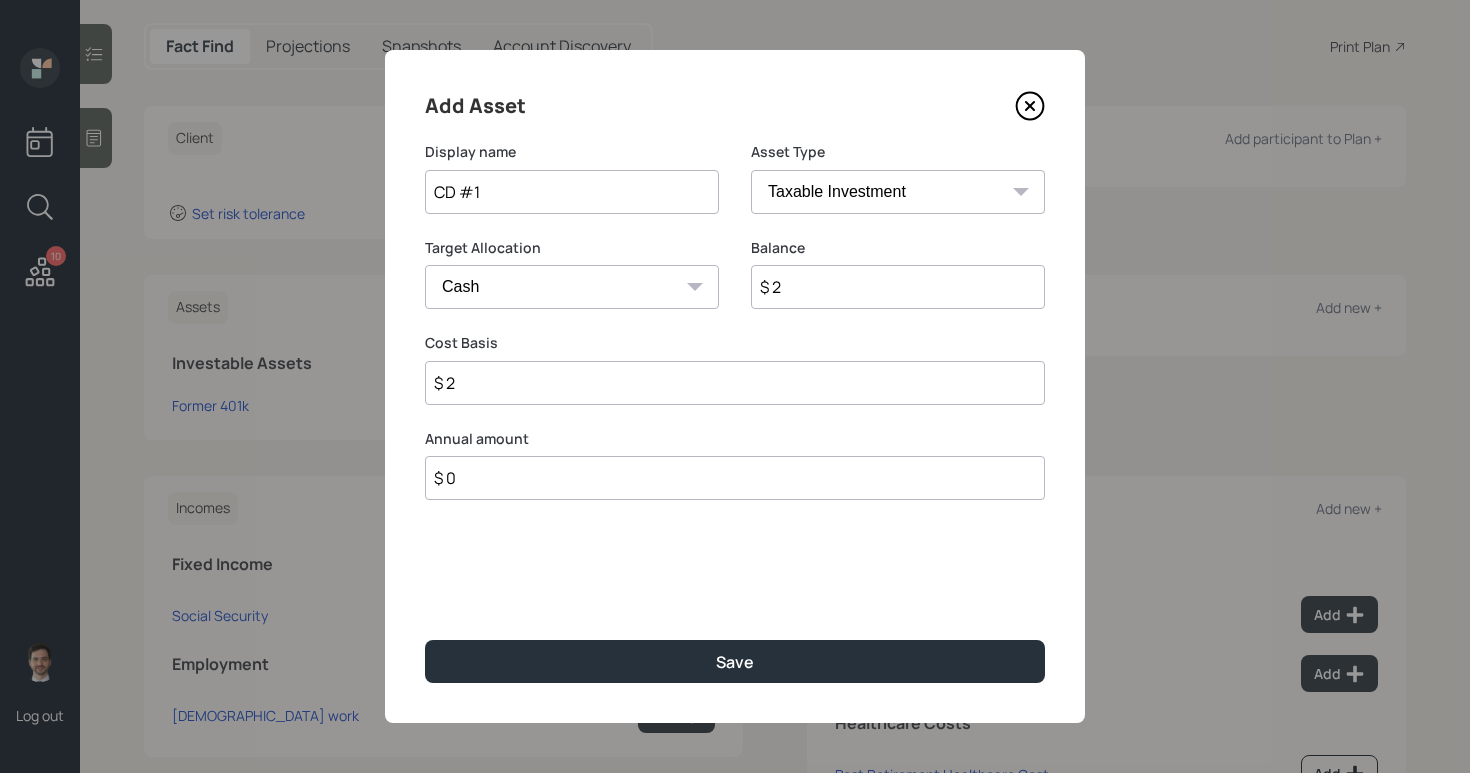 type on "$ 20" 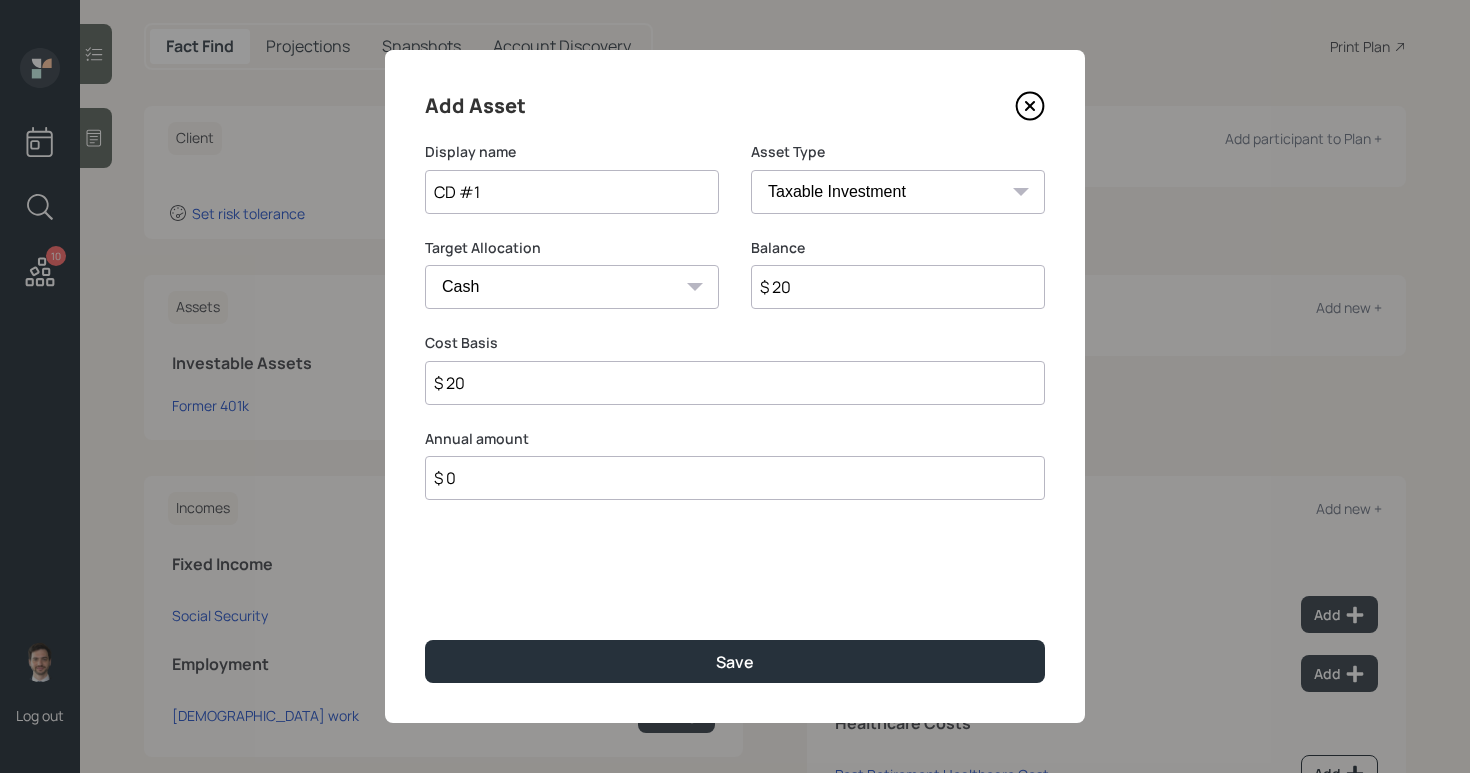 type on "$ 200" 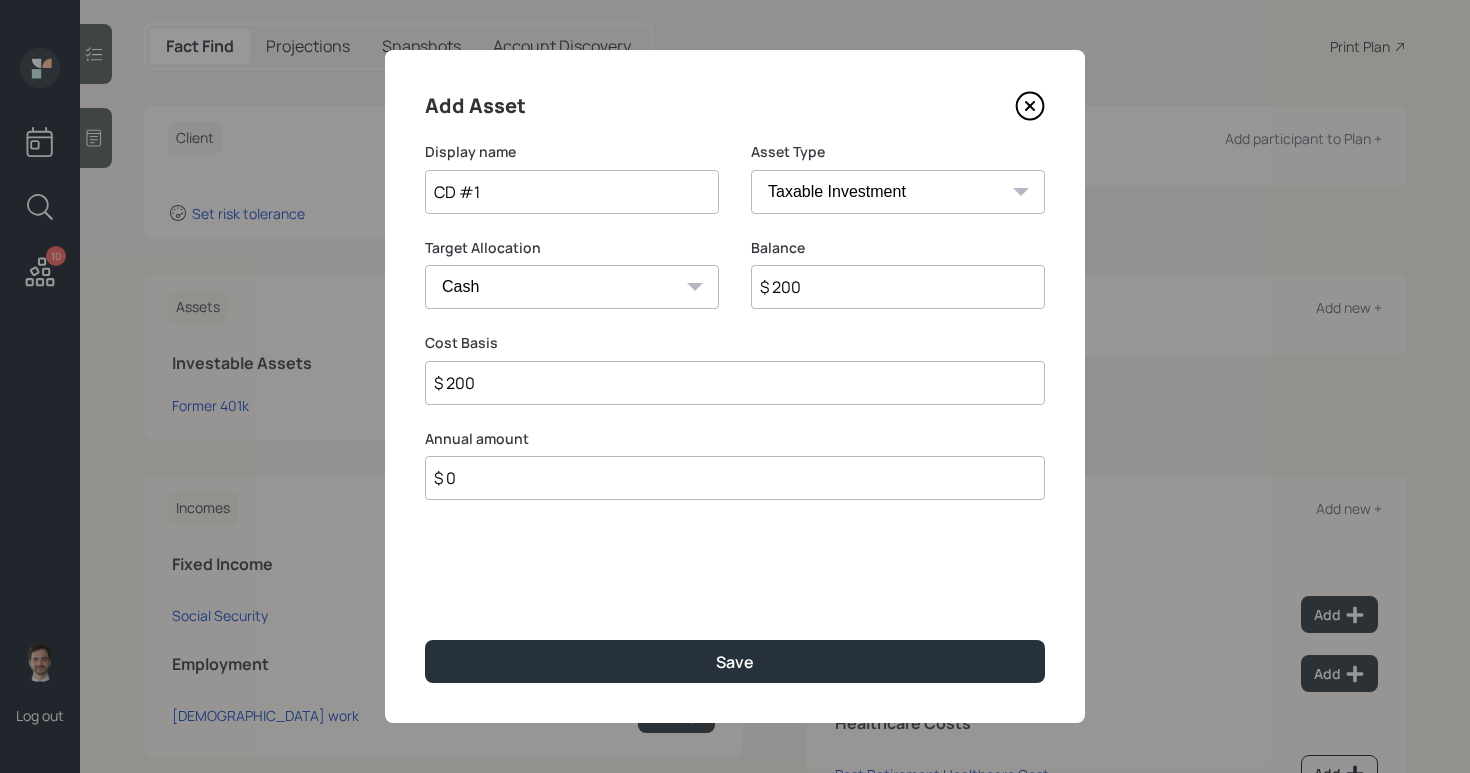 type on "$ 2,000" 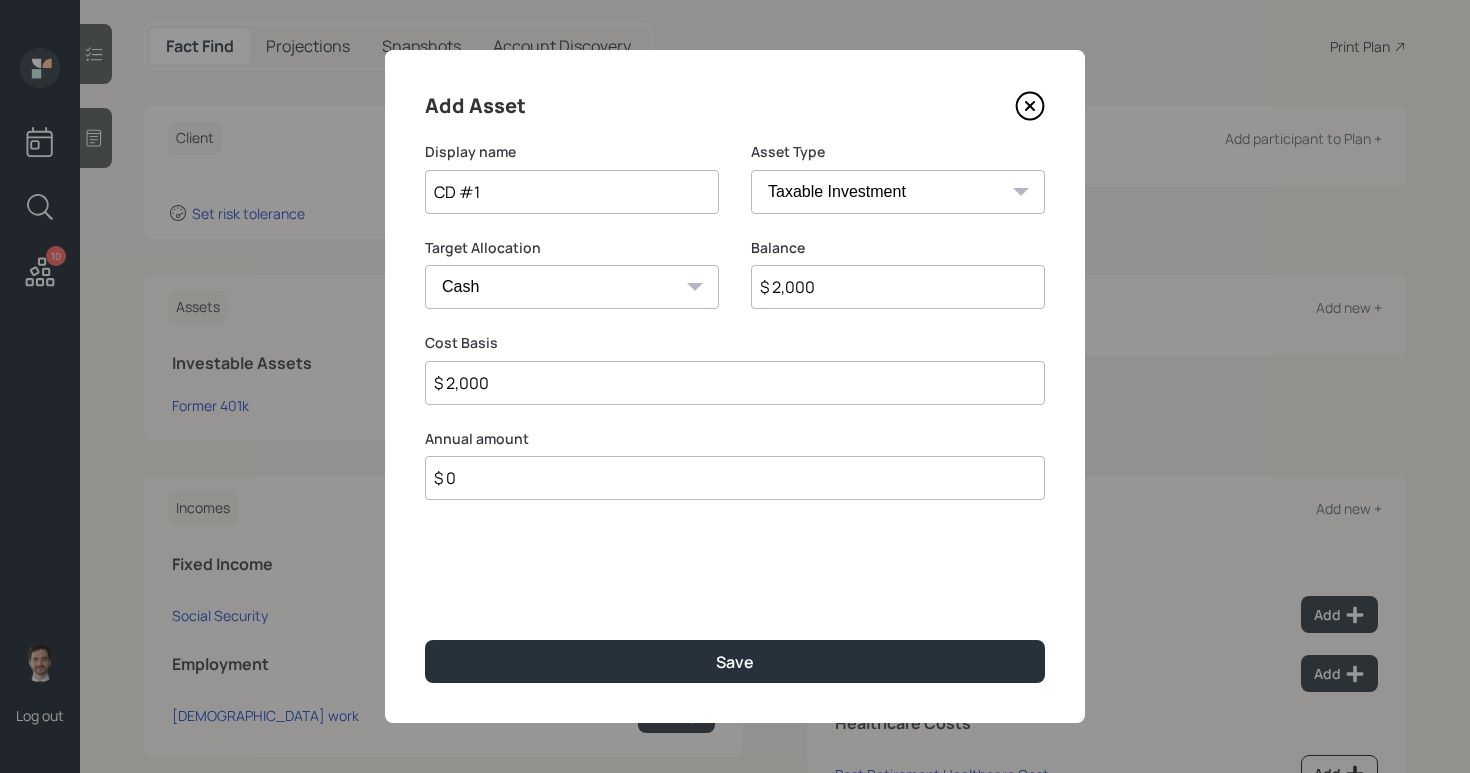 type on "$ 20,000" 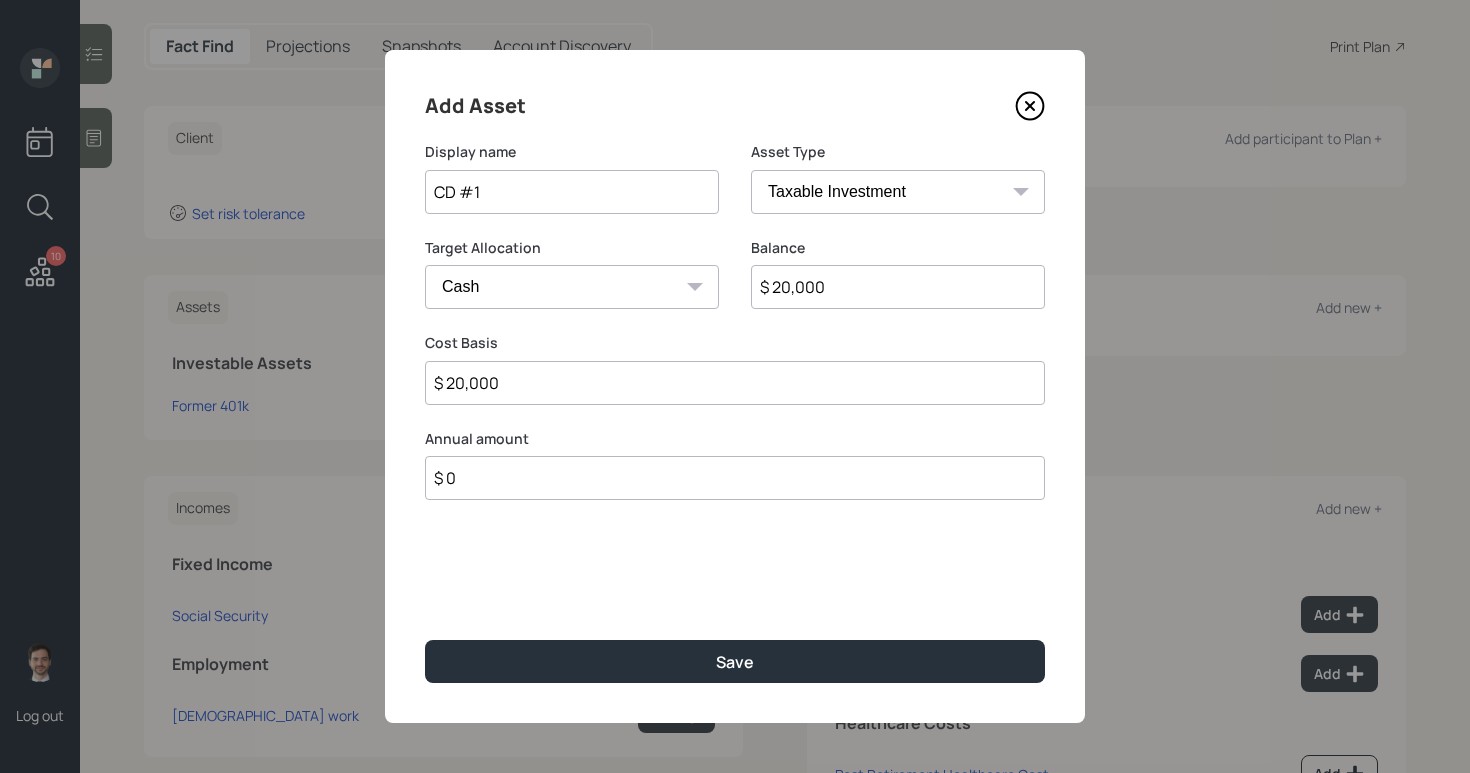 type on "$ 200,000" 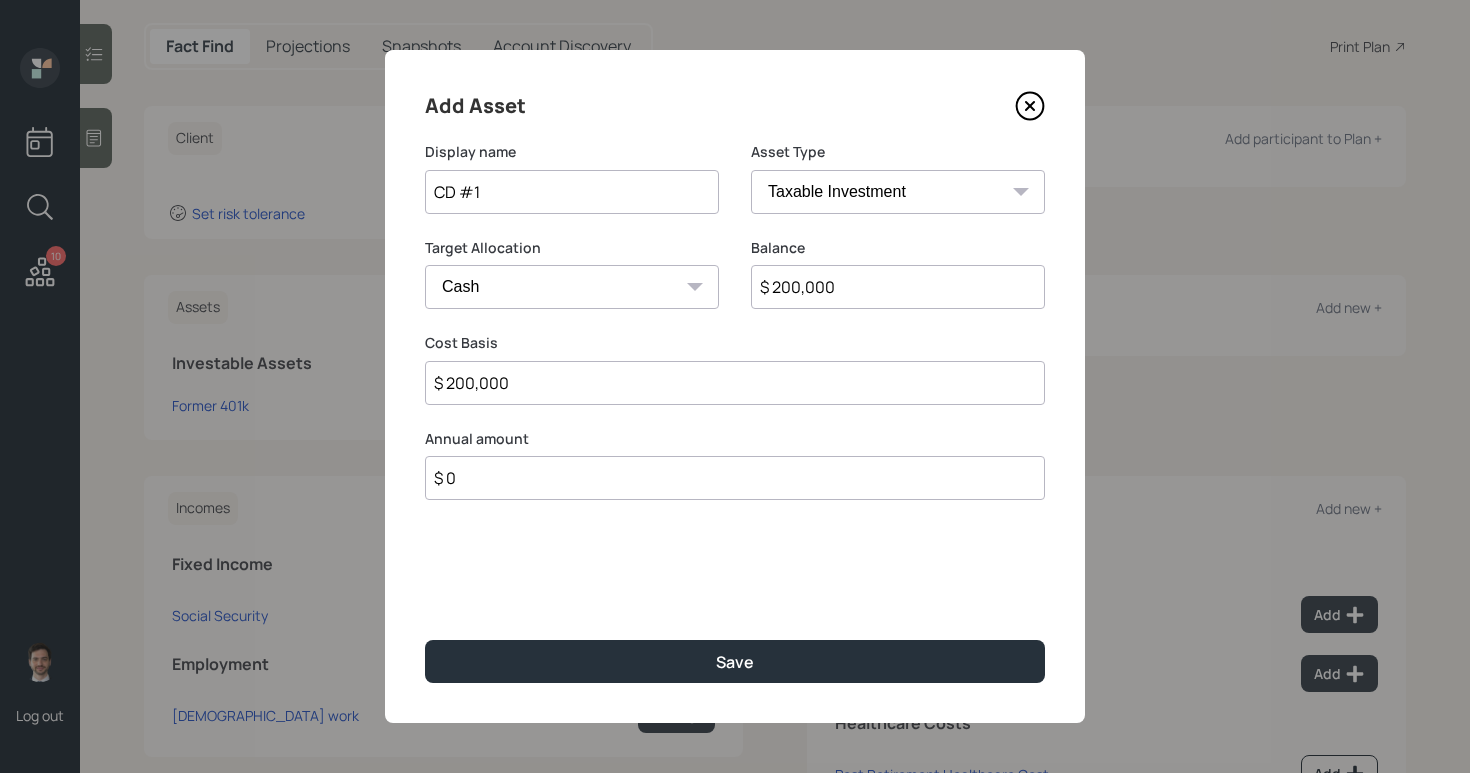 type on "$ 200,000" 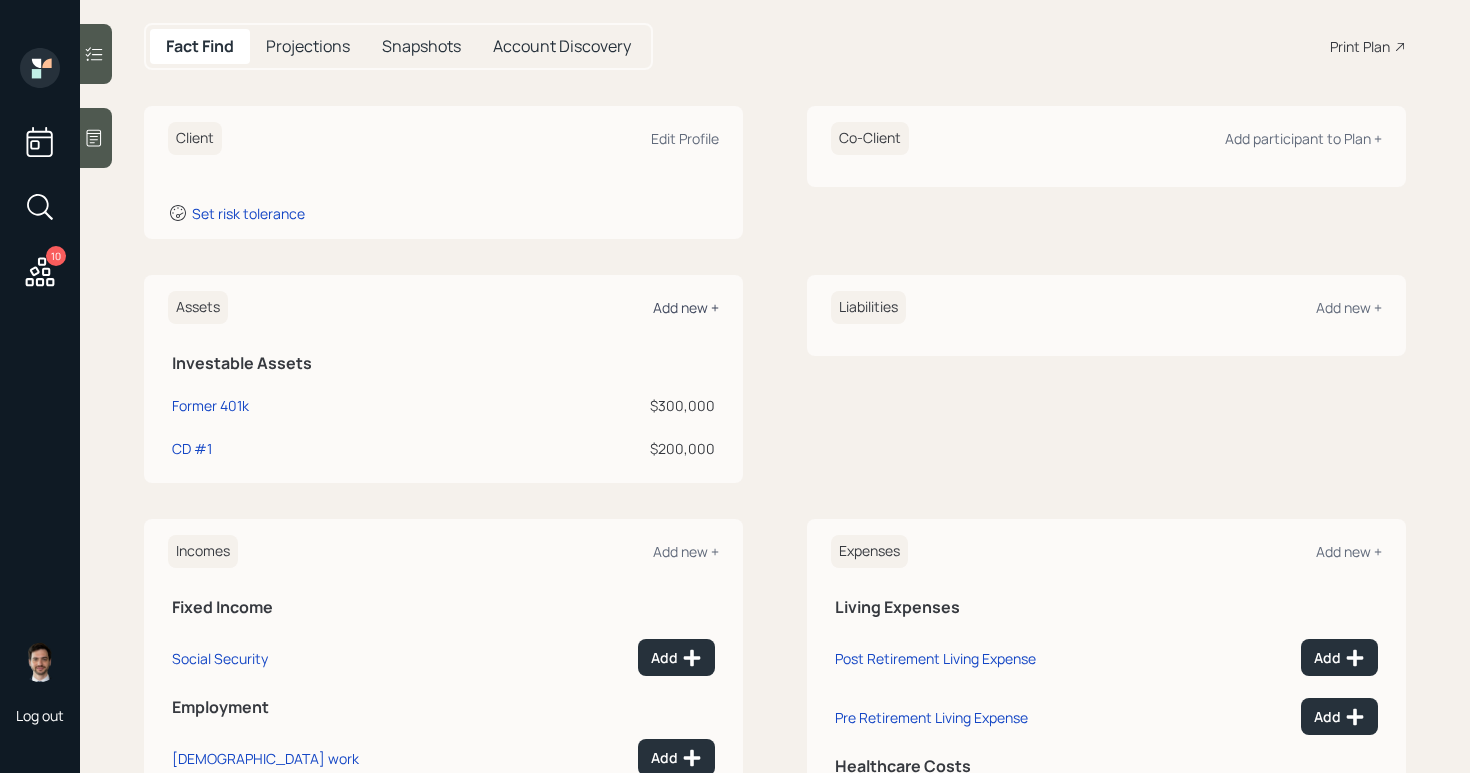 click on "Add new +" at bounding box center (686, 307) 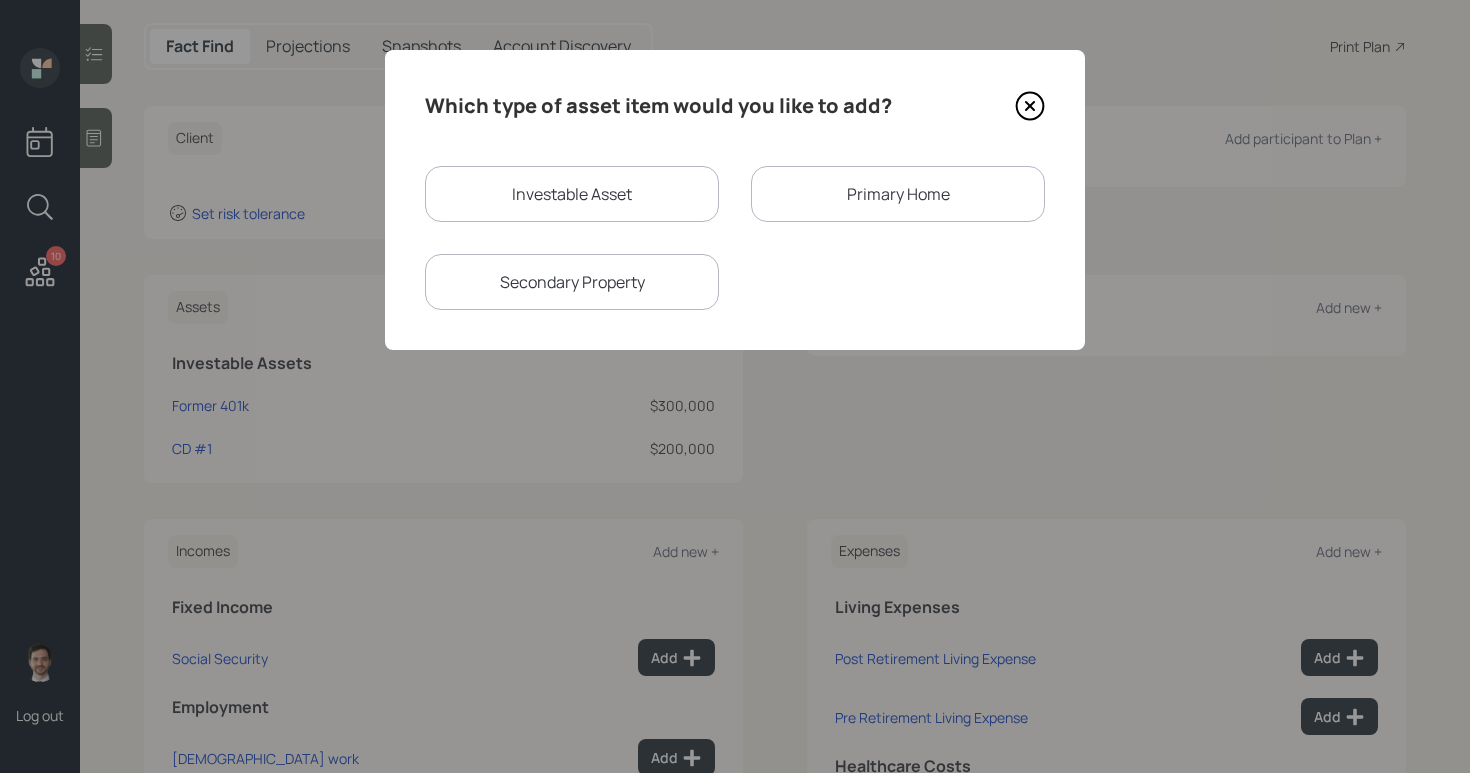 click on "Investable Asset" at bounding box center (572, 194) 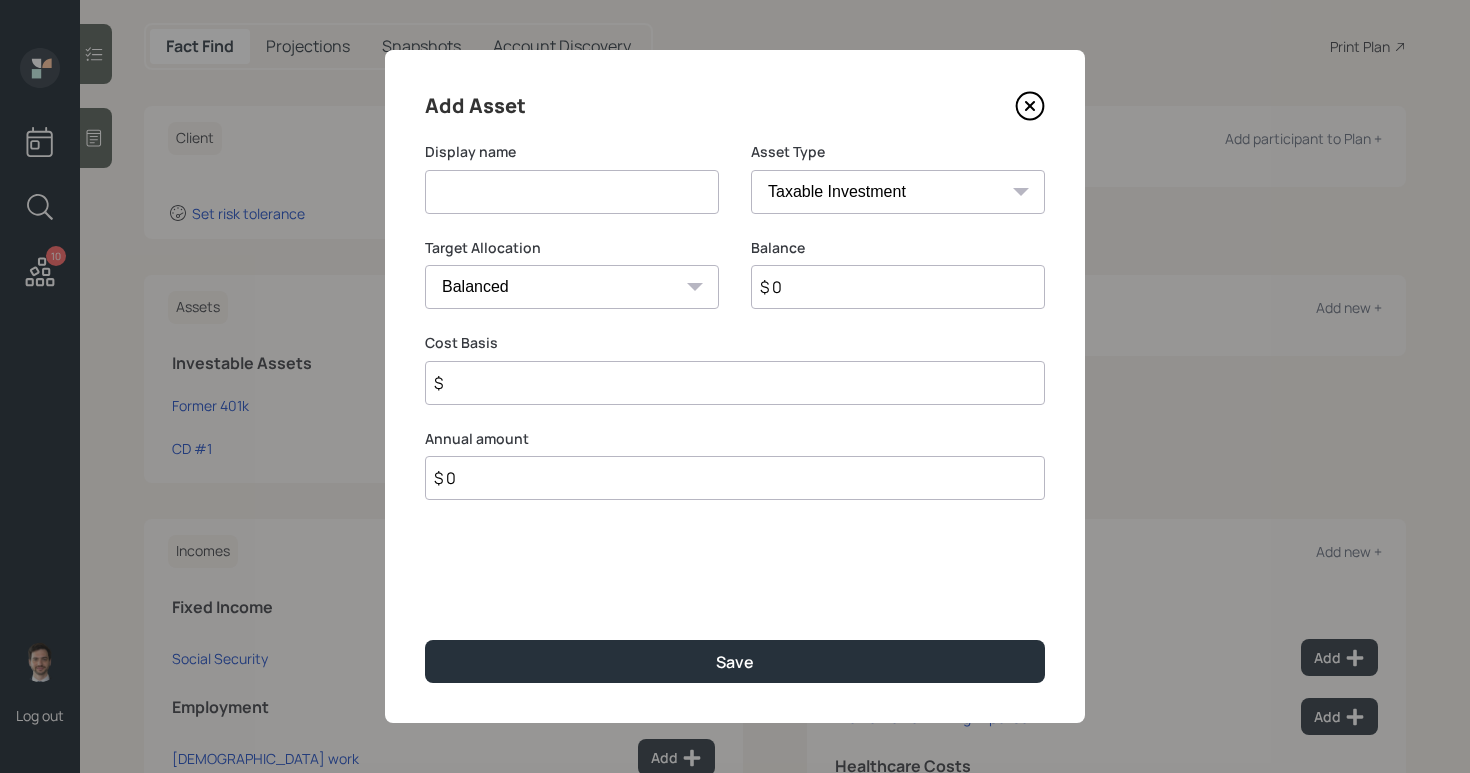 click at bounding box center (572, 192) 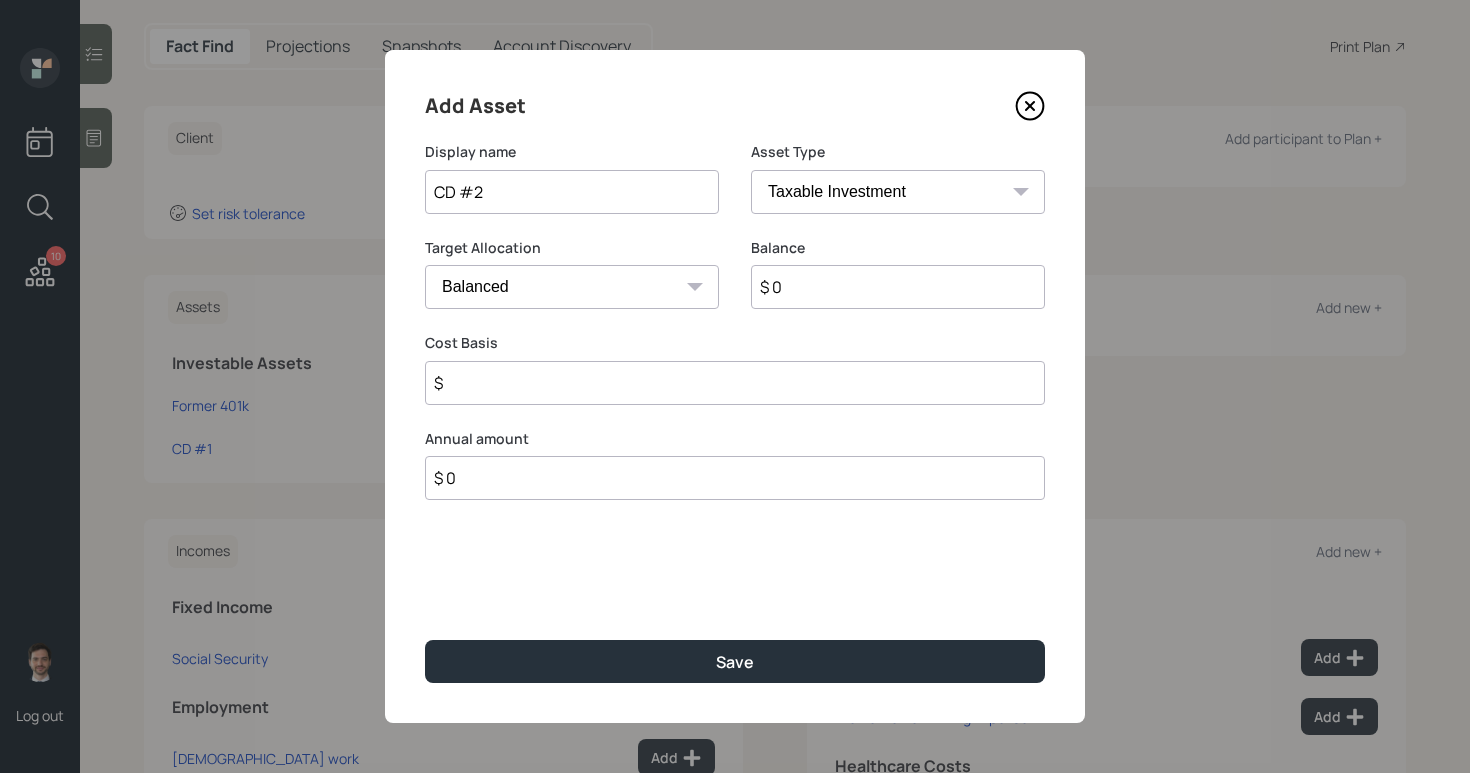 type on "CD #2" 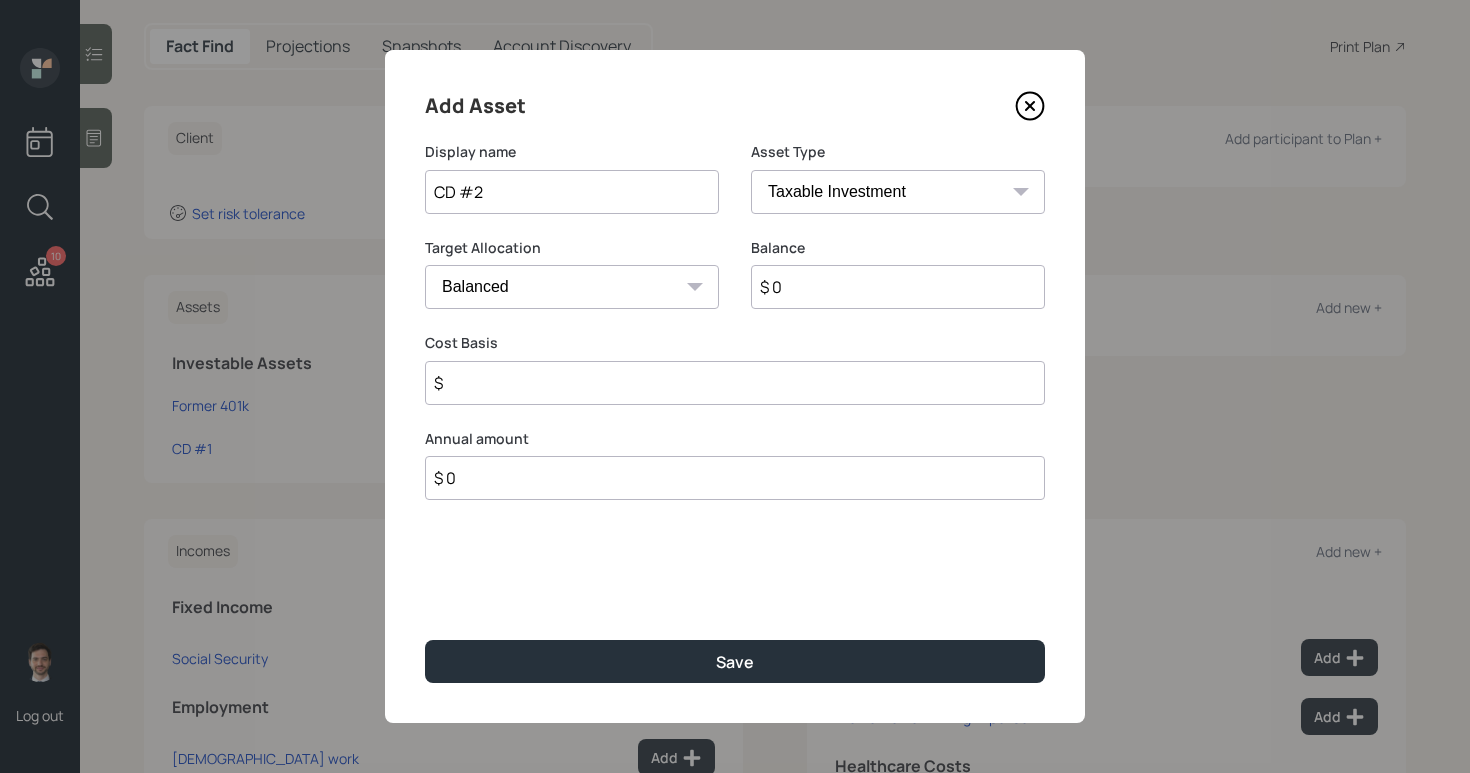 select on "uninvested" 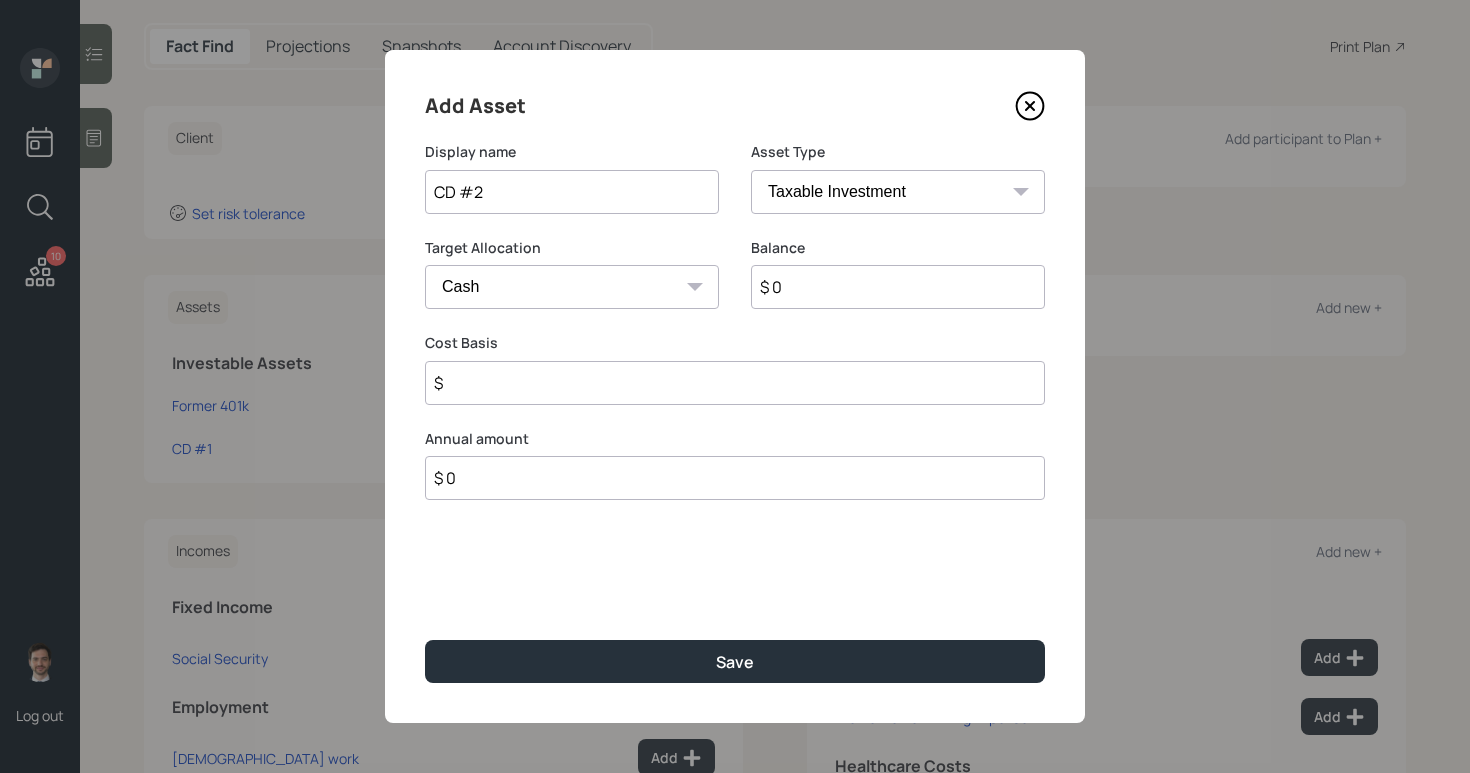 type on "$ 1" 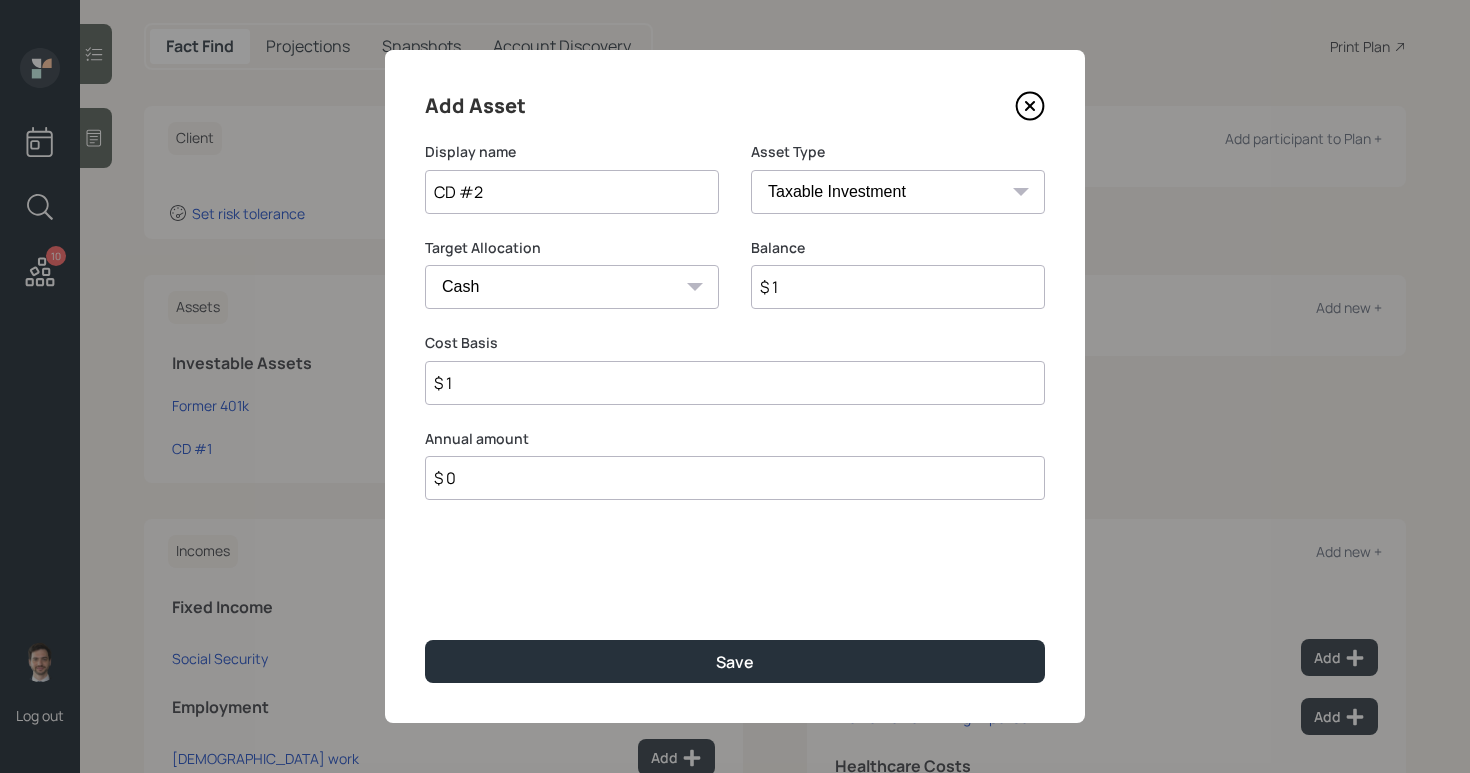 type on "$ 12" 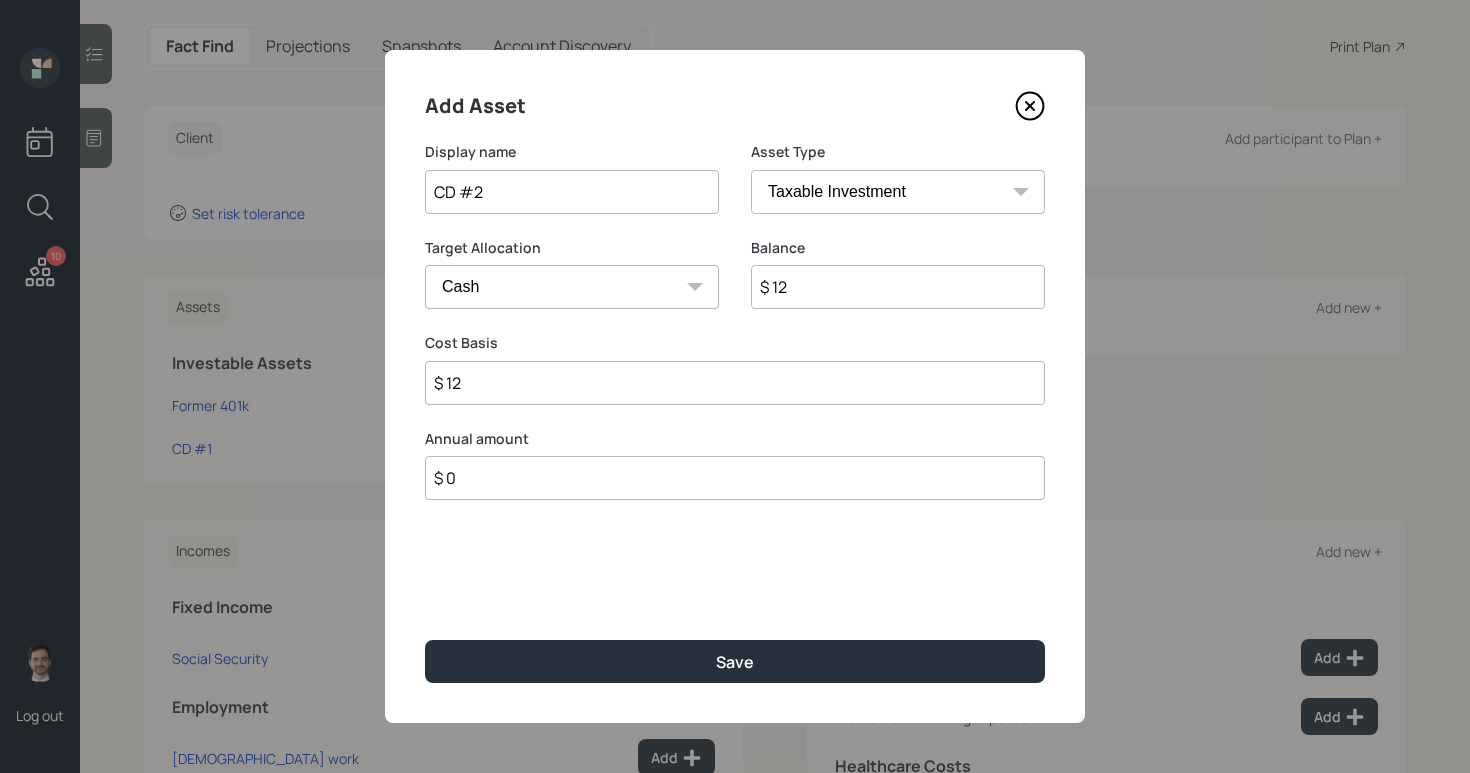 type on "$ 125" 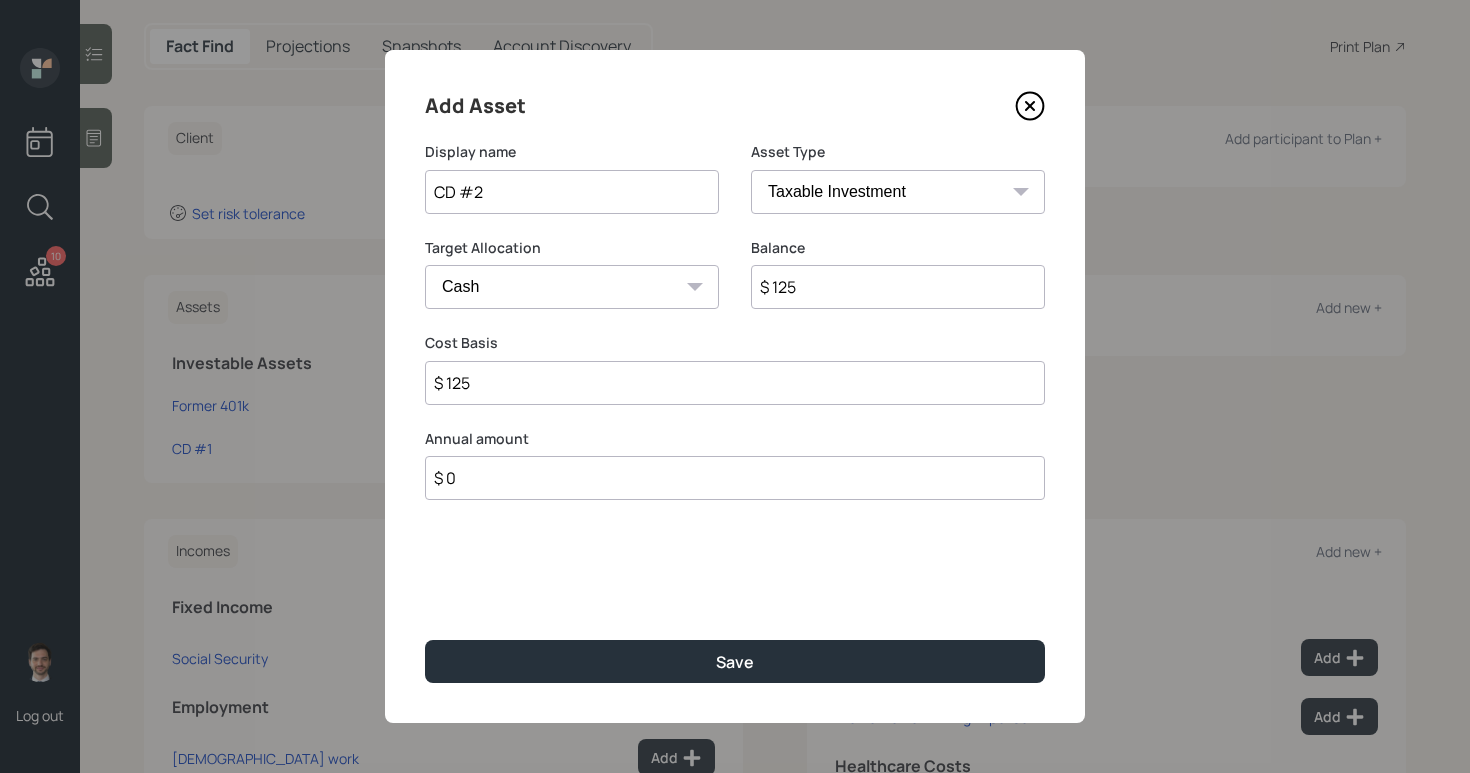 type on "$ 1,250" 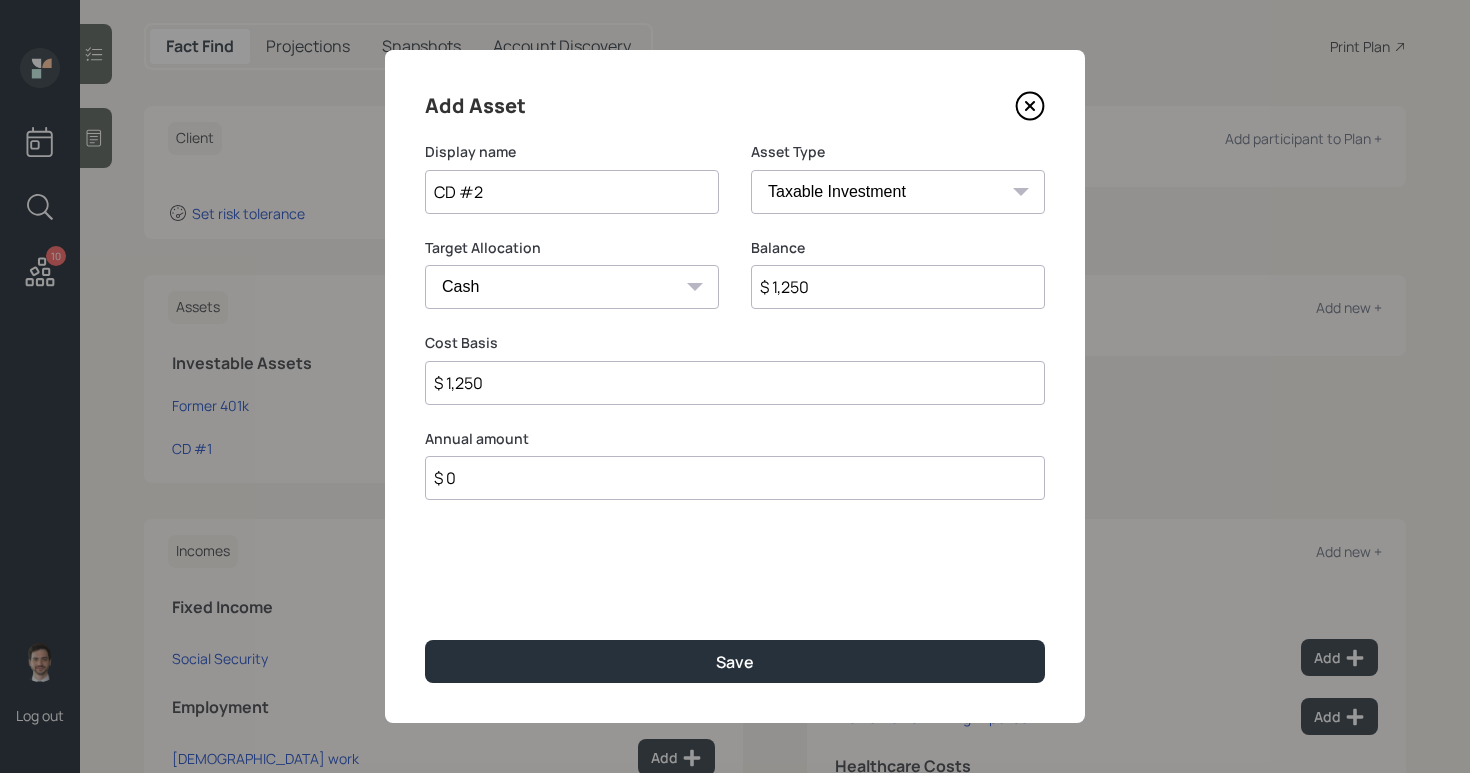 type on "$ 12,500" 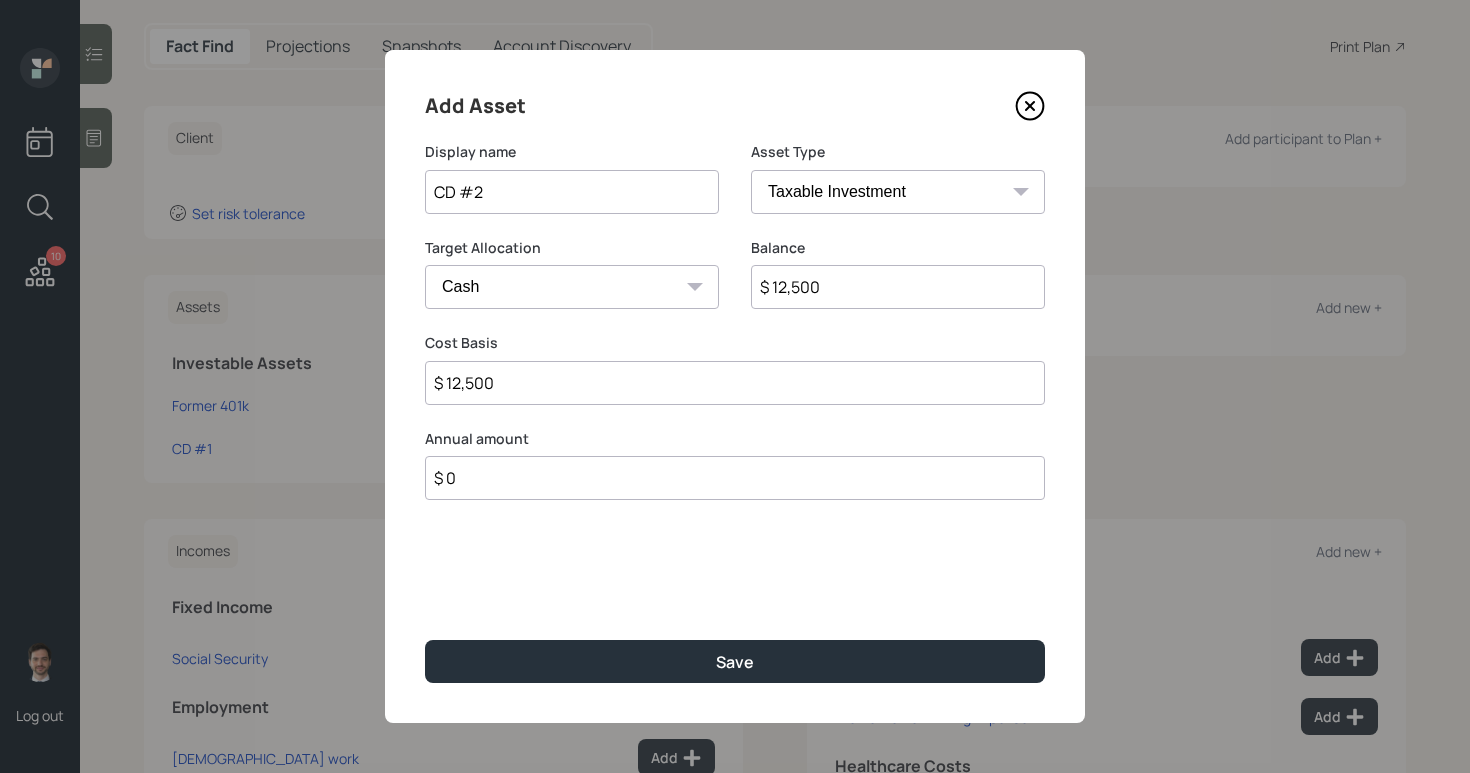 type on "$ 125,000" 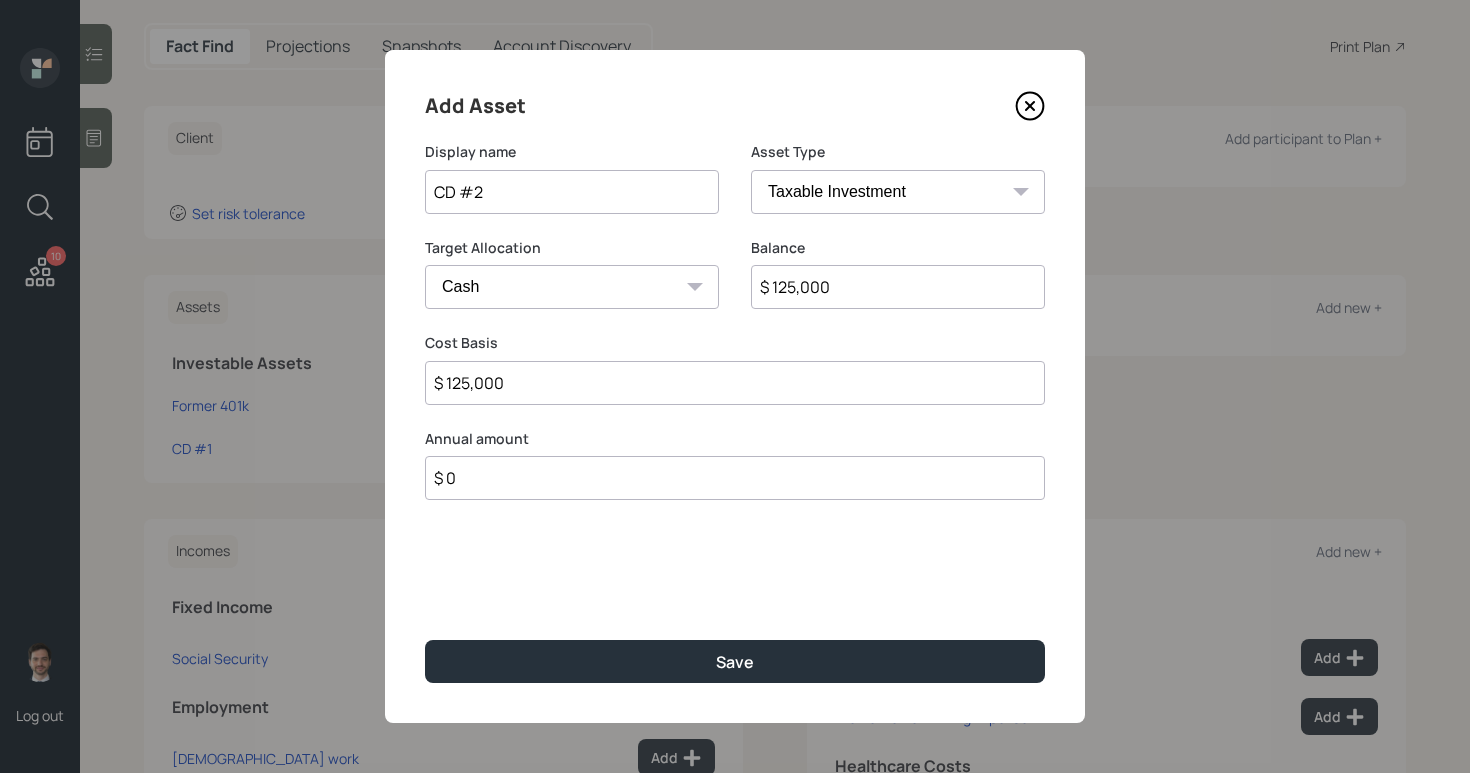 type on "$ 125,000" 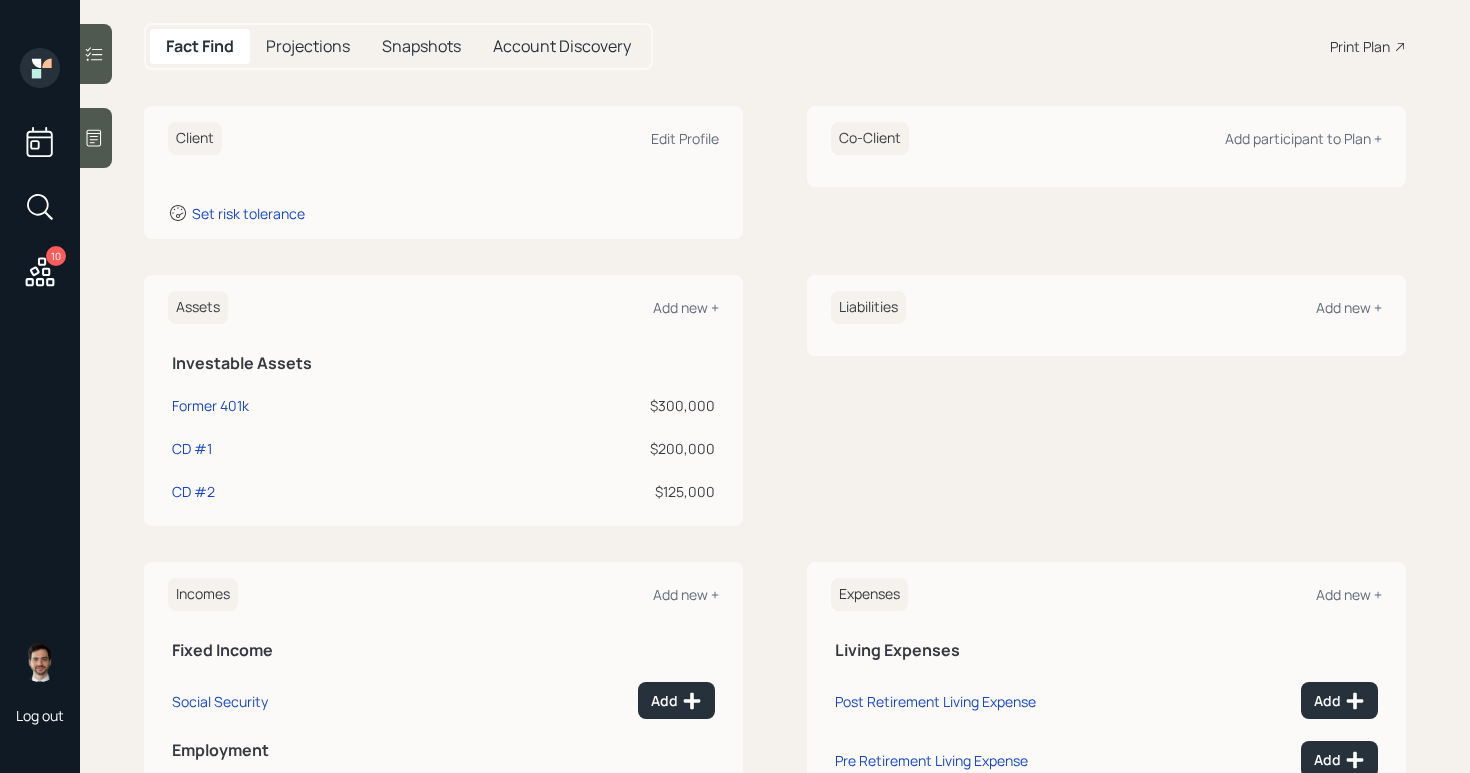 scroll, scrollTop: 247, scrollLeft: 0, axis: vertical 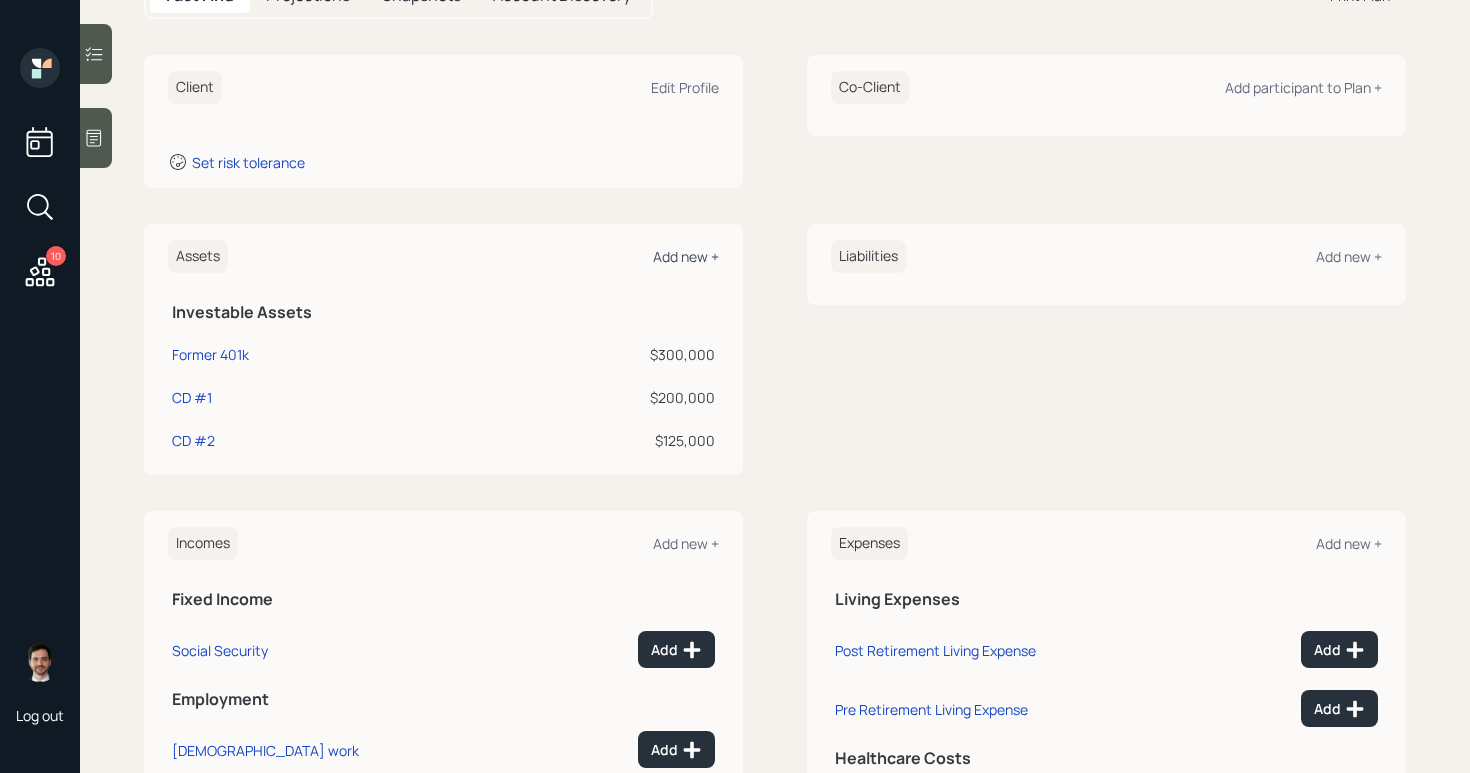 click on "Add new +" at bounding box center (686, 256) 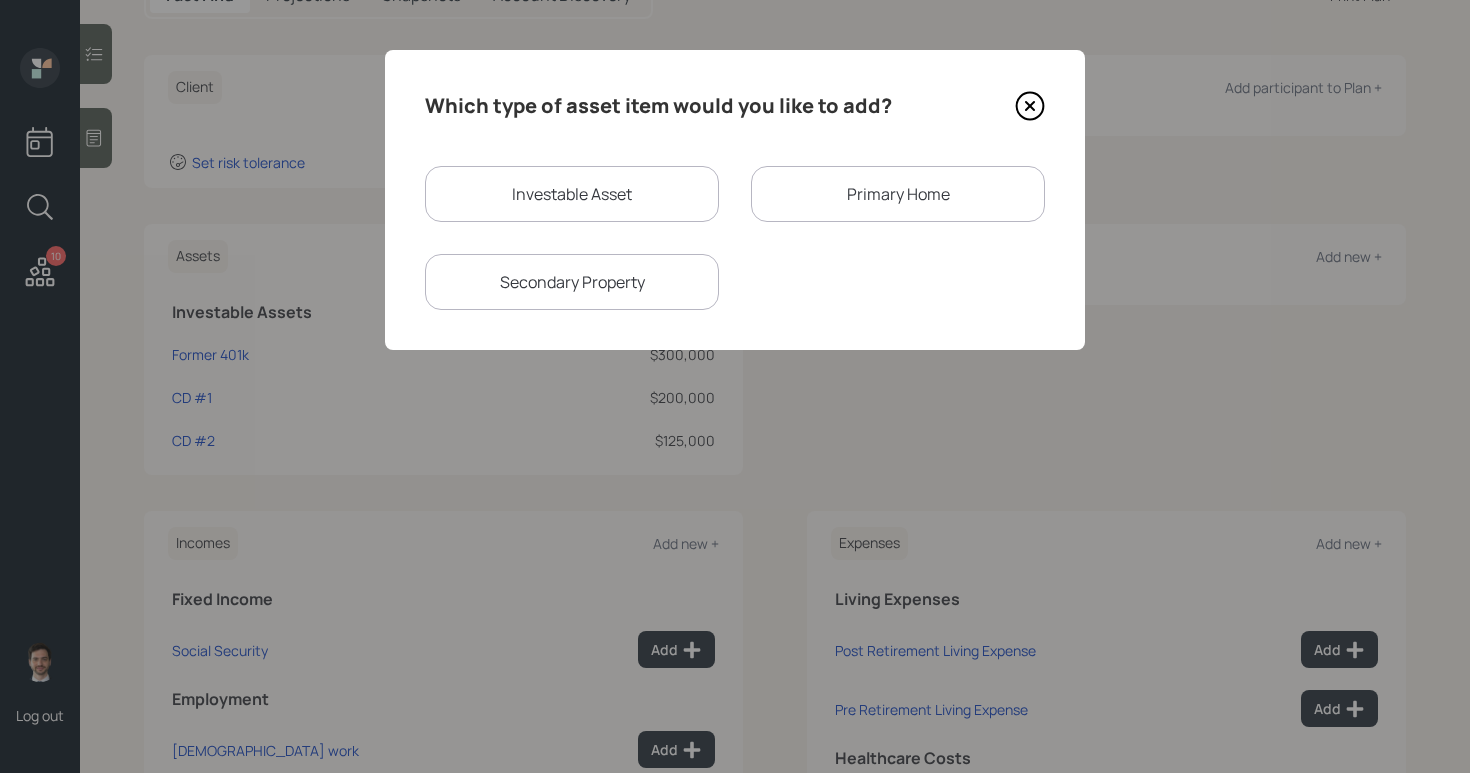 click on "Investable Asset" at bounding box center (572, 194) 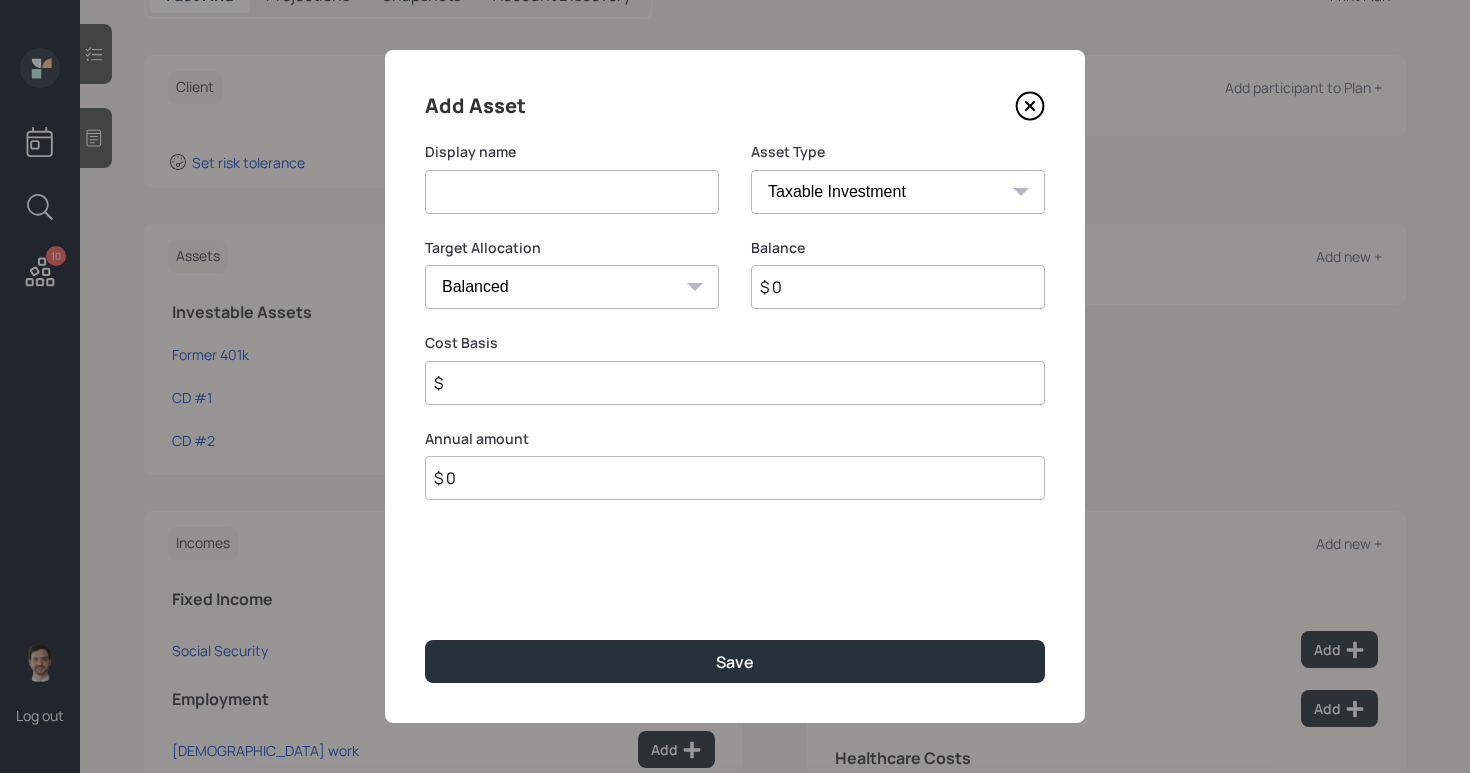 click at bounding box center (572, 192) 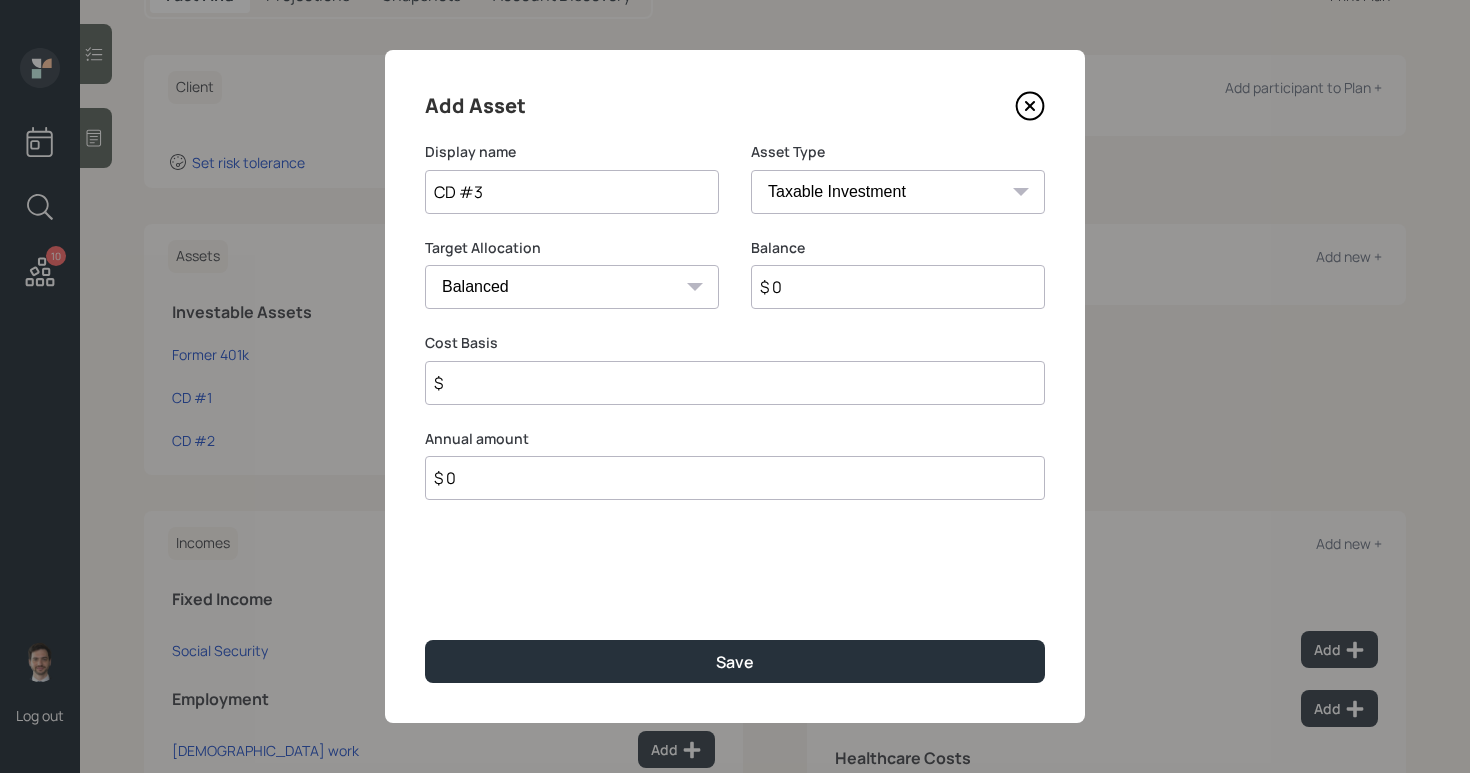 type on "CD #3" 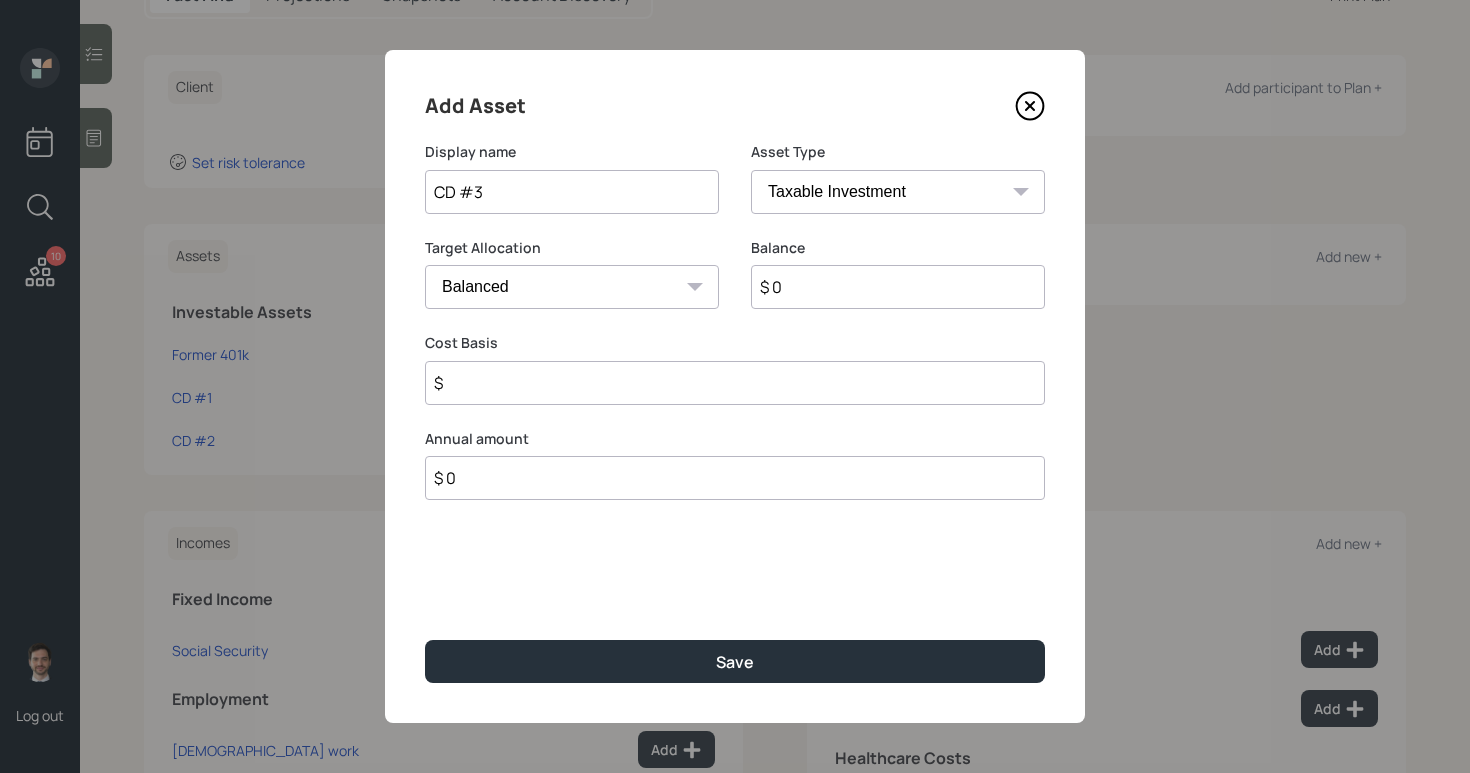 select on "uninvested" 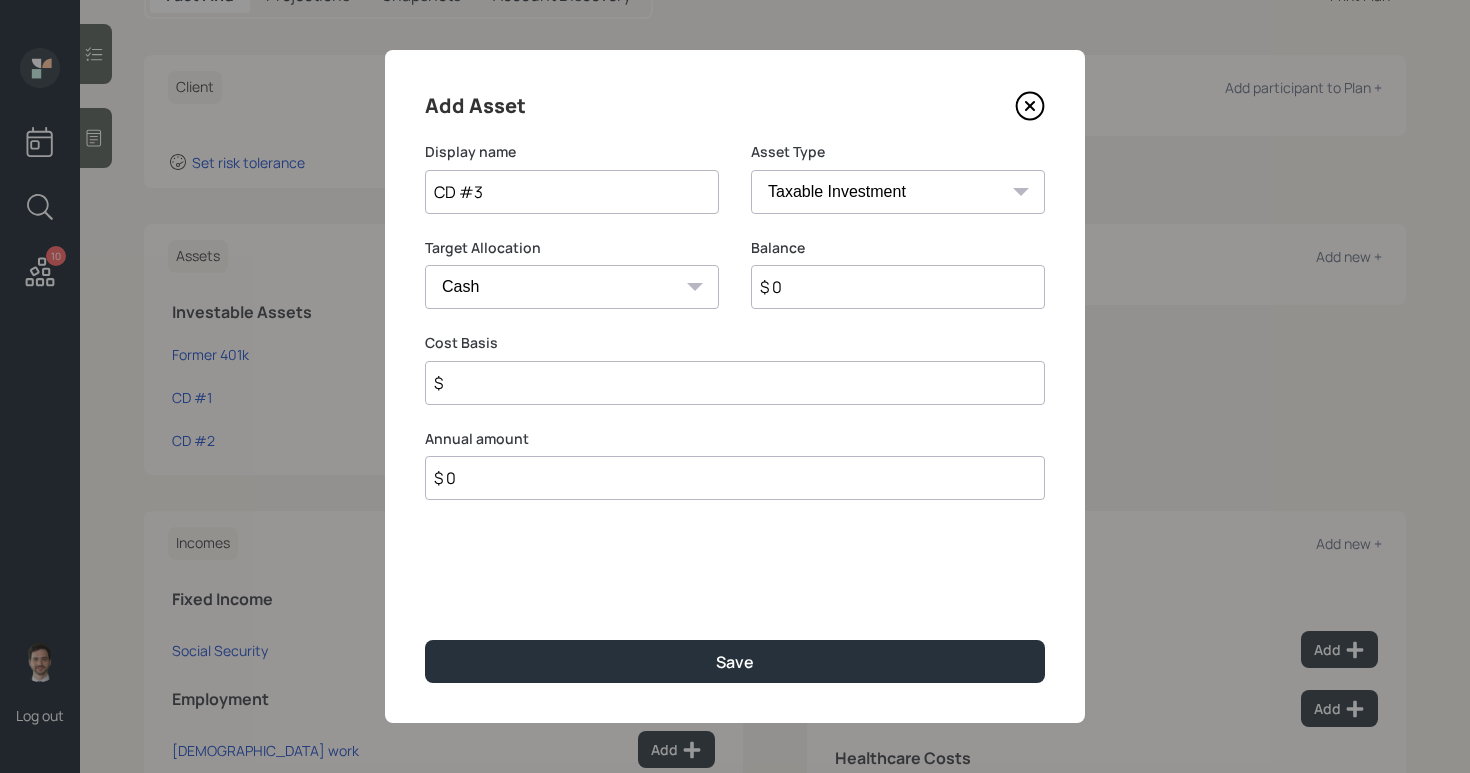 type on "$ 5" 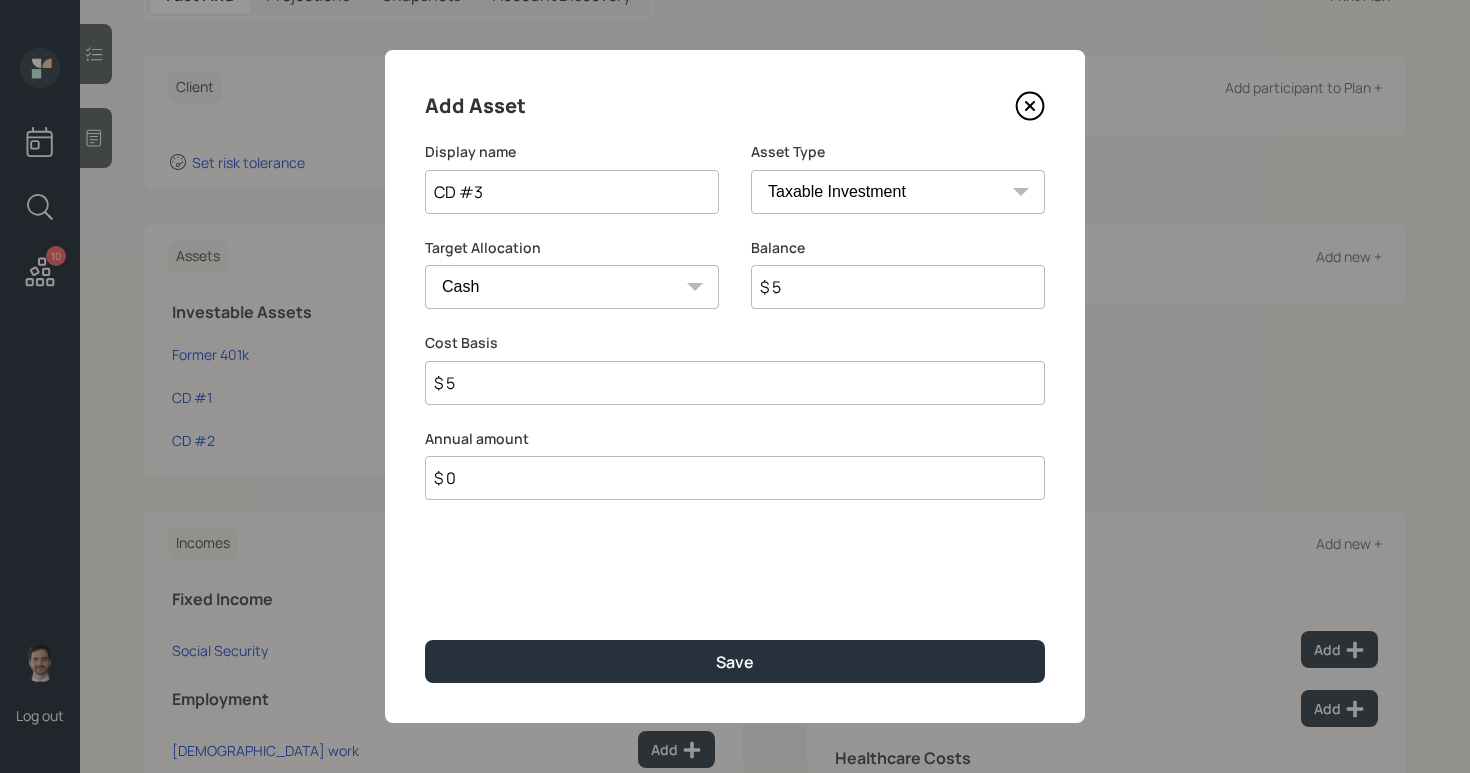 type on "$ 50" 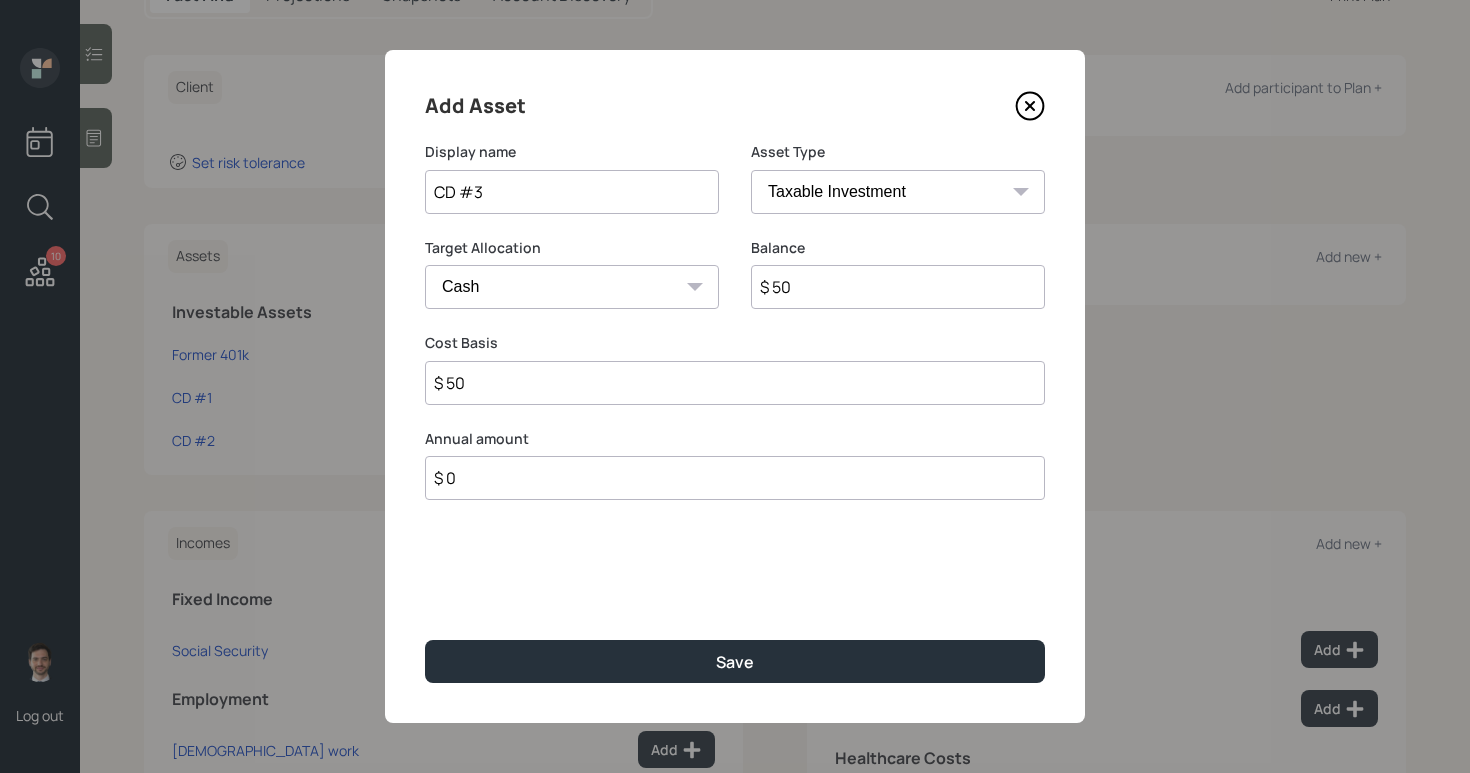 type on "$ 500" 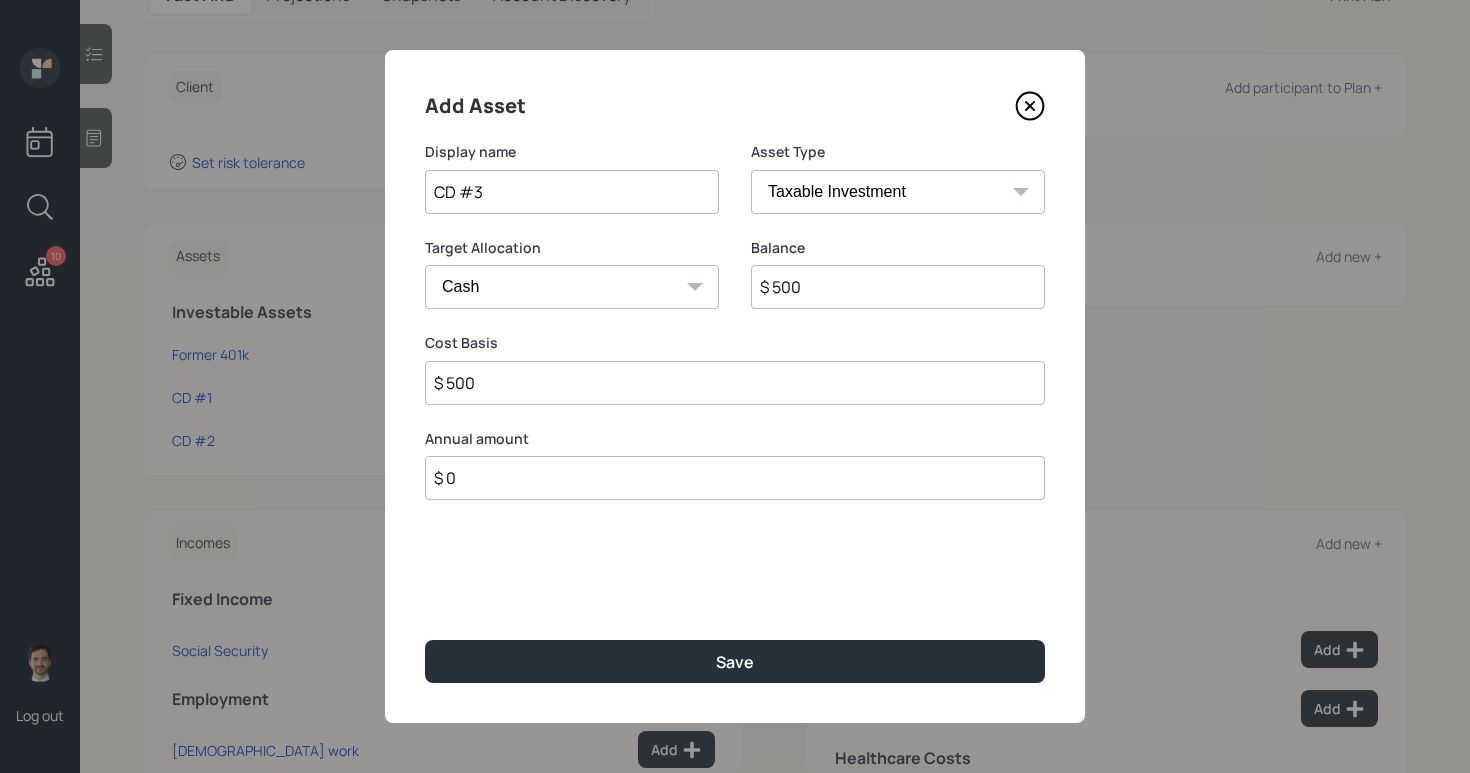 type on "$ 5,000" 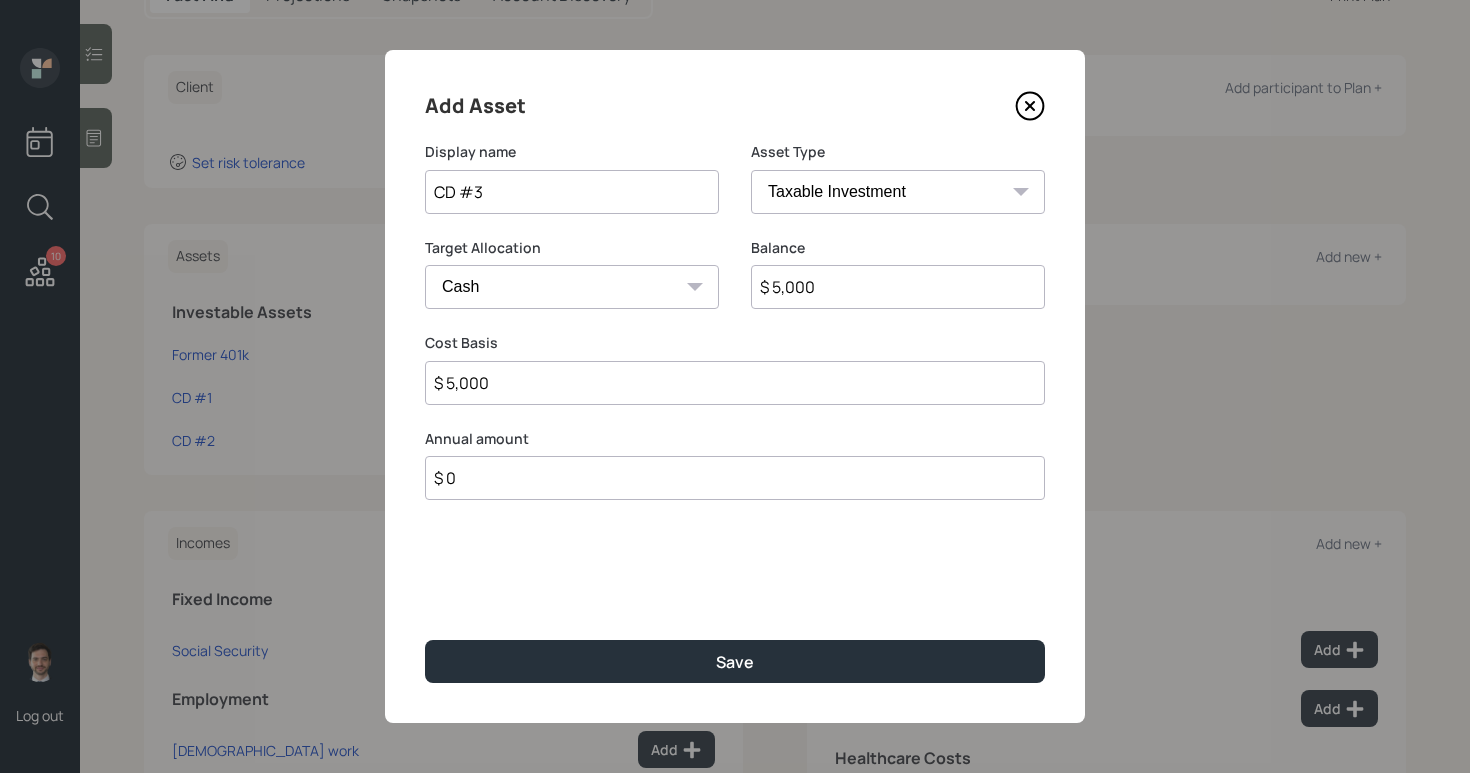 type on "$ 50,000" 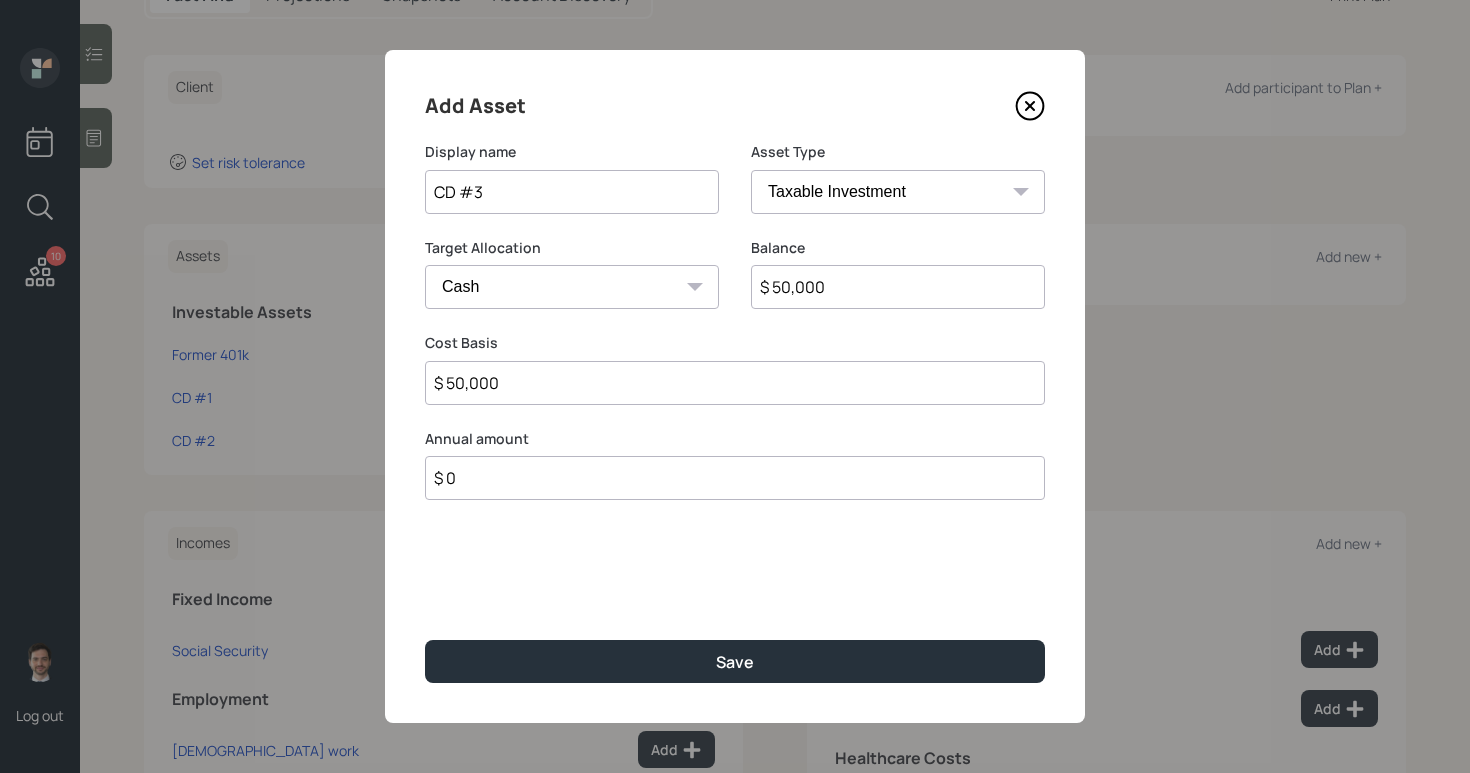 type on "$ 50,000" 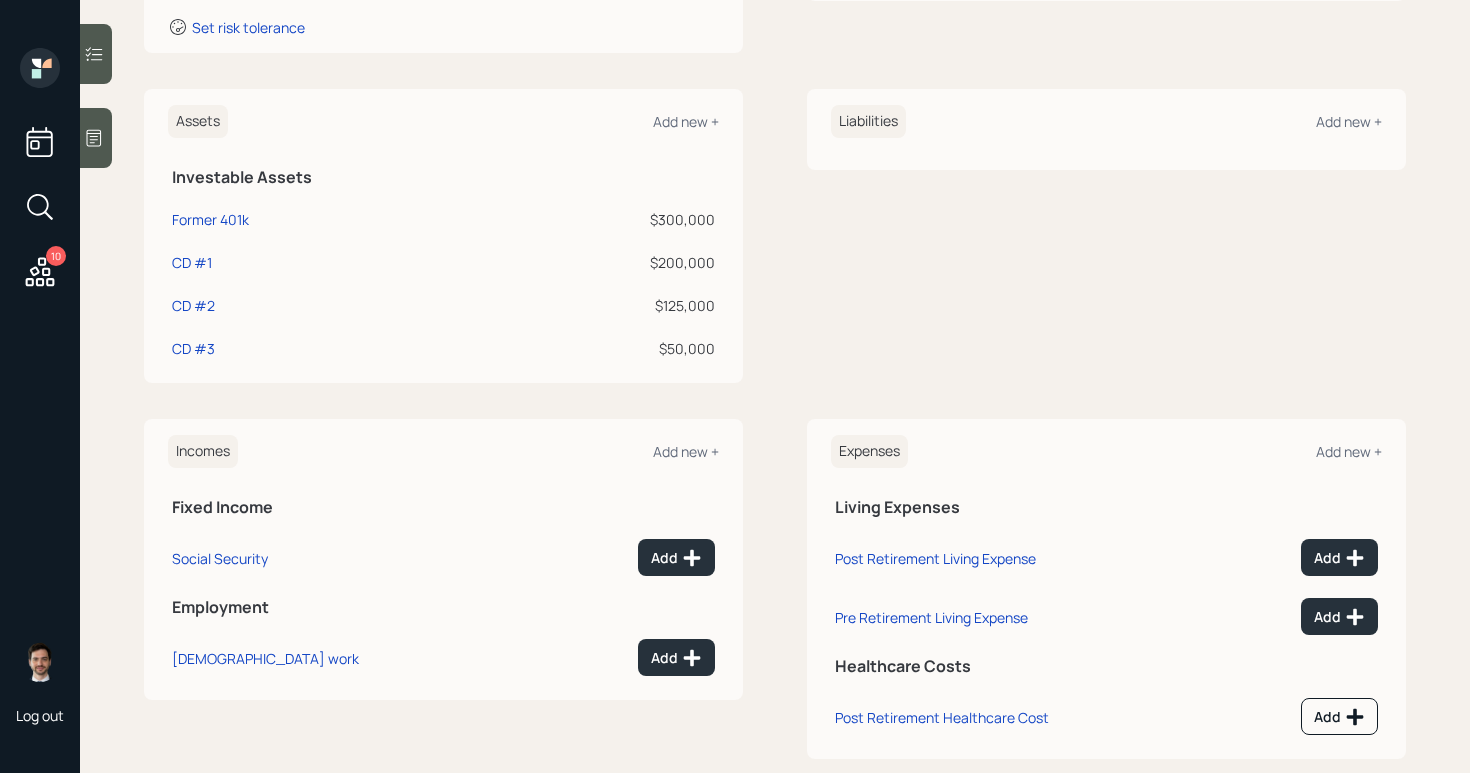 scroll, scrollTop: 416, scrollLeft: 0, axis: vertical 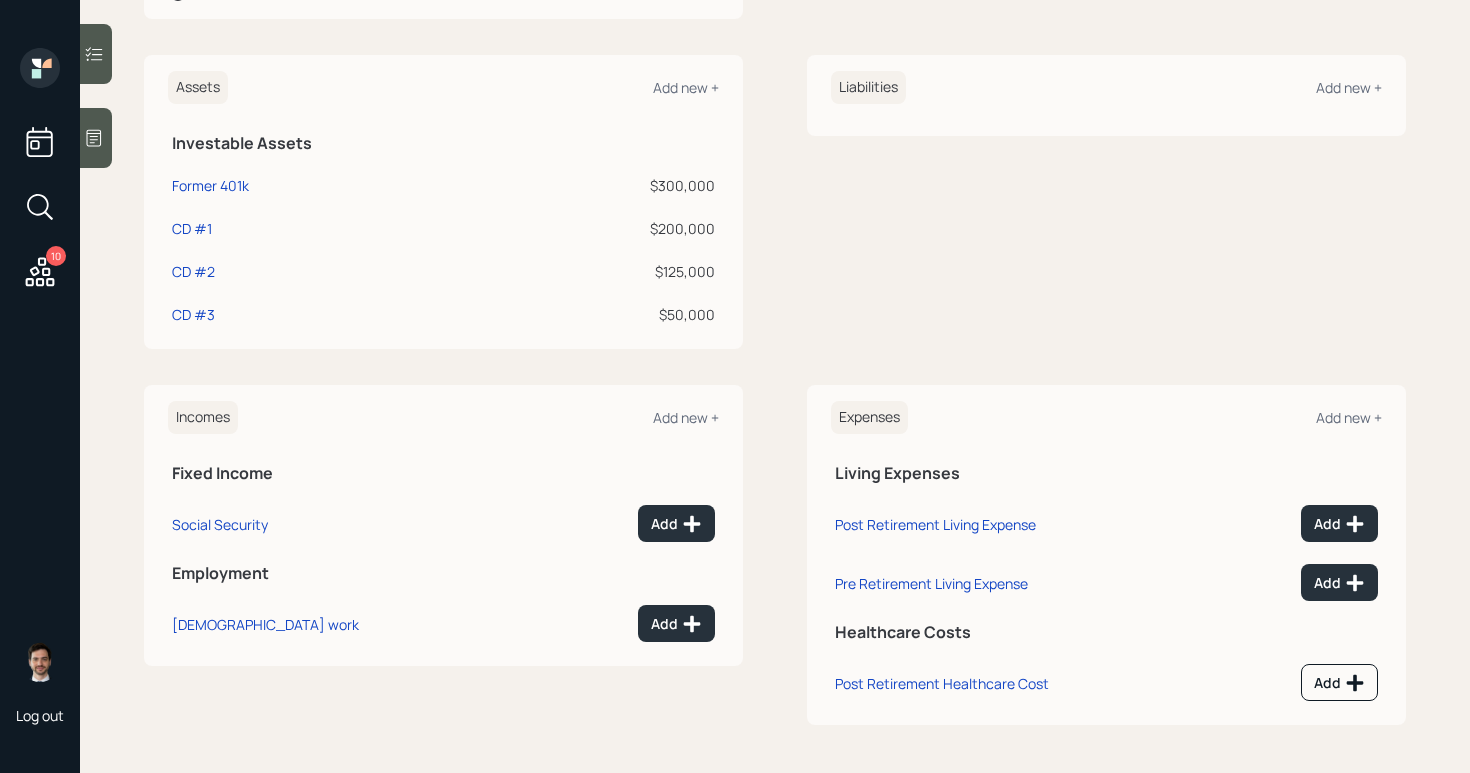 click on "Incomes Add new +" at bounding box center (443, 417) 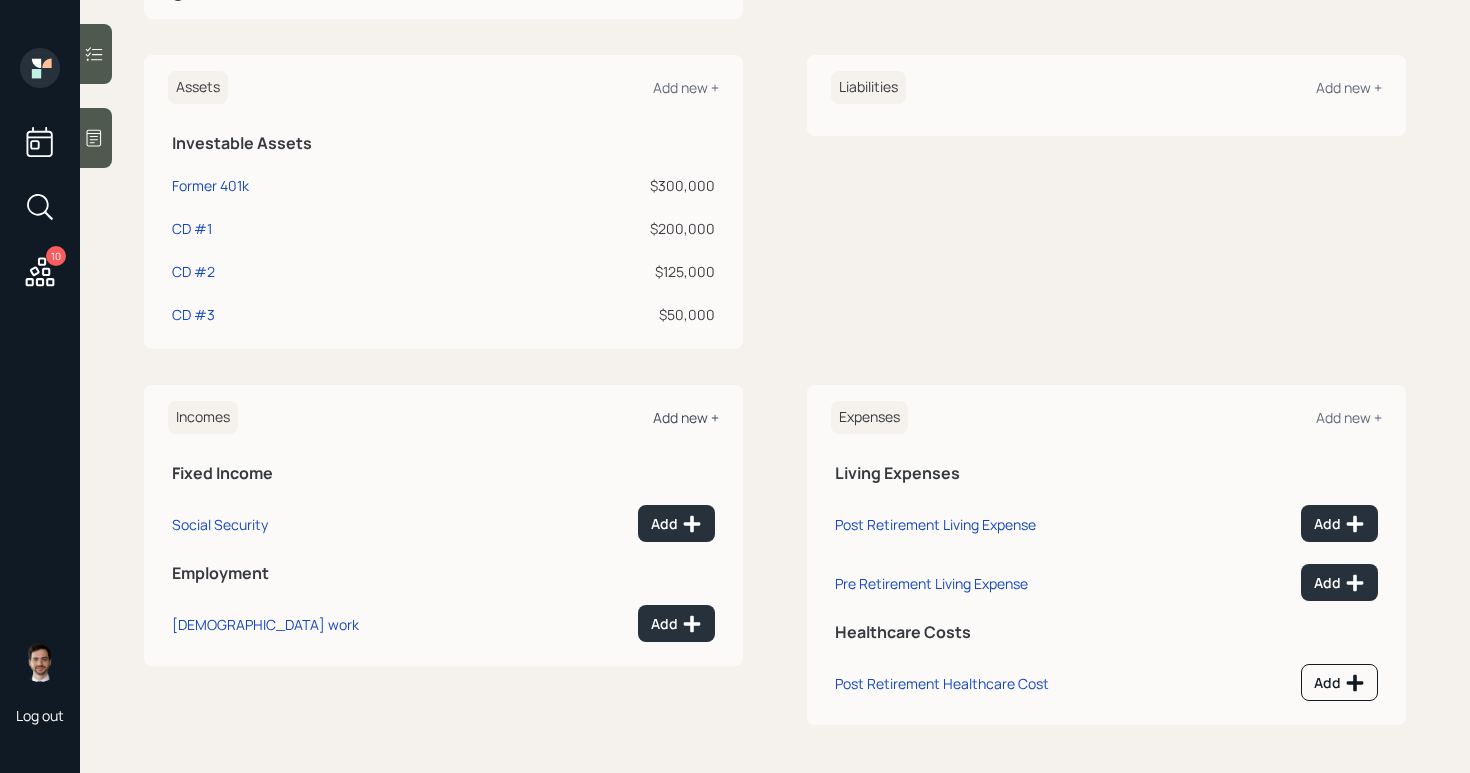 click on "Add new +" at bounding box center (686, 417) 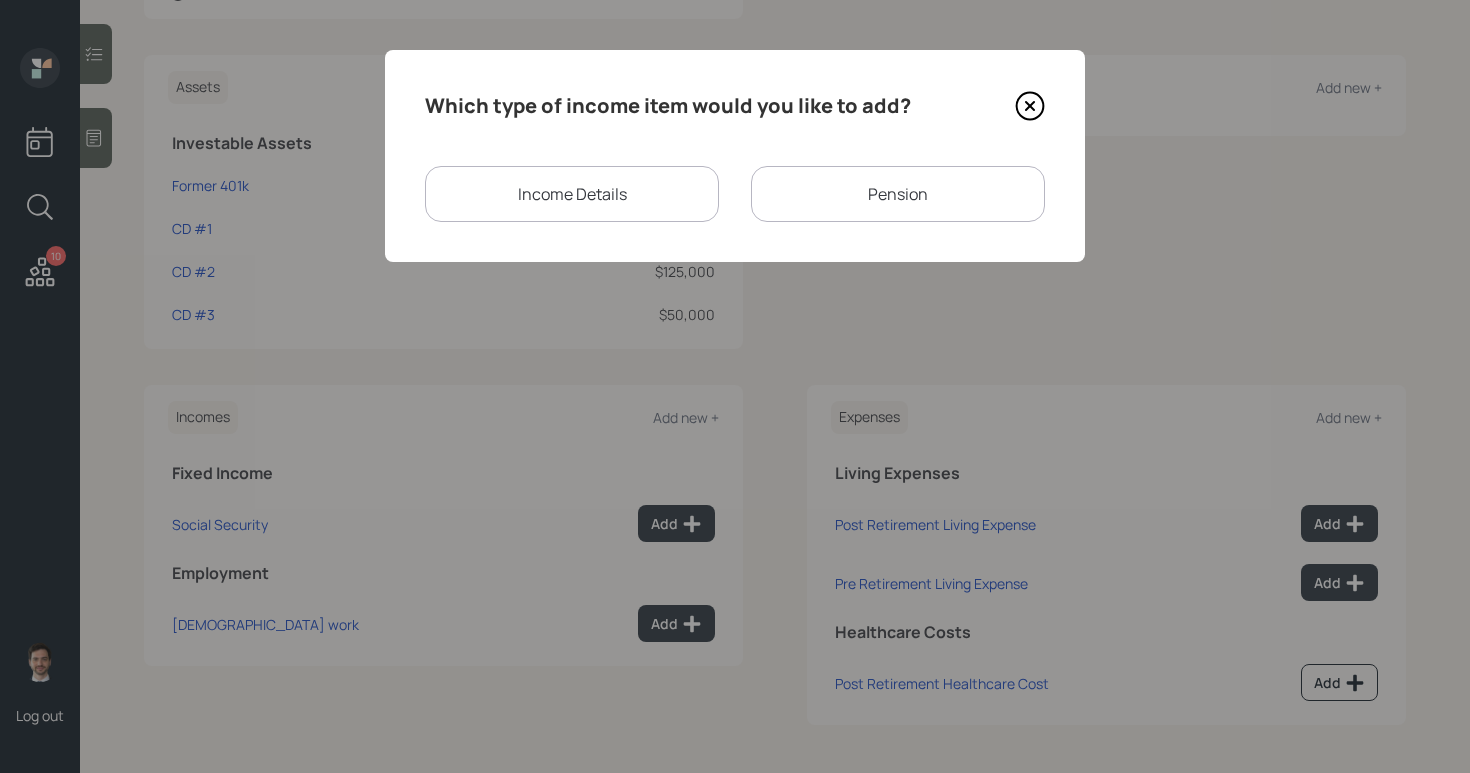 click on "Income Details" at bounding box center (572, 194) 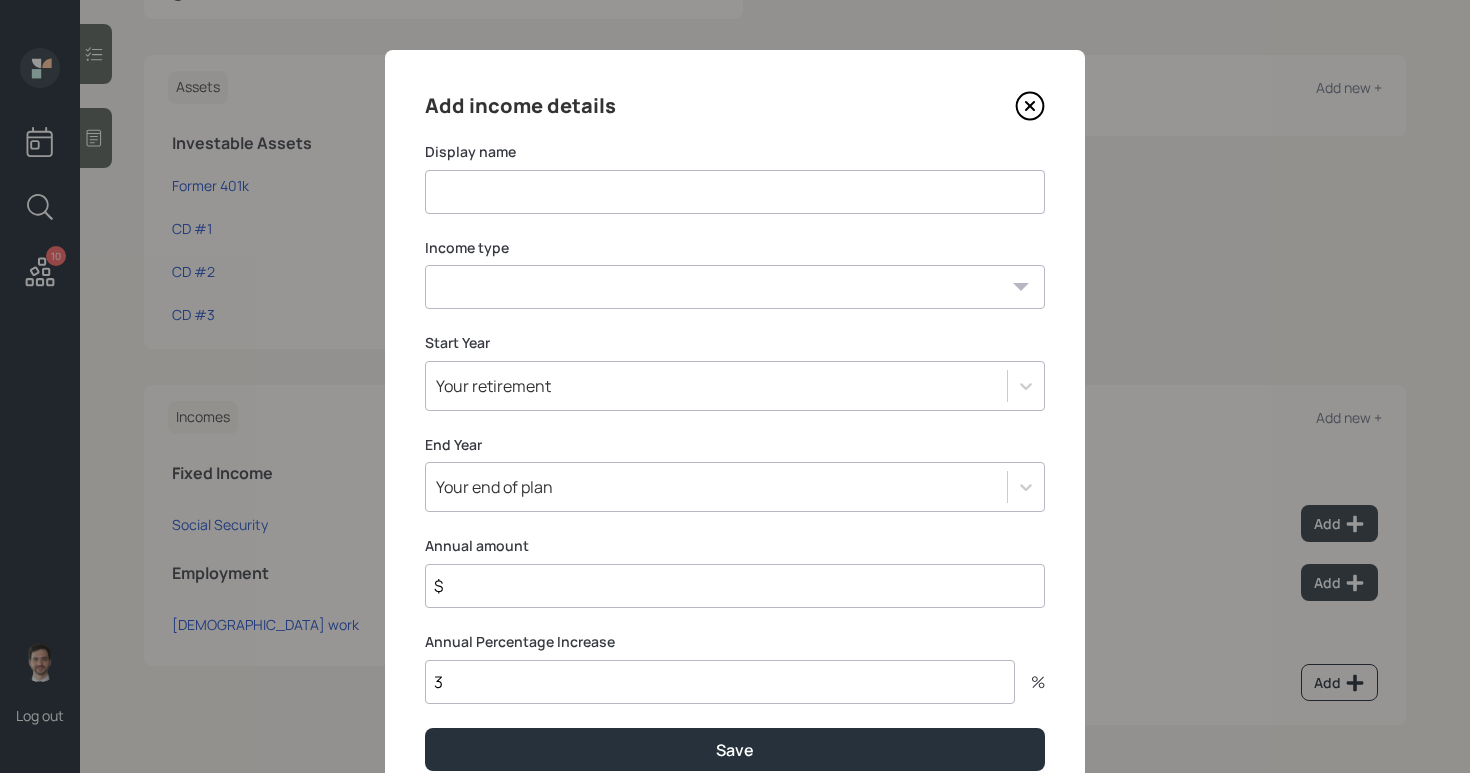click at bounding box center [735, 192] 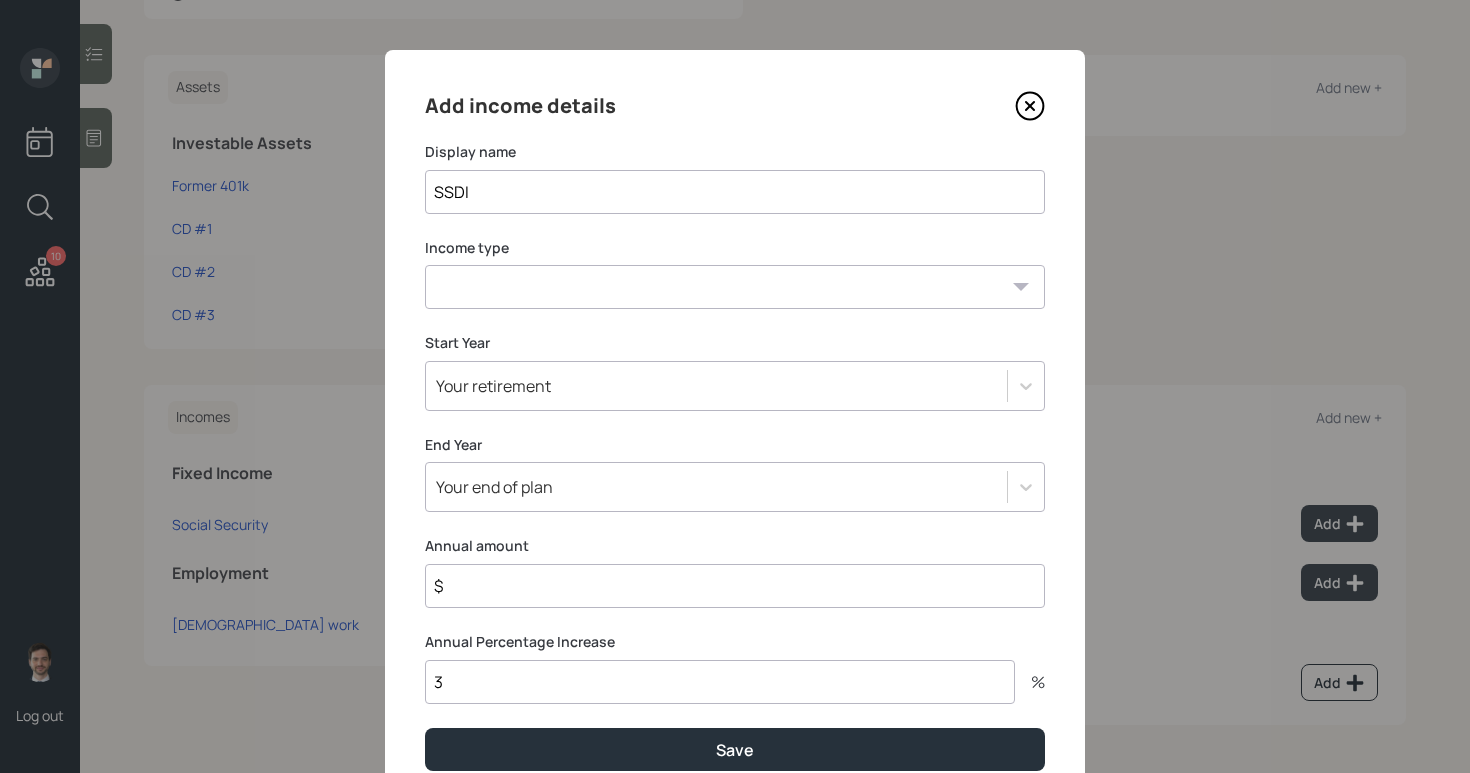 type on "SSDI" 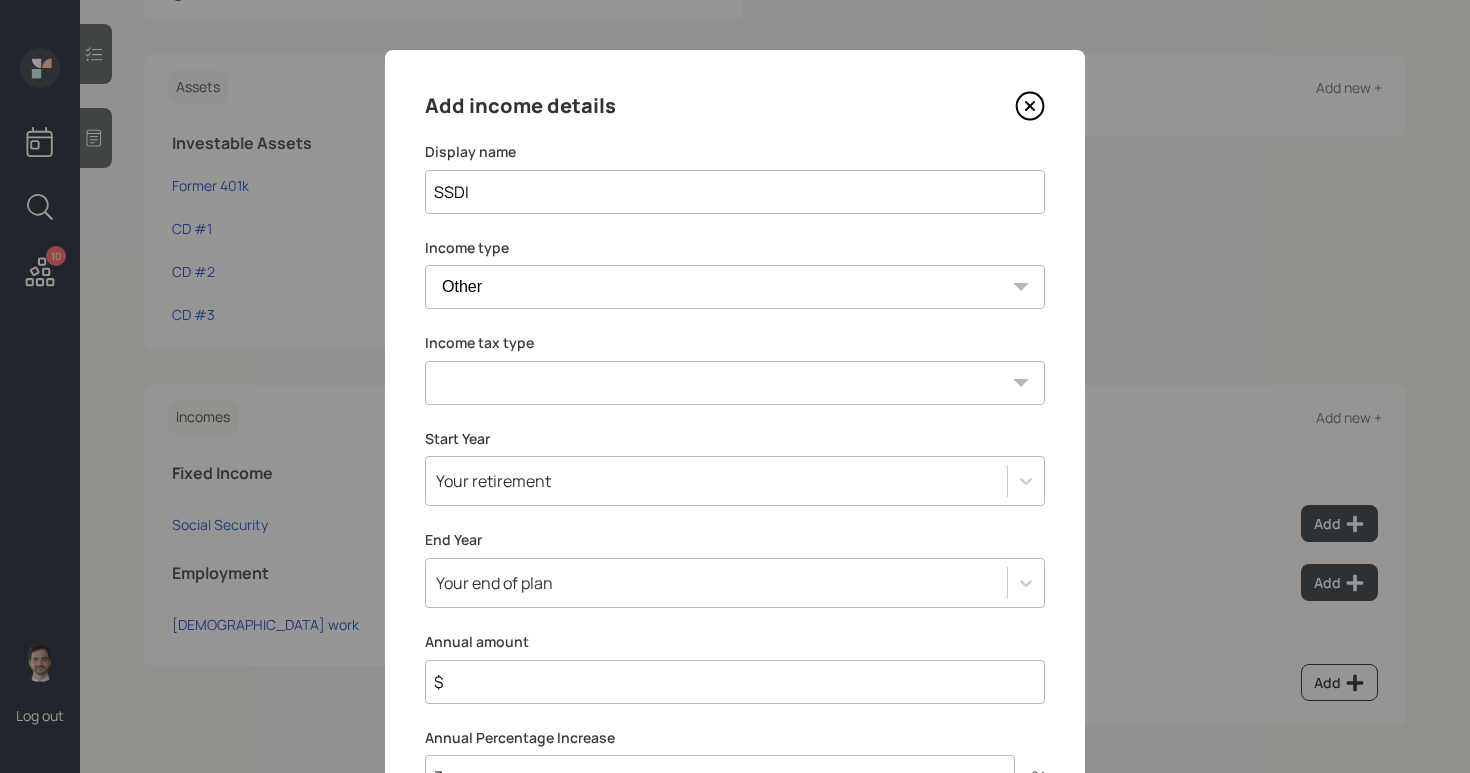 select on "earned" 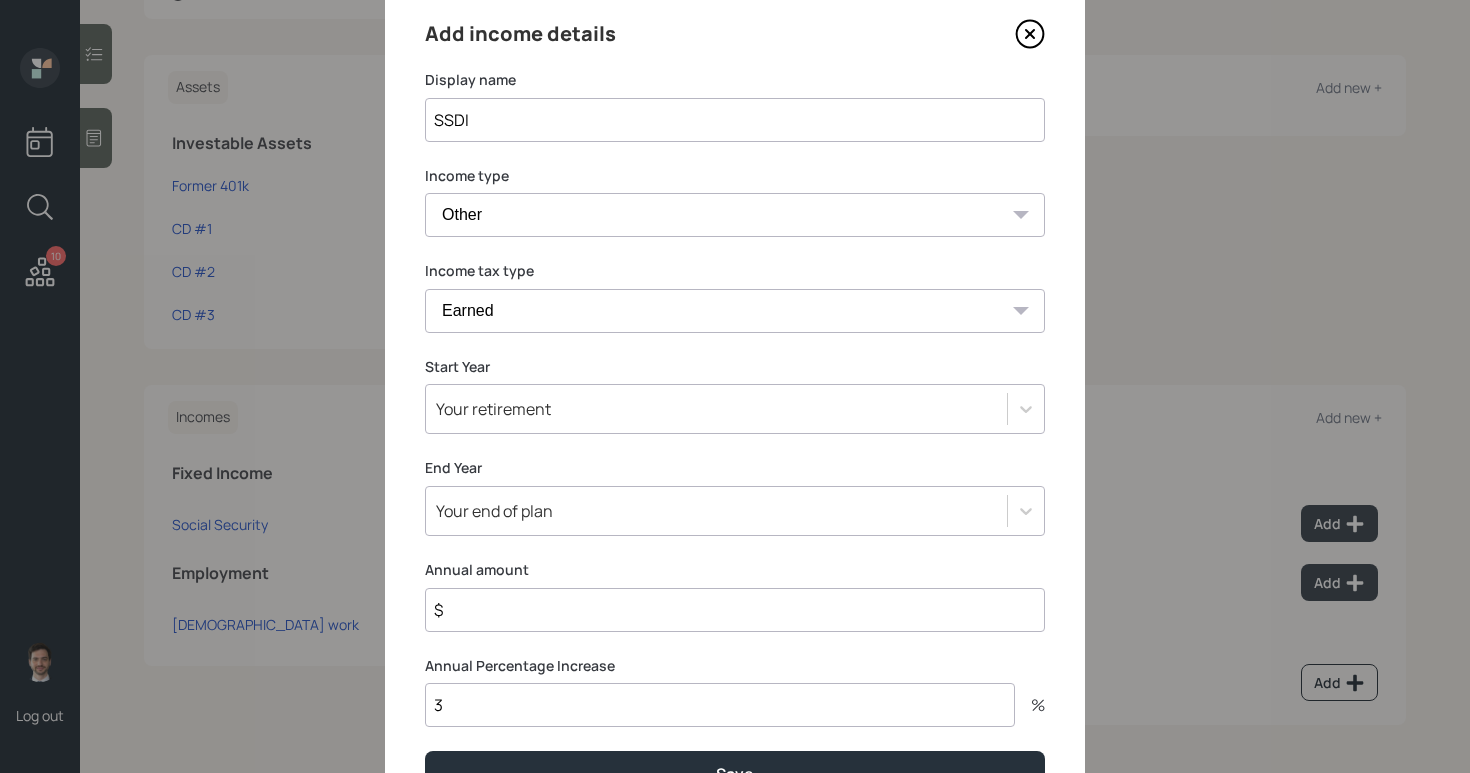 scroll, scrollTop: 75, scrollLeft: 0, axis: vertical 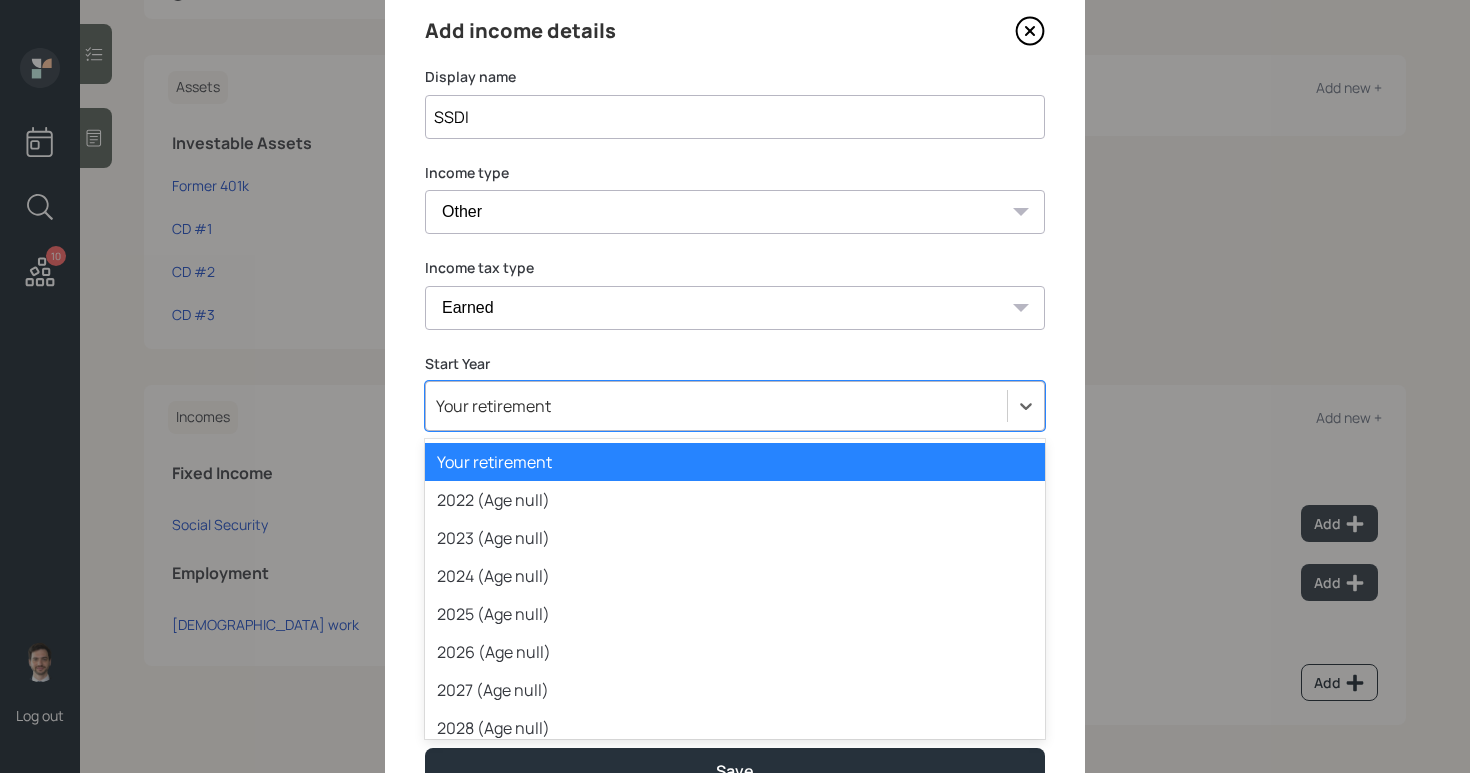 click on "Your retirement" at bounding box center [716, 406] 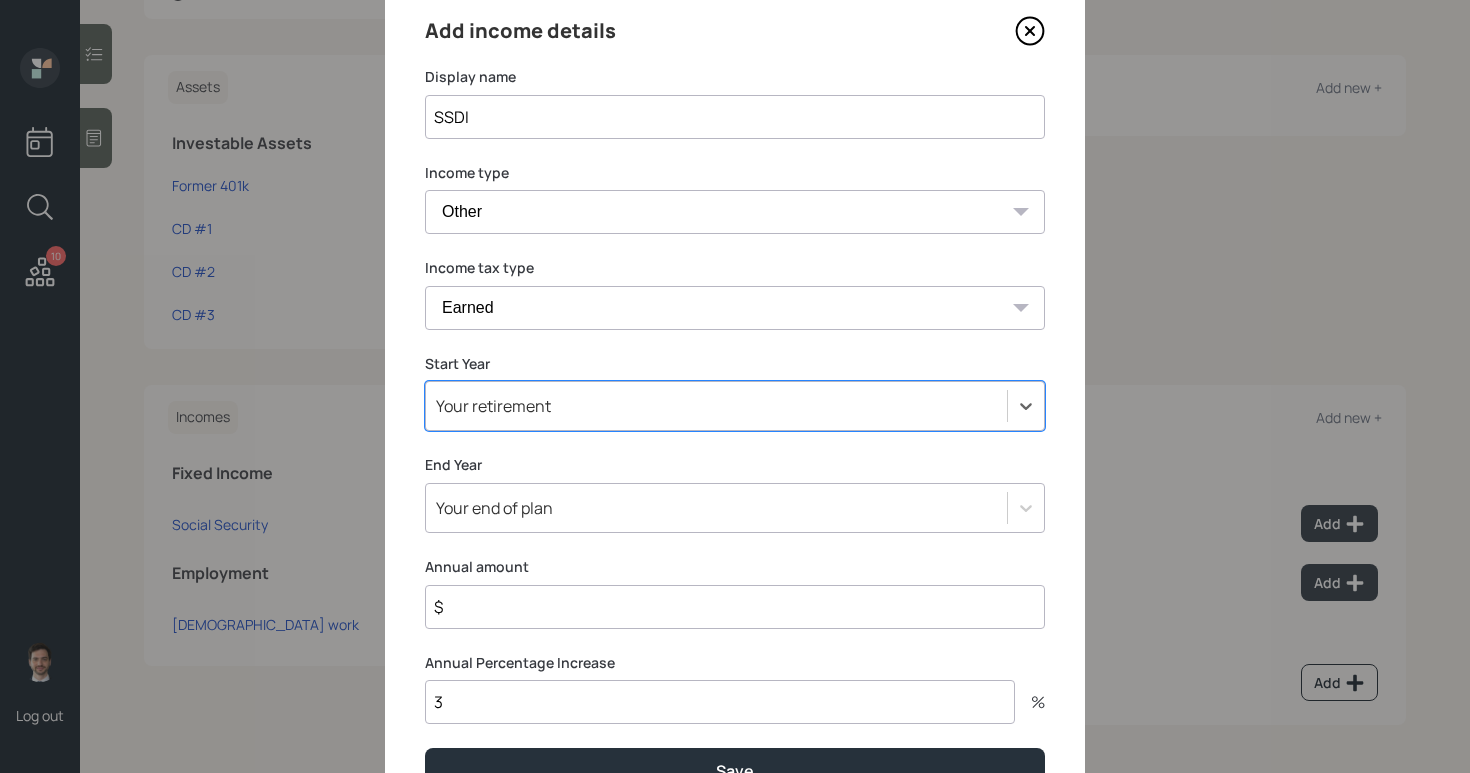 click on "Your retirement" at bounding box center (716, 406) 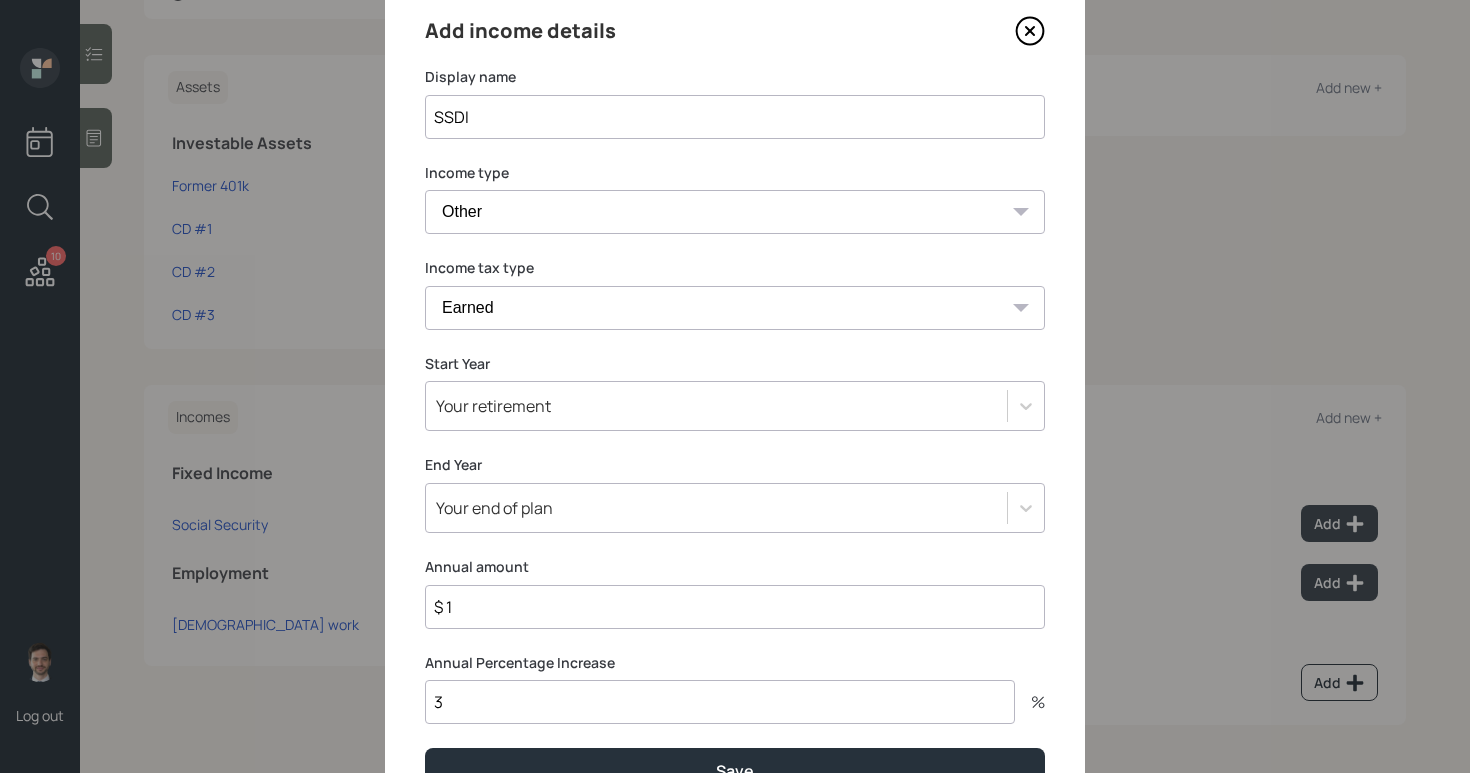 type on "$ 1" 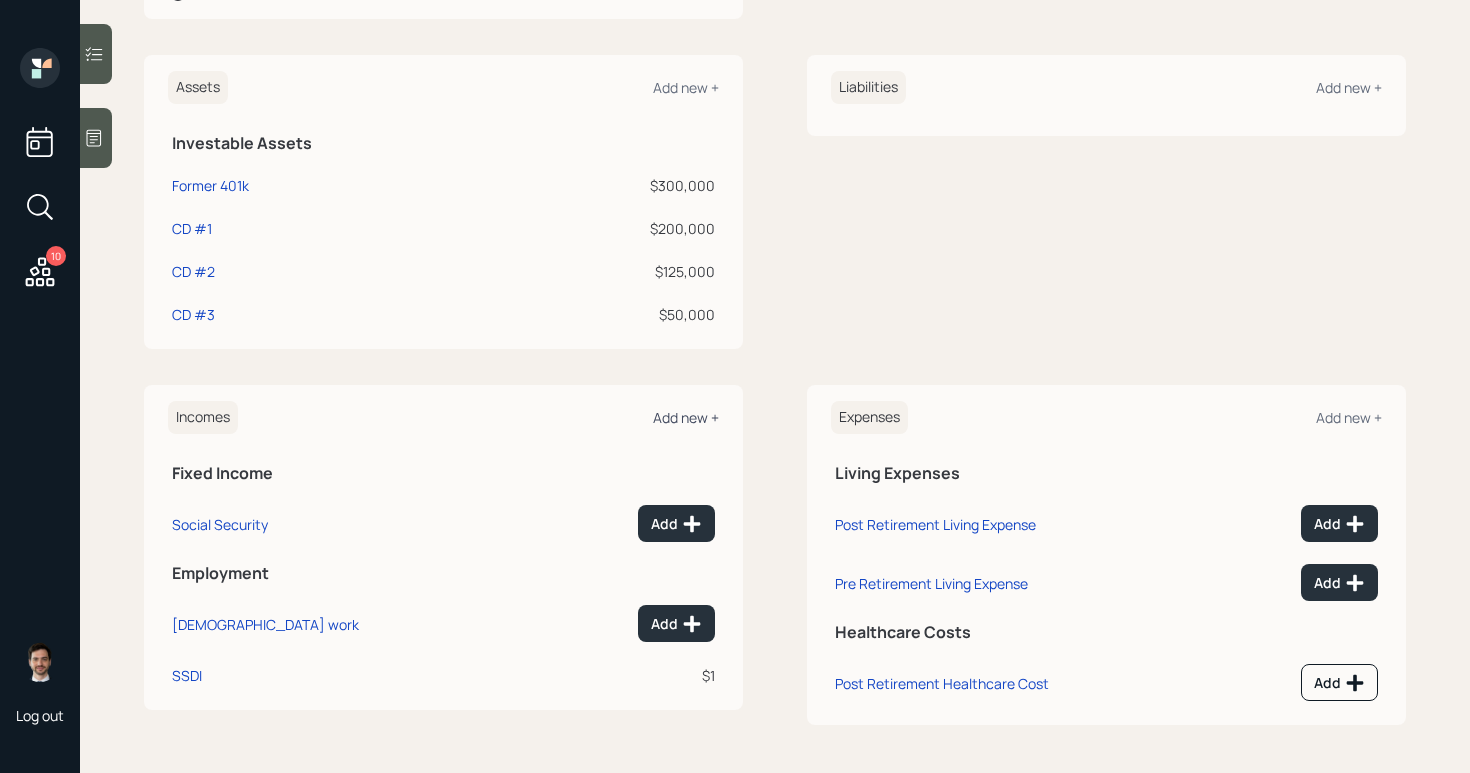 click on "Add new +" at bounding box center (686, 417) 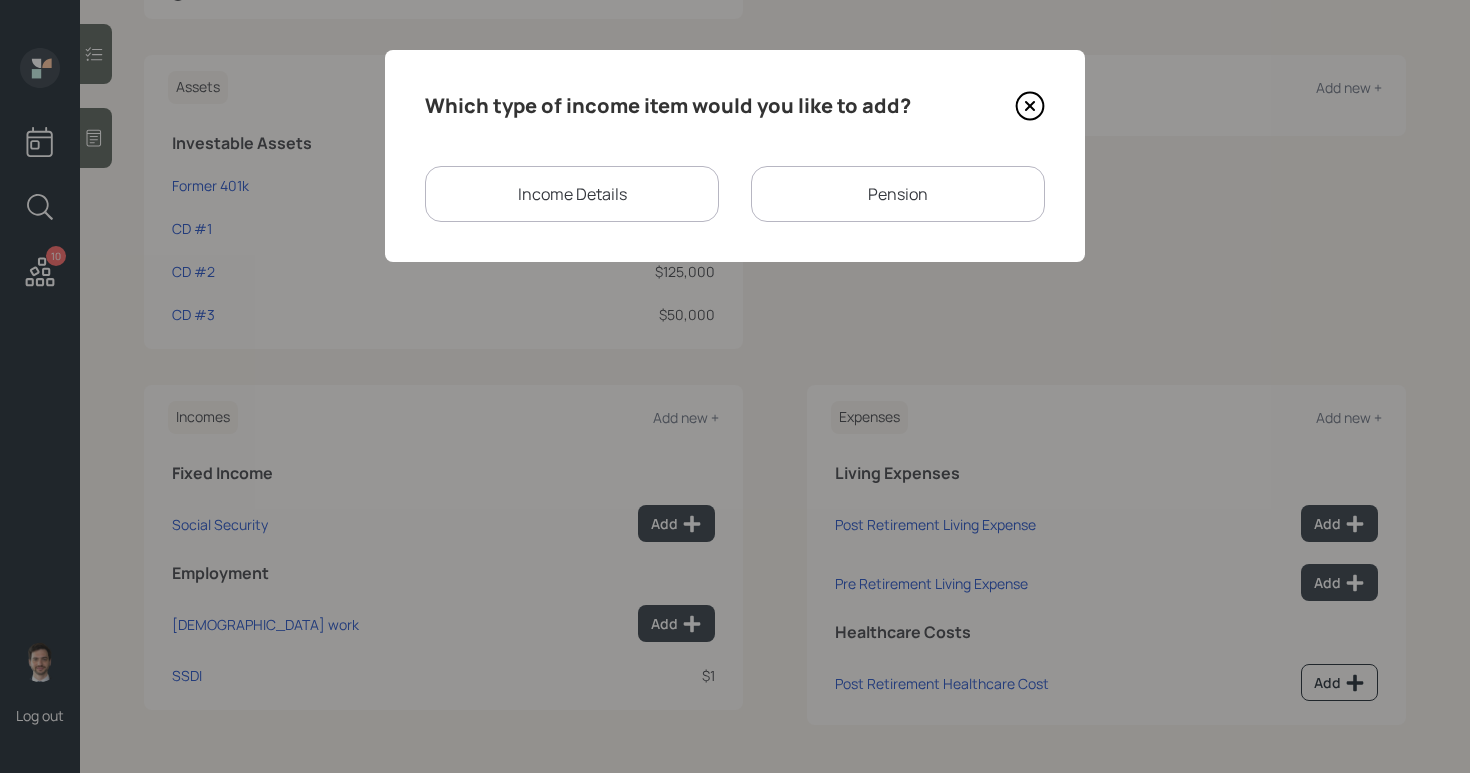 click on "Pension" at bounding box center [898, 194] 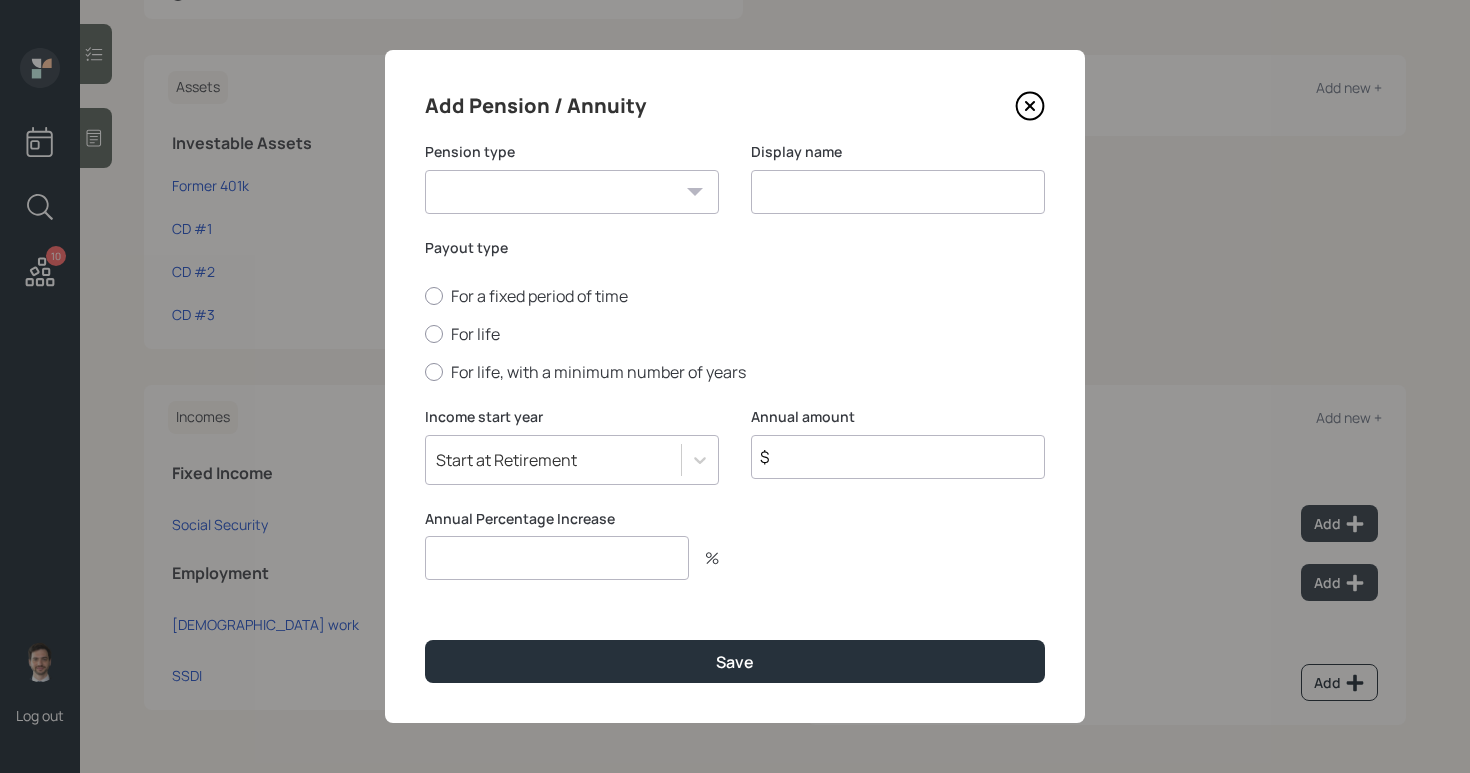 click on "Pension Annuity" at bounding box center [572, 192] 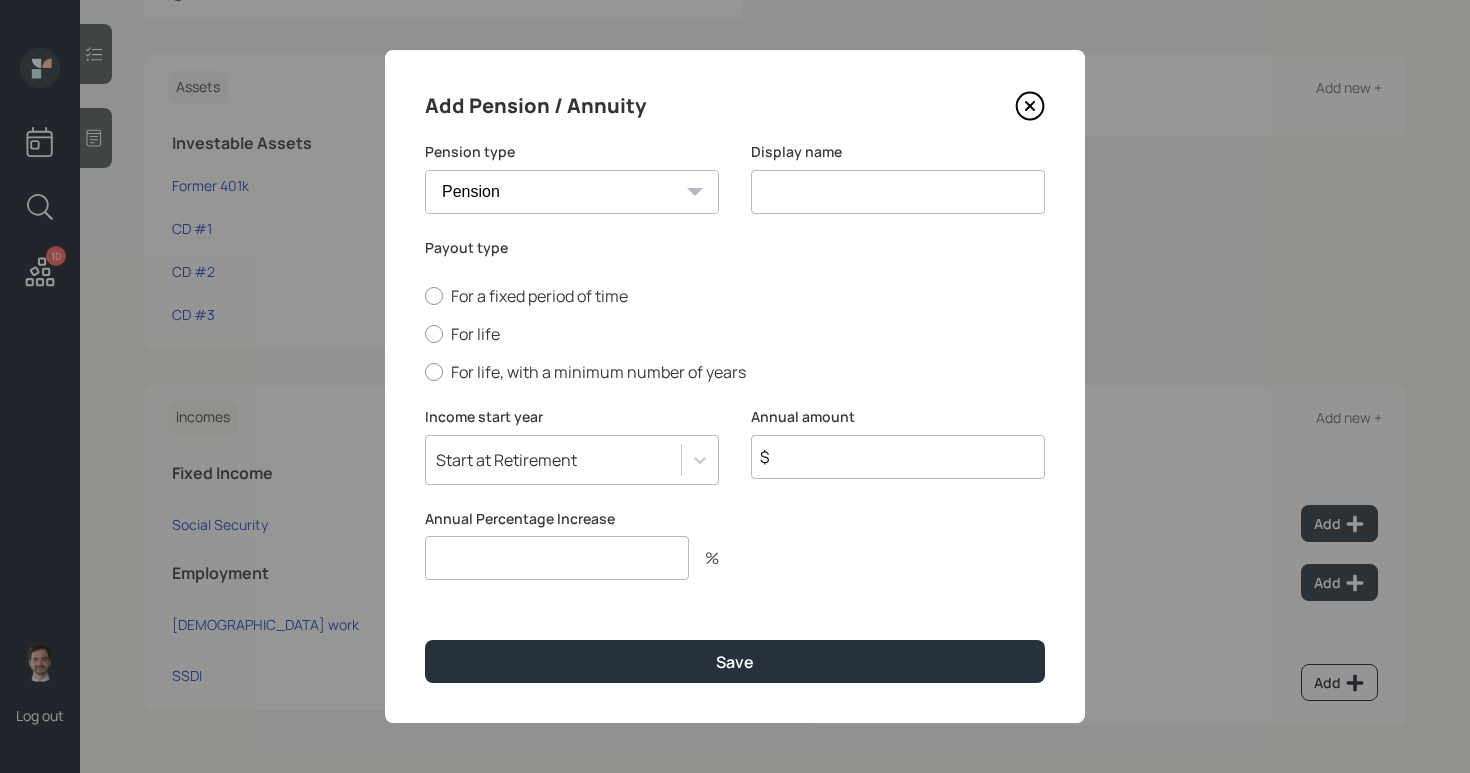 click at bounding box center [898, 192] 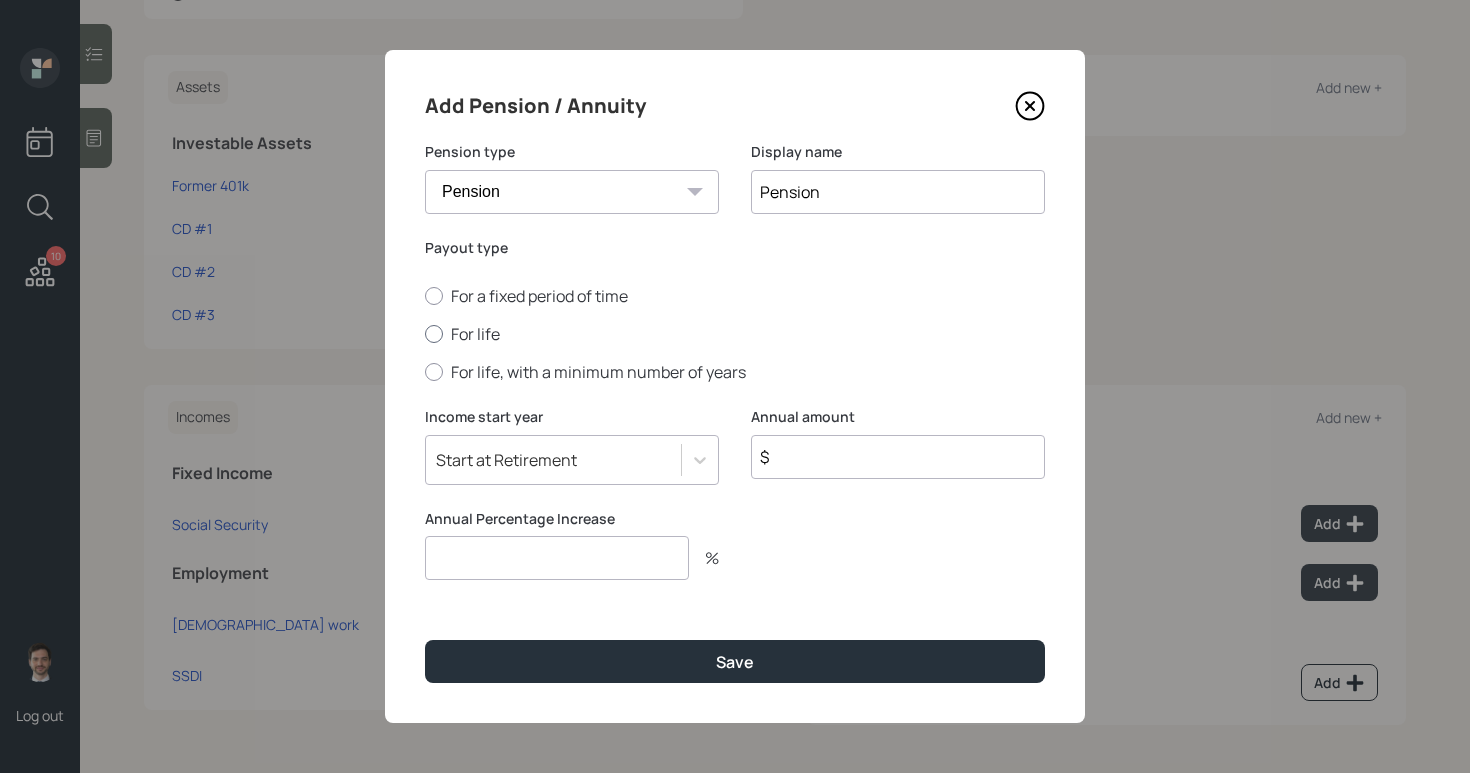 type on "Pension" 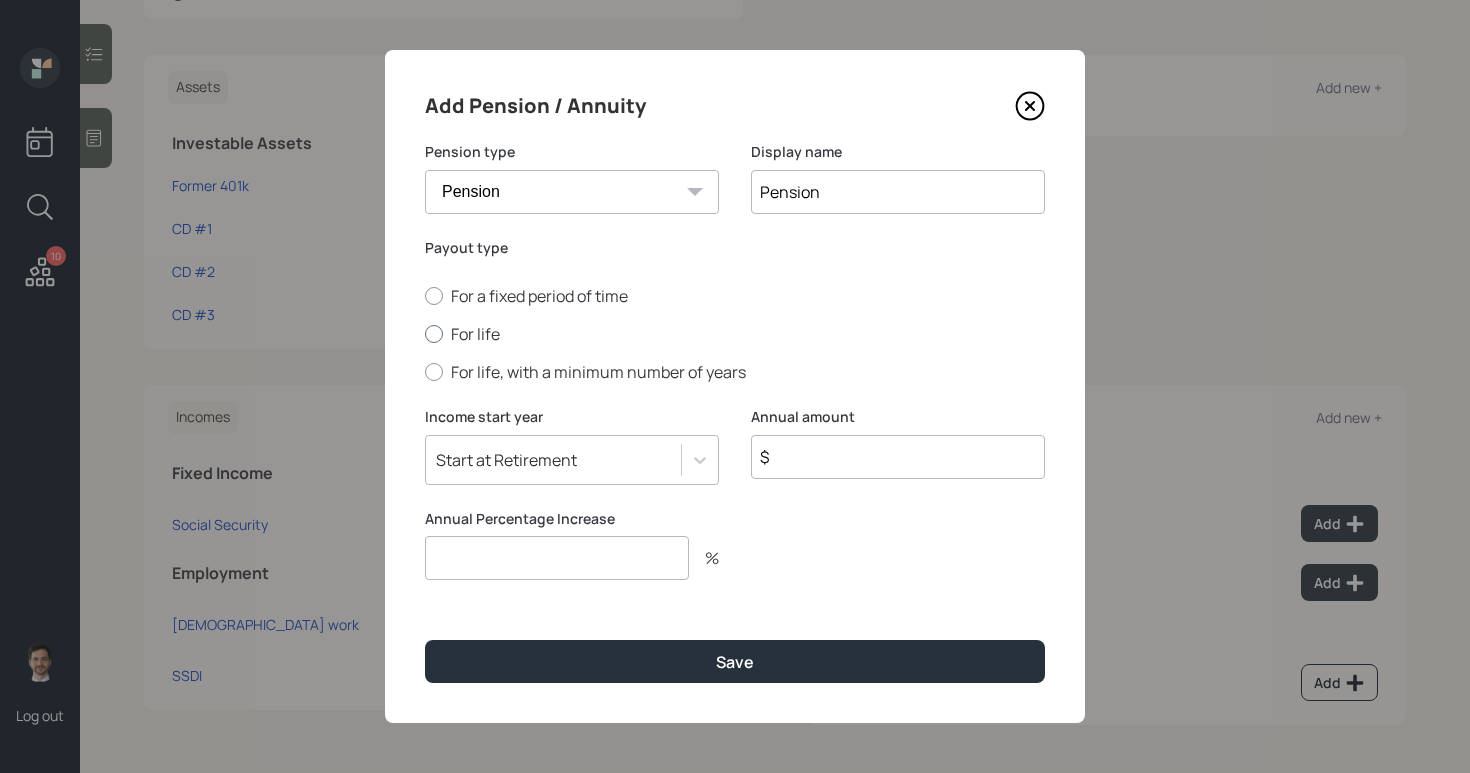 radio on "true" 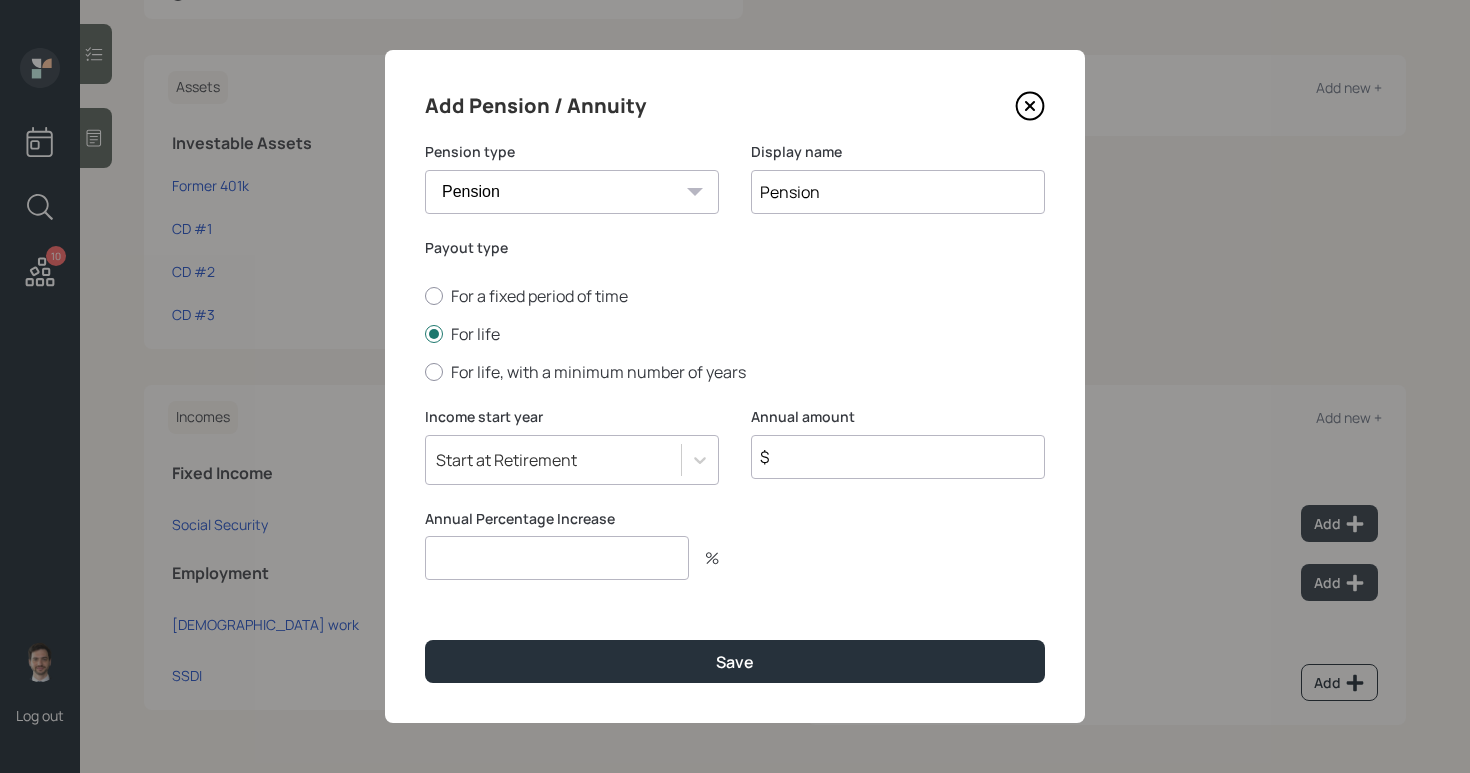 click on "$" at bounding box center [898, 457] 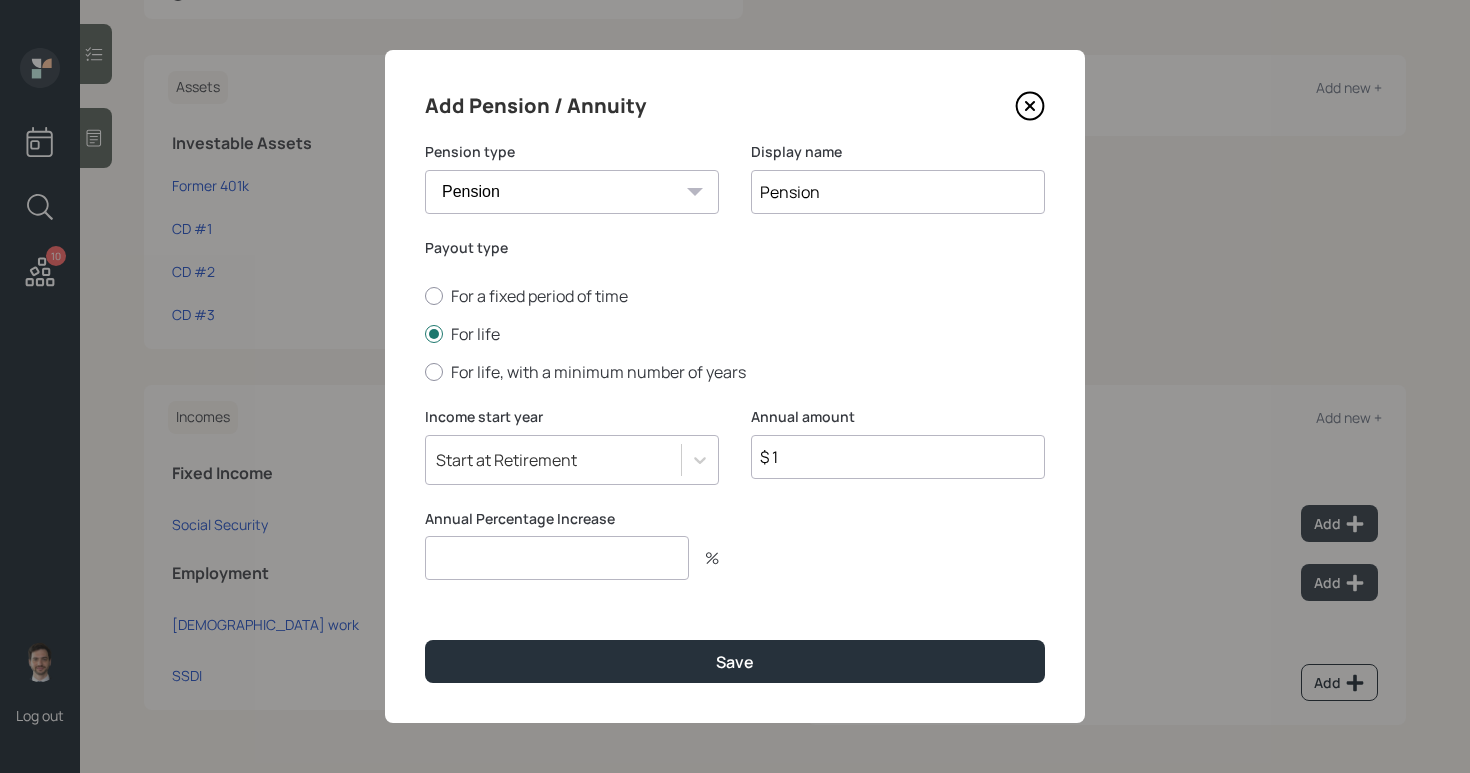 type on "$ 1" 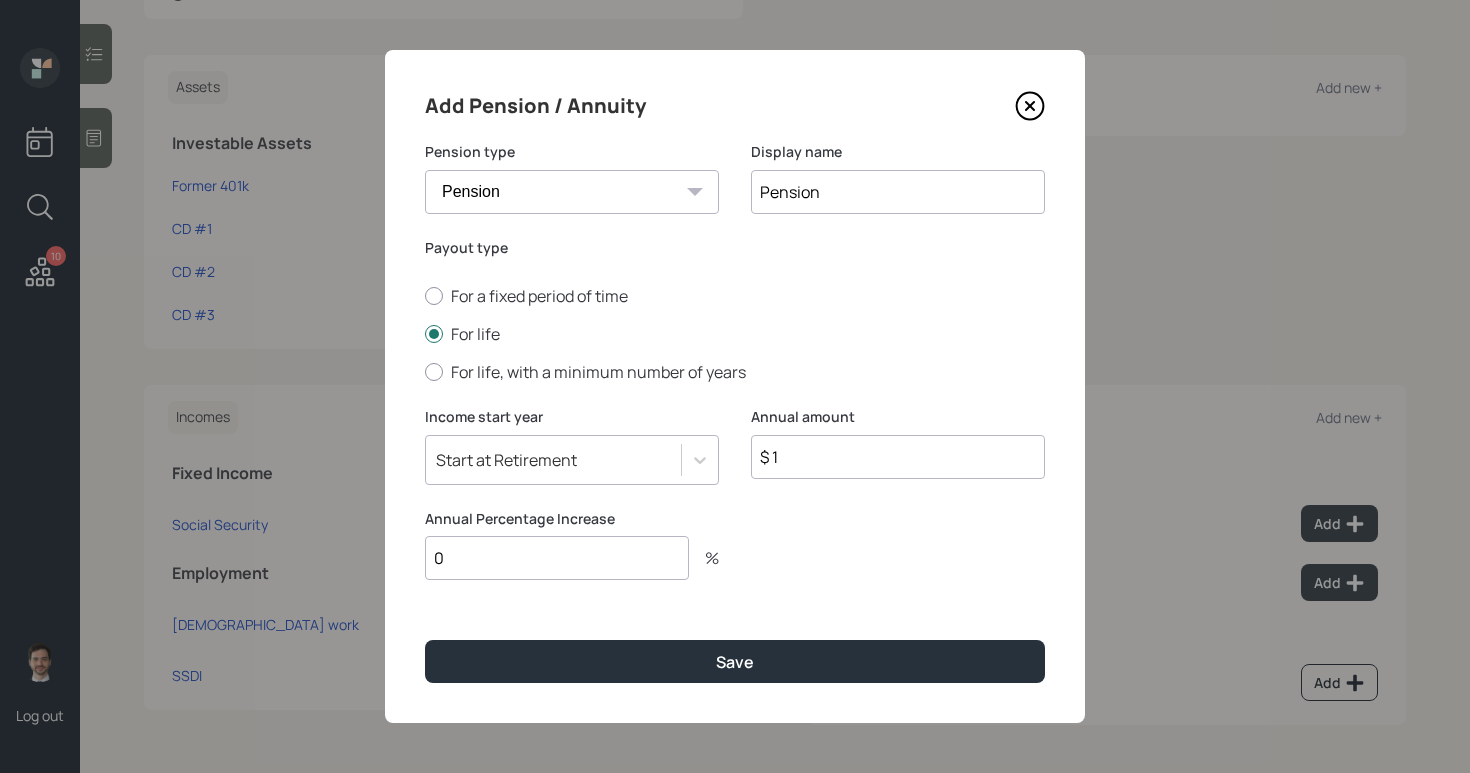 type on "0" 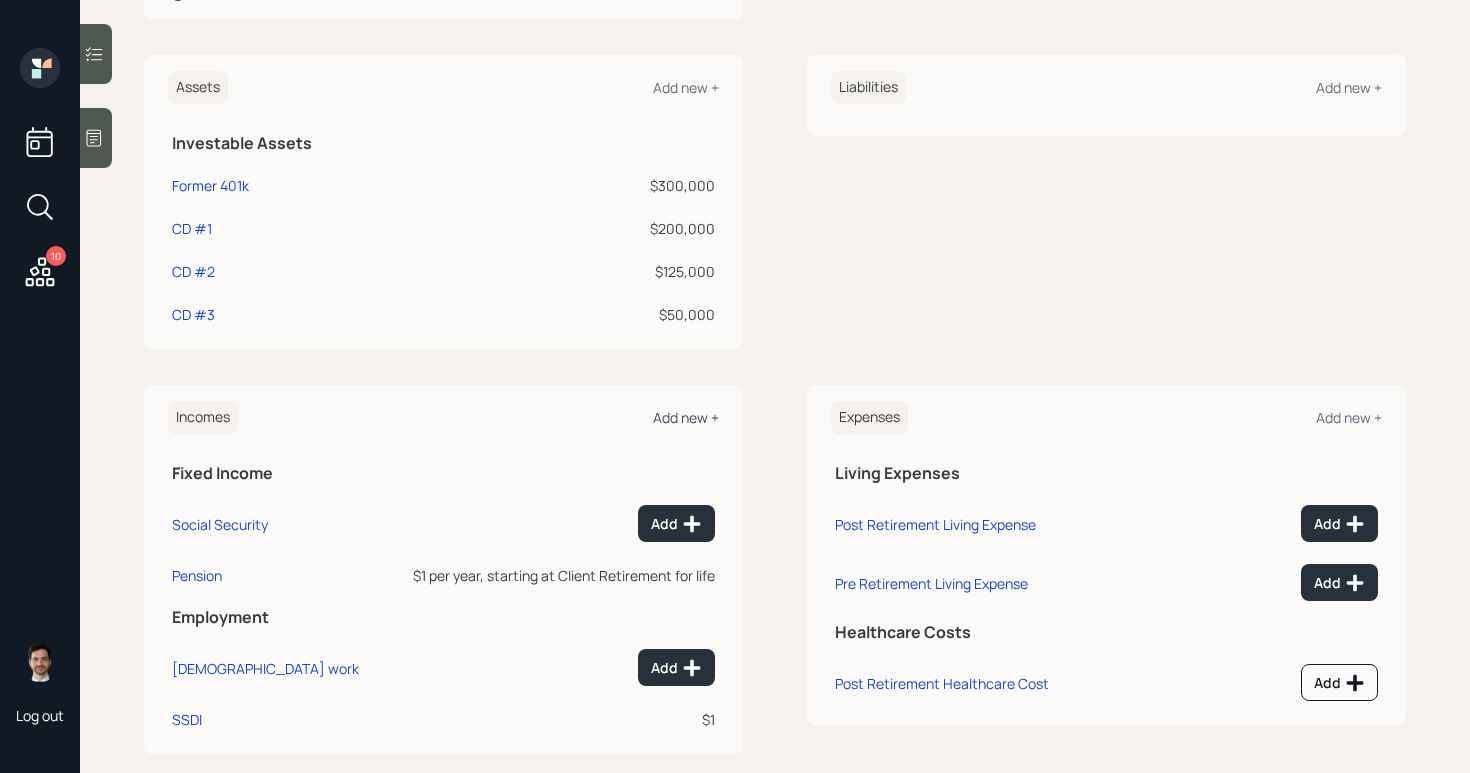 click on "Add new +" at bounding box center [686, 417] 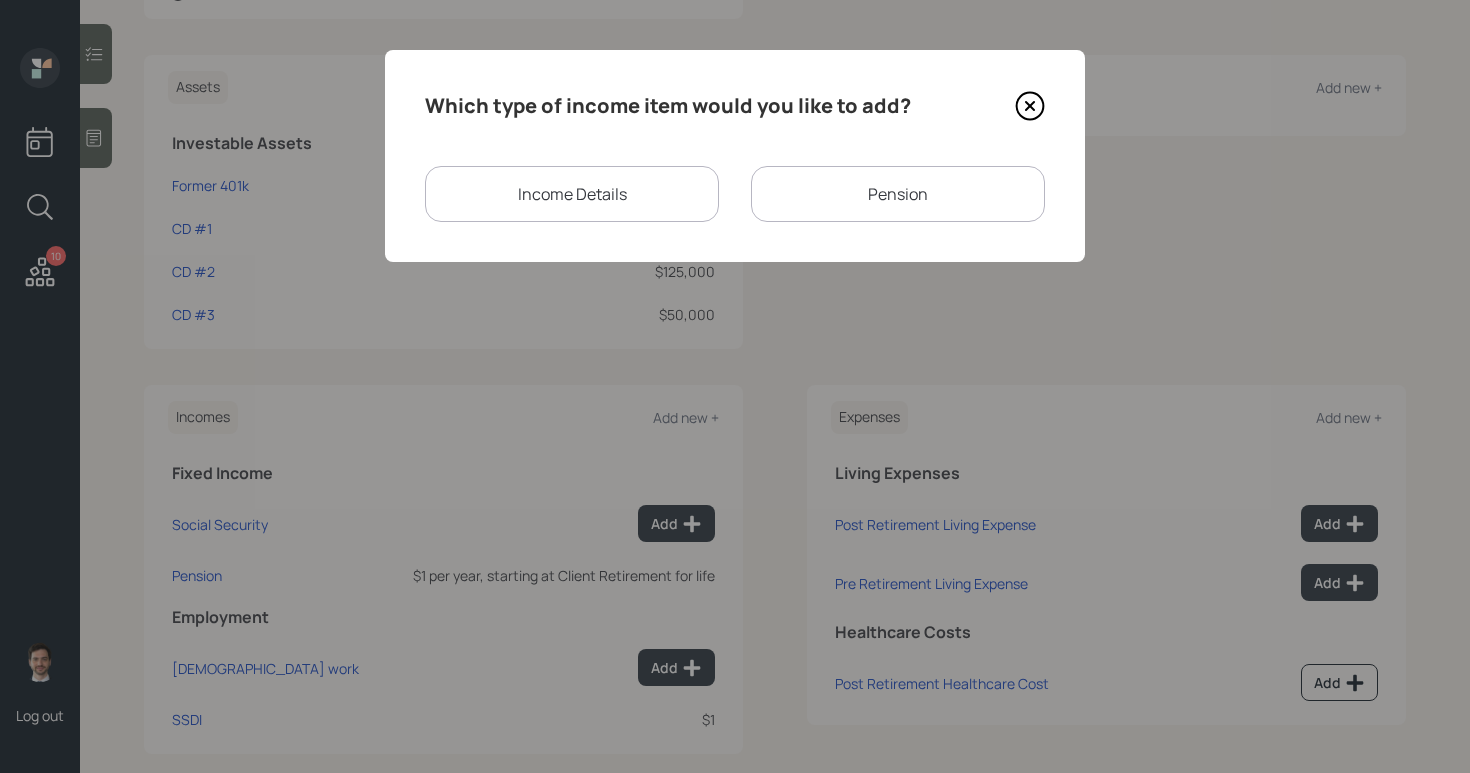 click on "Pension" at bounding box center (898, 194) 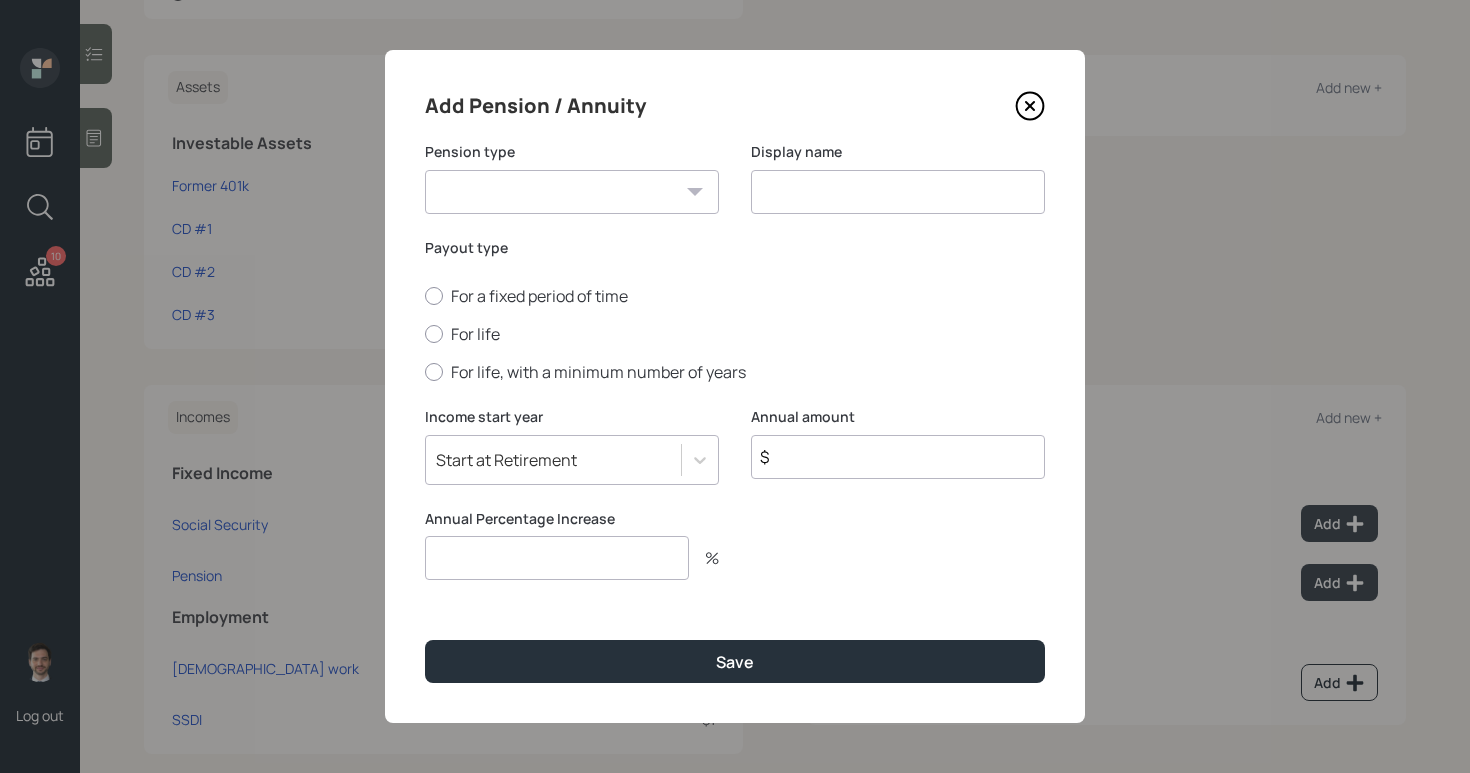 click on "Pension Annuity" at bounding box center (572, 192) 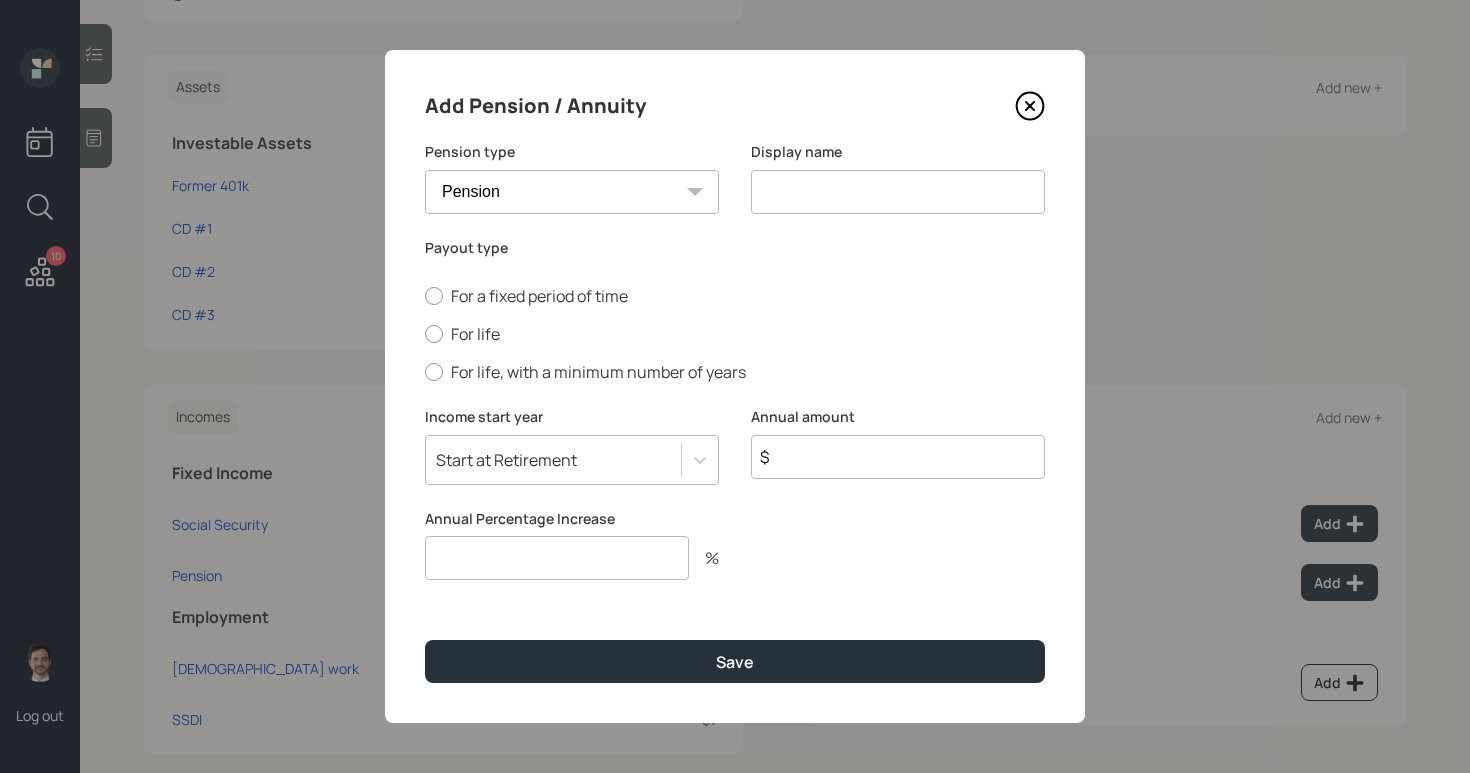 click at bounding box center (898, 192) 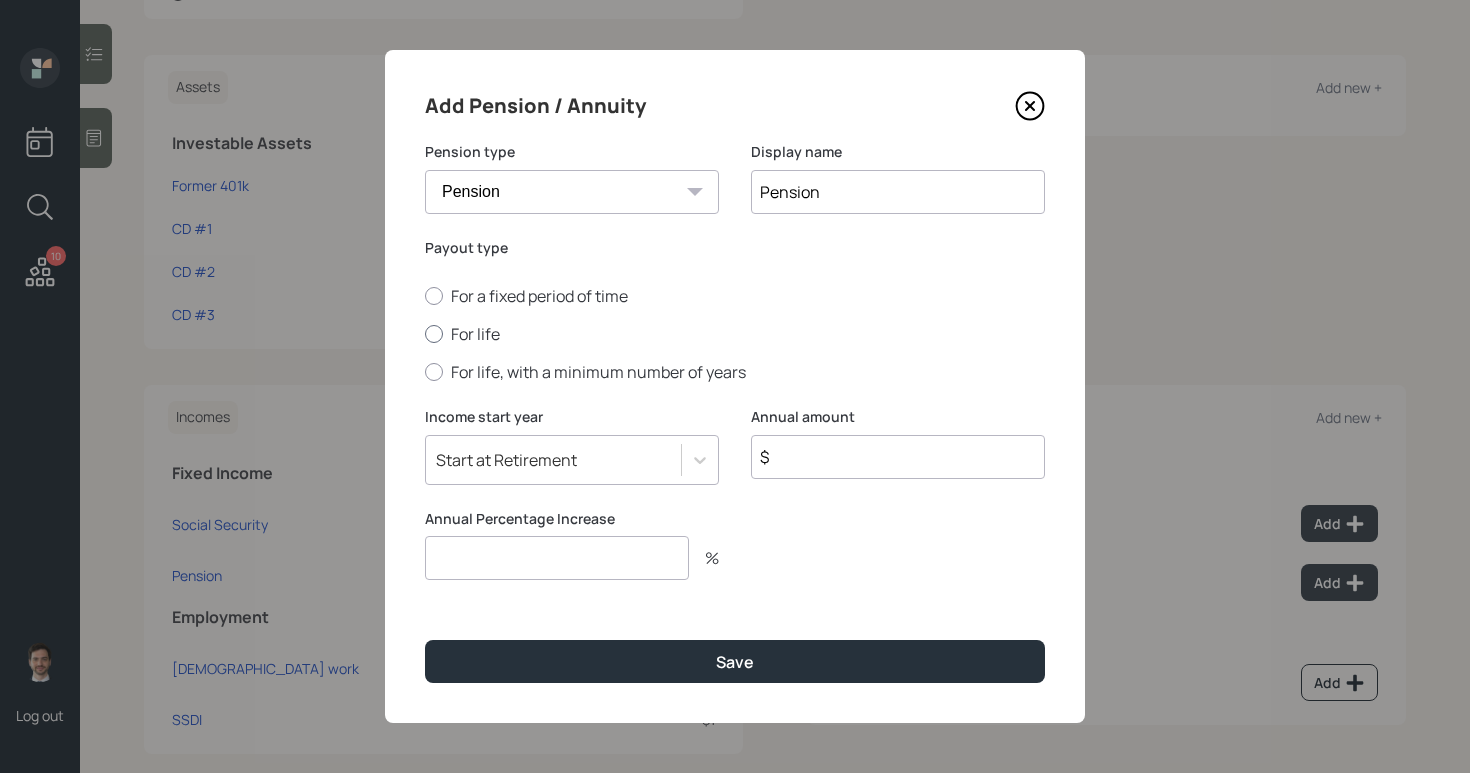 type on "Pension" 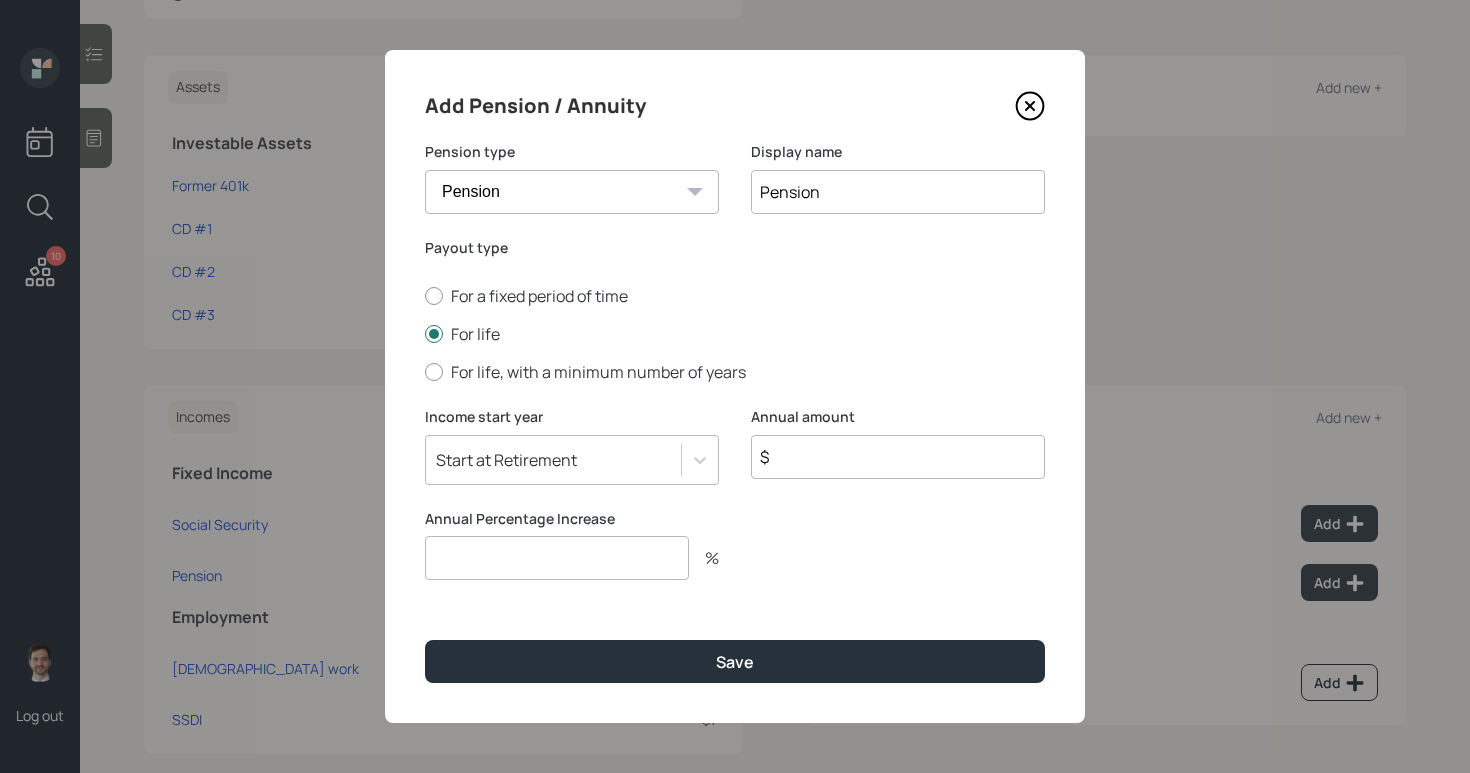 click on "$" at bounding box center (898, 457) 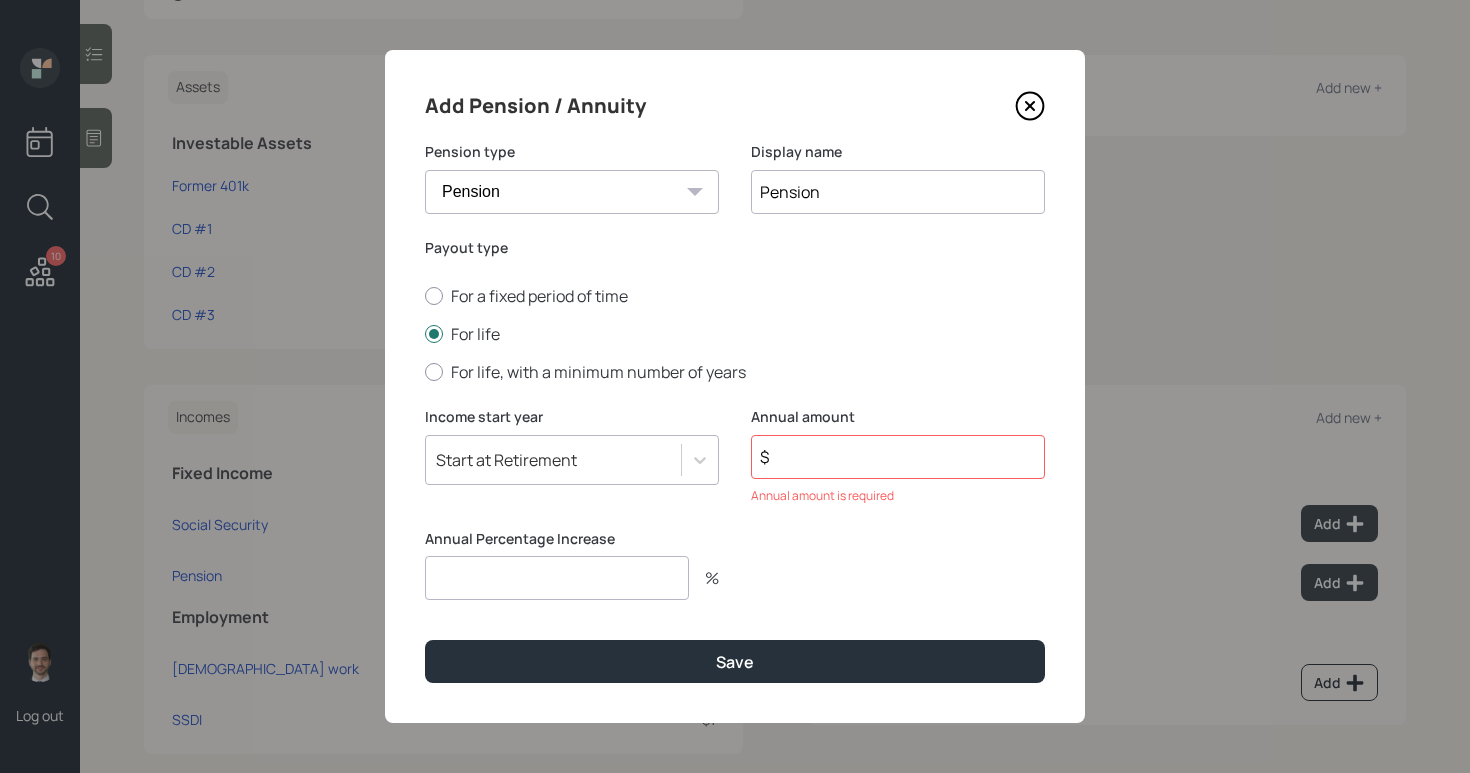 click on "Pension" at bounding box center [898, 192] 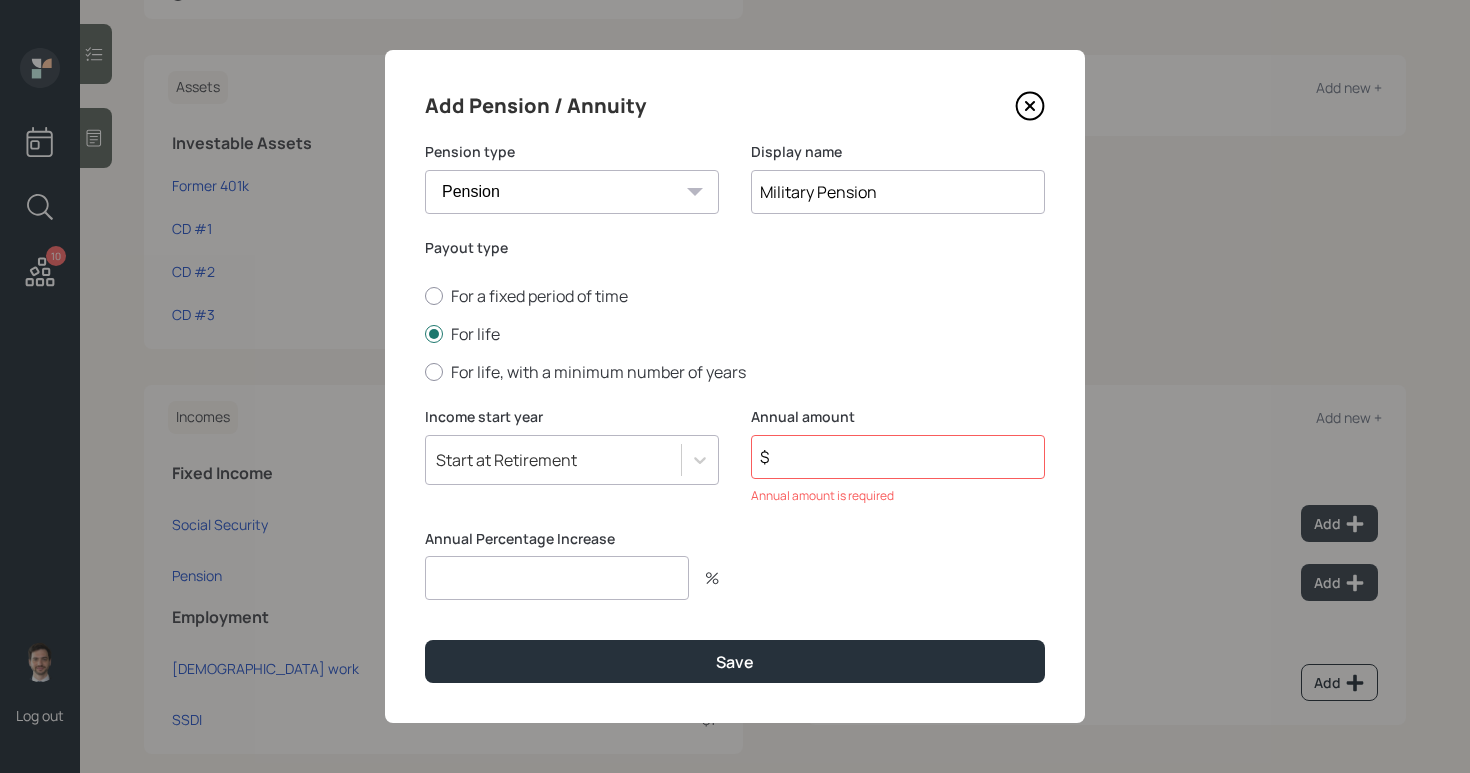 type on "Military Pension" 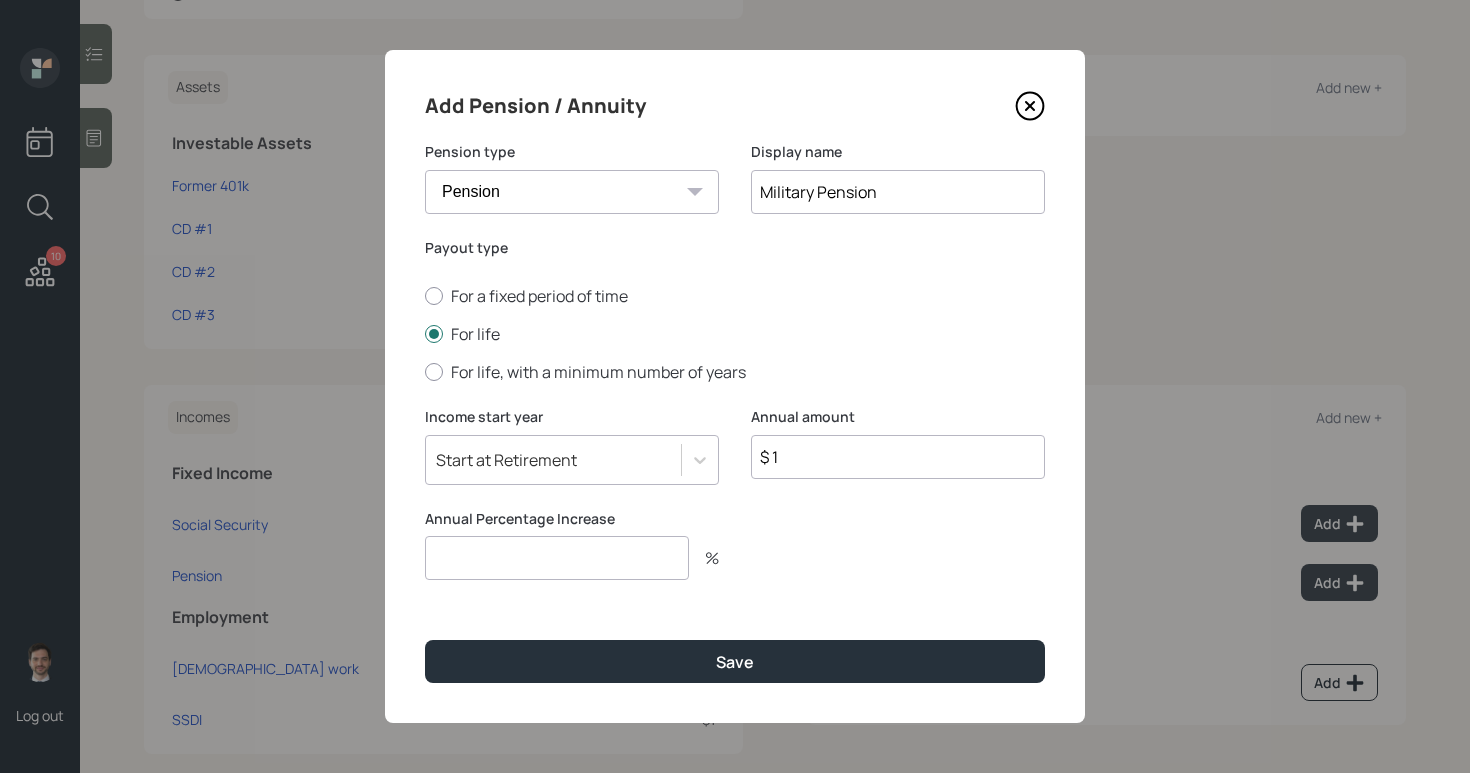 type on "$ 1" 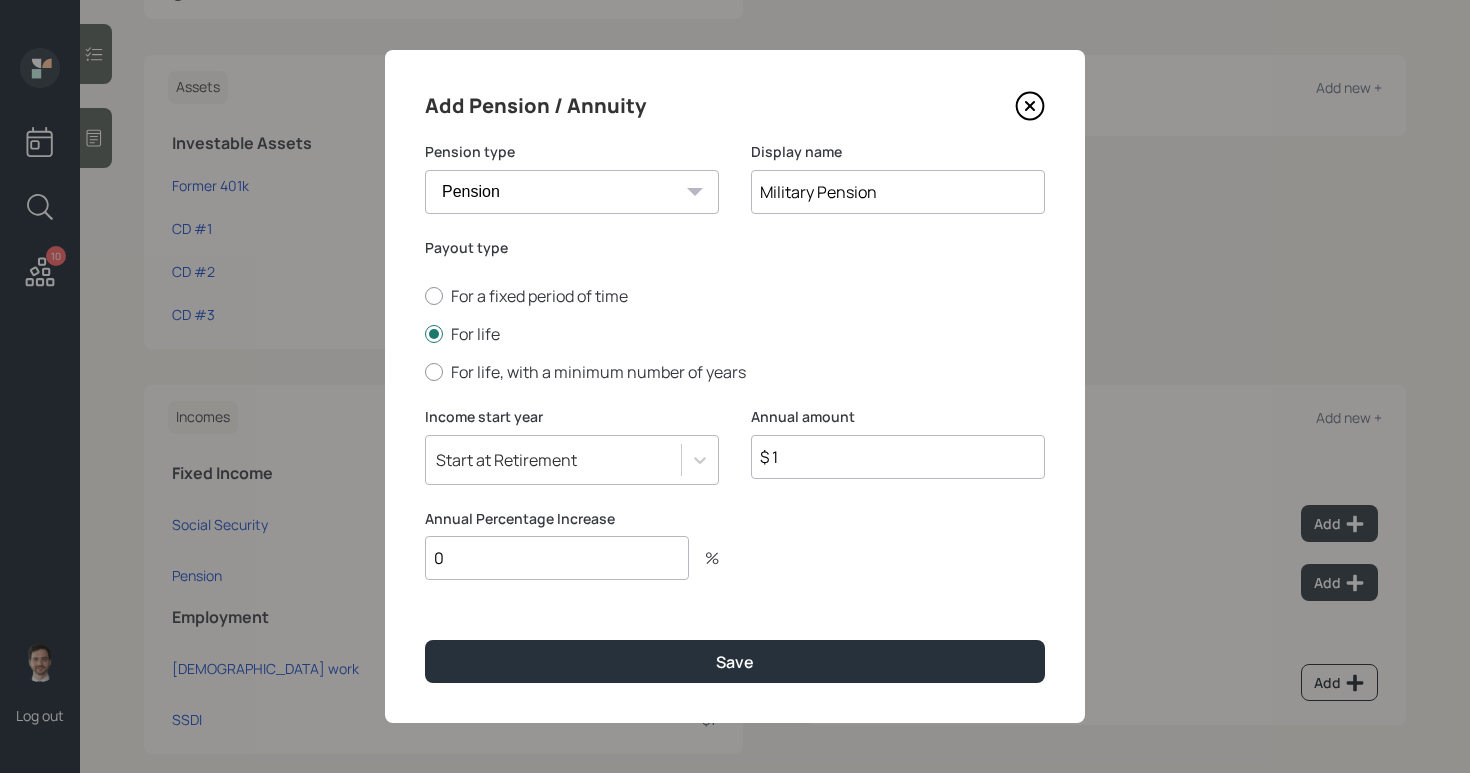 type on "0" 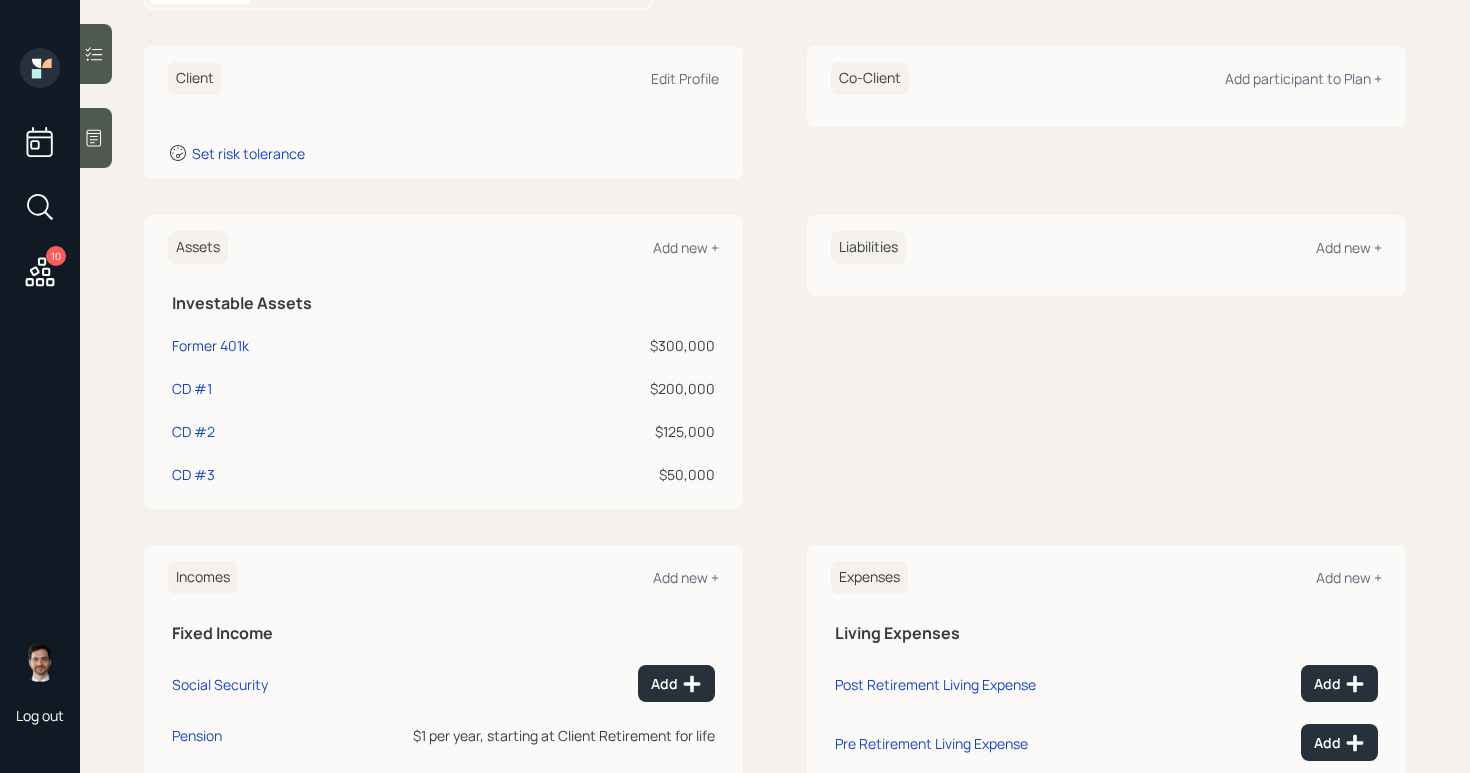 scroll, scrollTop: 254, scrollLeft: 0, axis: vertical 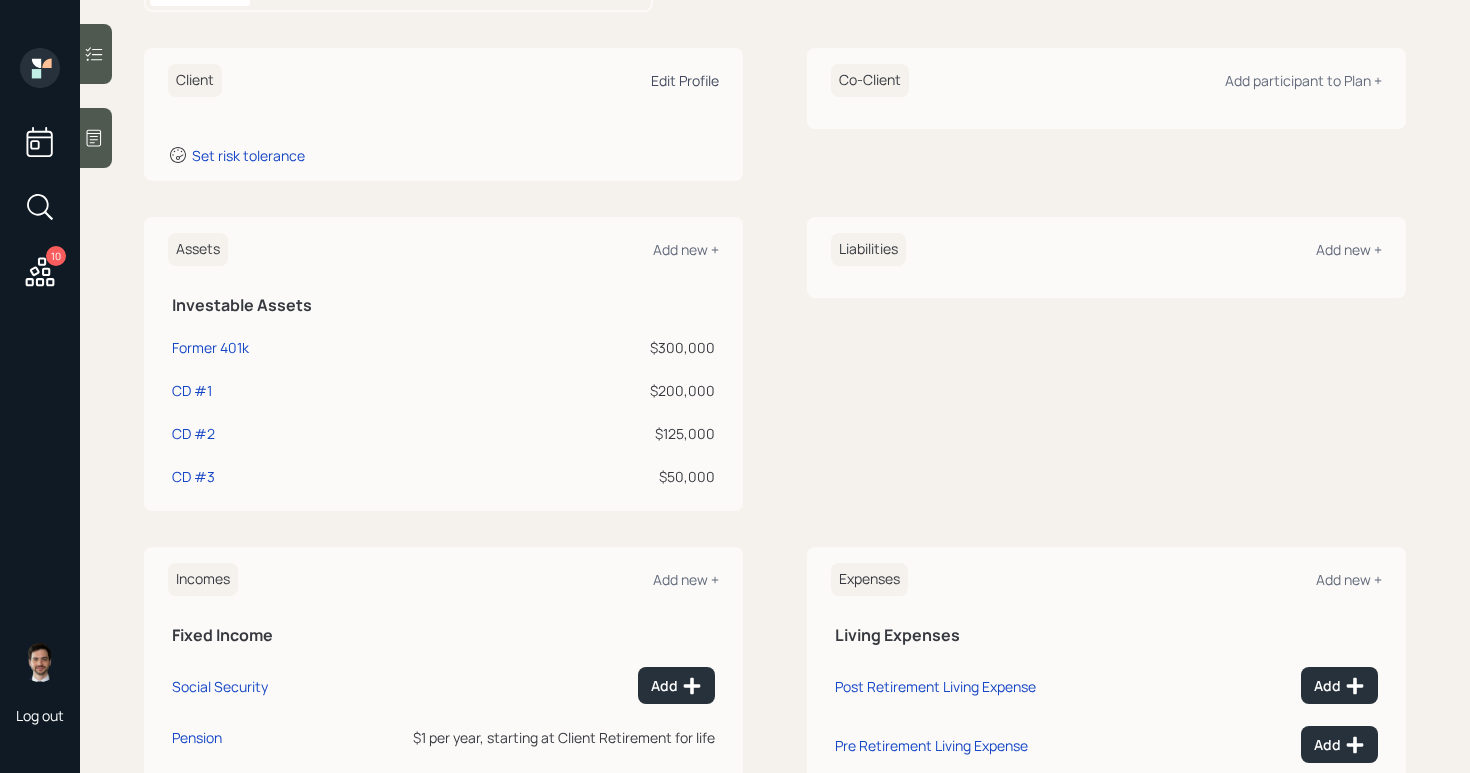 click on "Edit Profile" at bounding box center (685, 80) 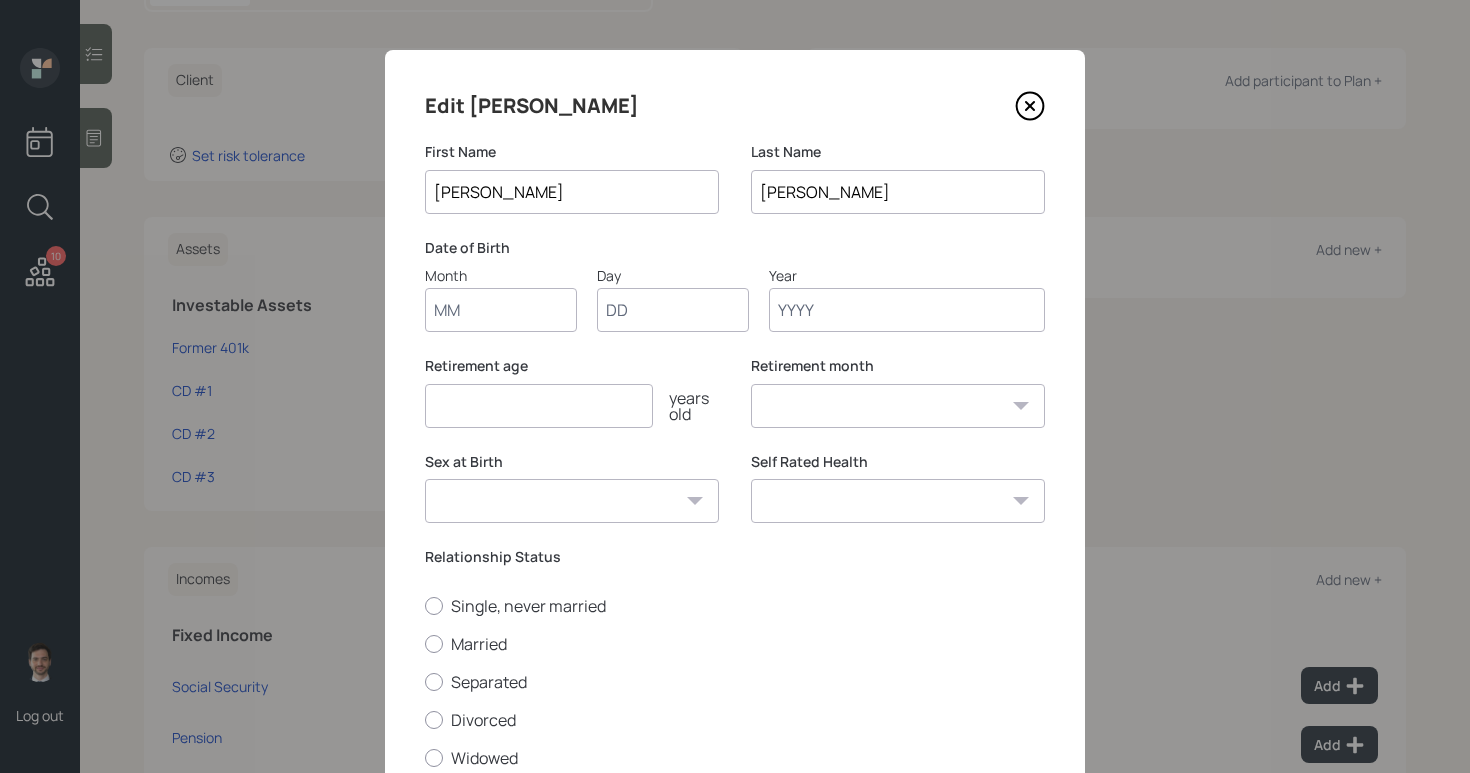 click on "Month" at bounding box center (501, 310) 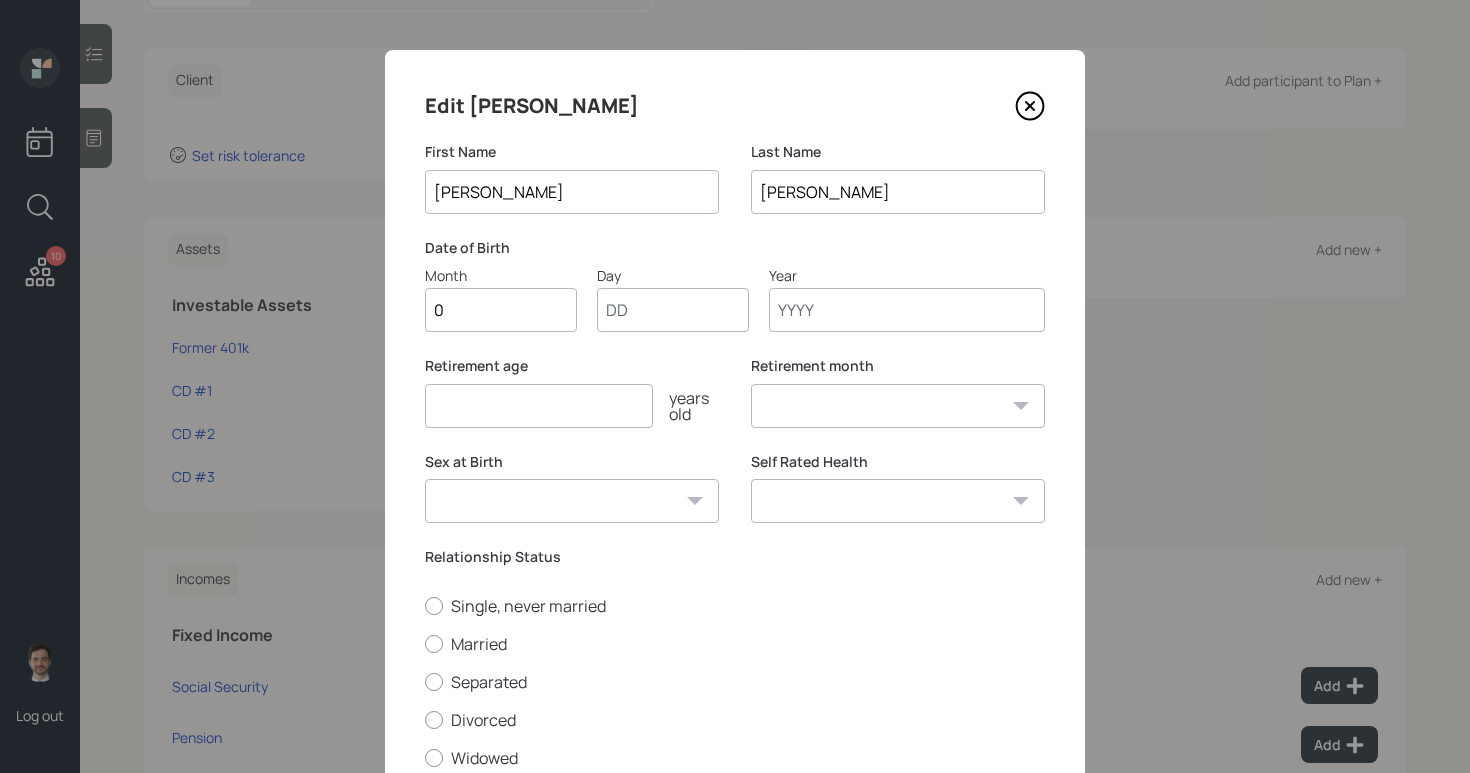 type on "01" 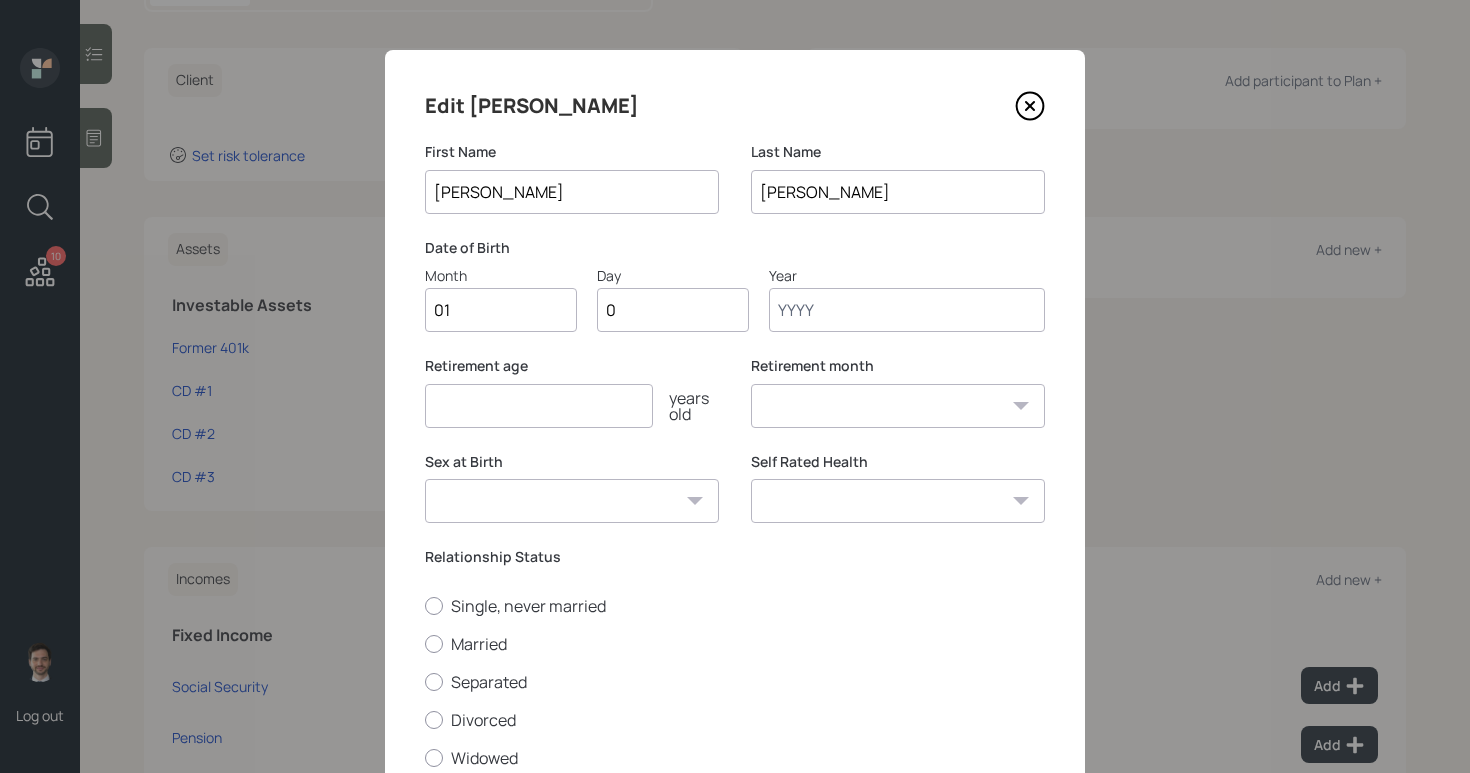 type on "01" 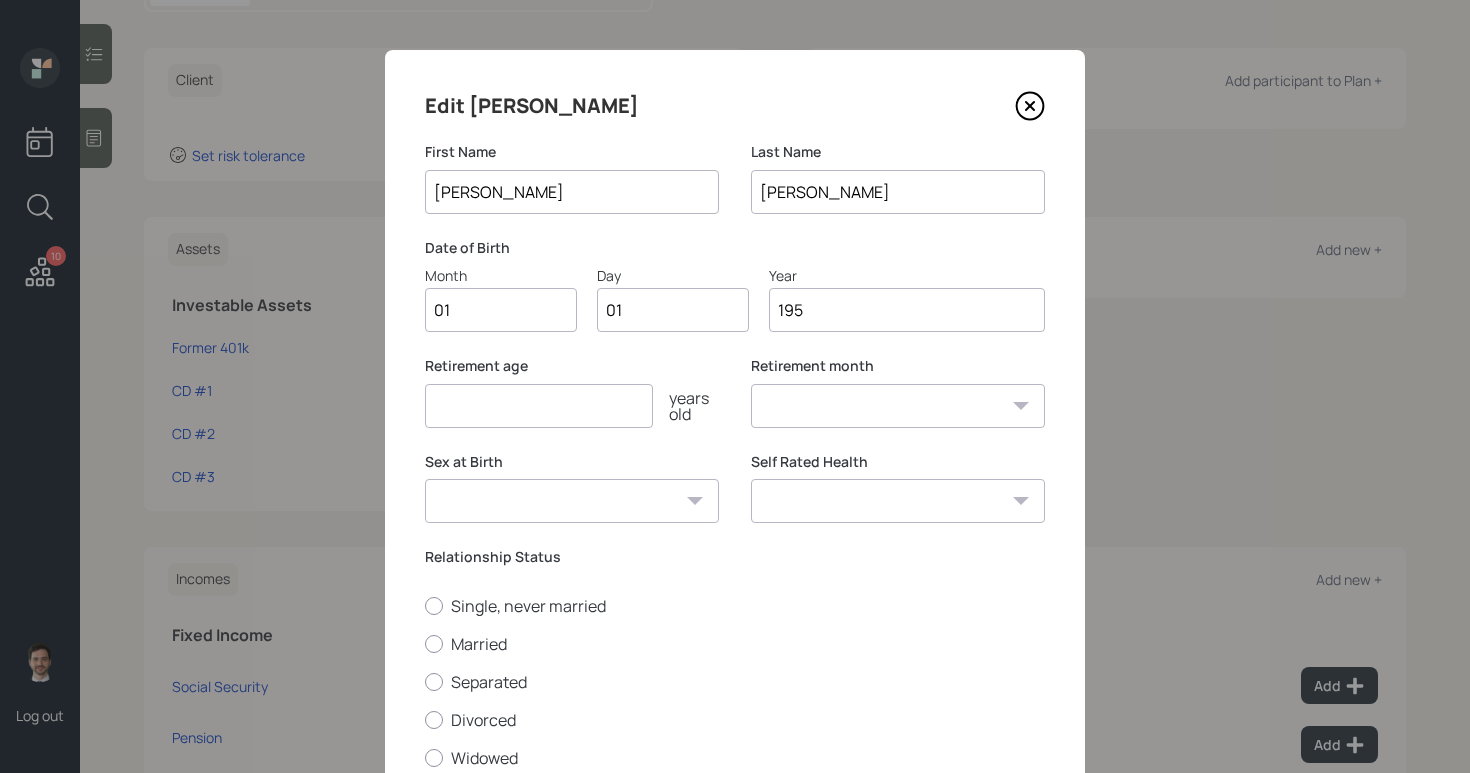 type on "1955" 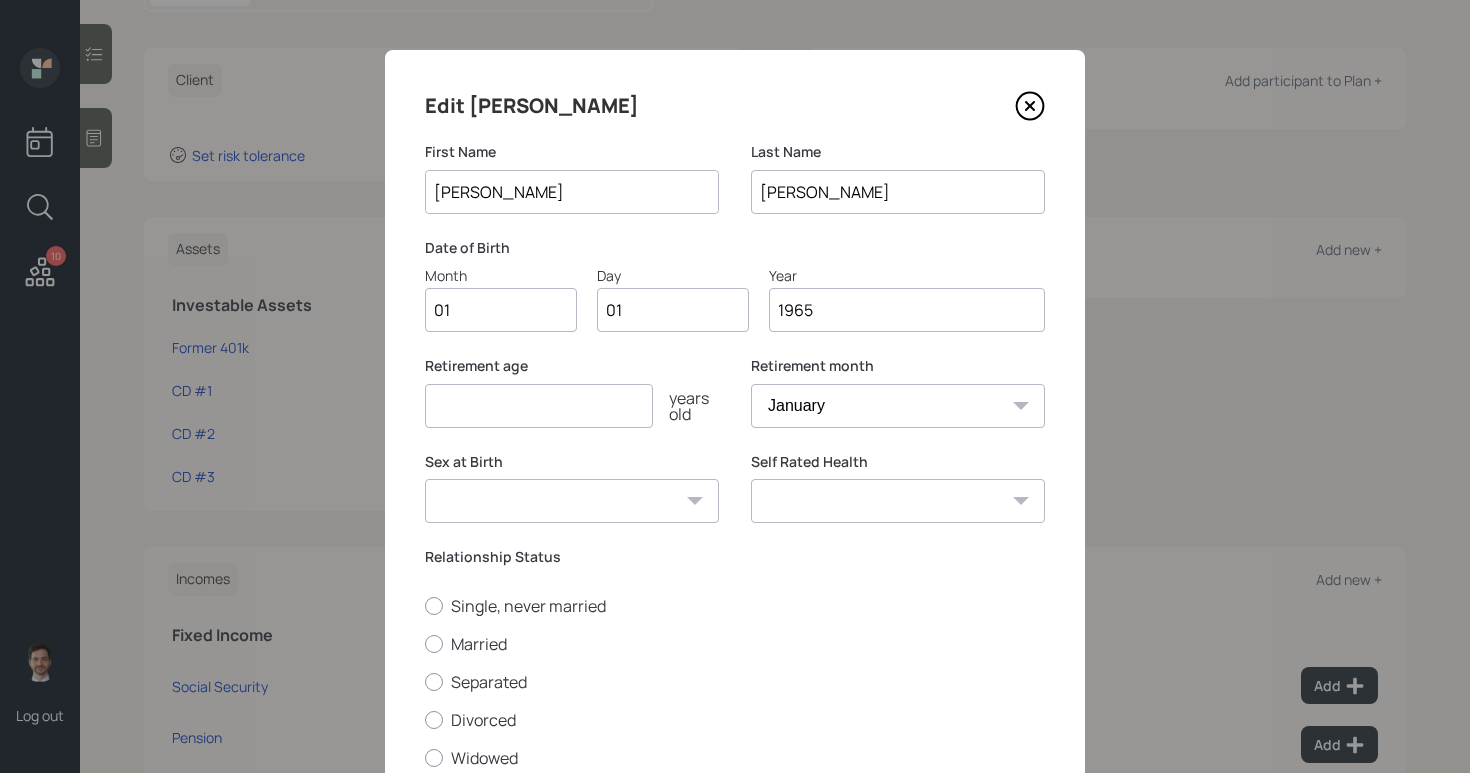 type on "1965" 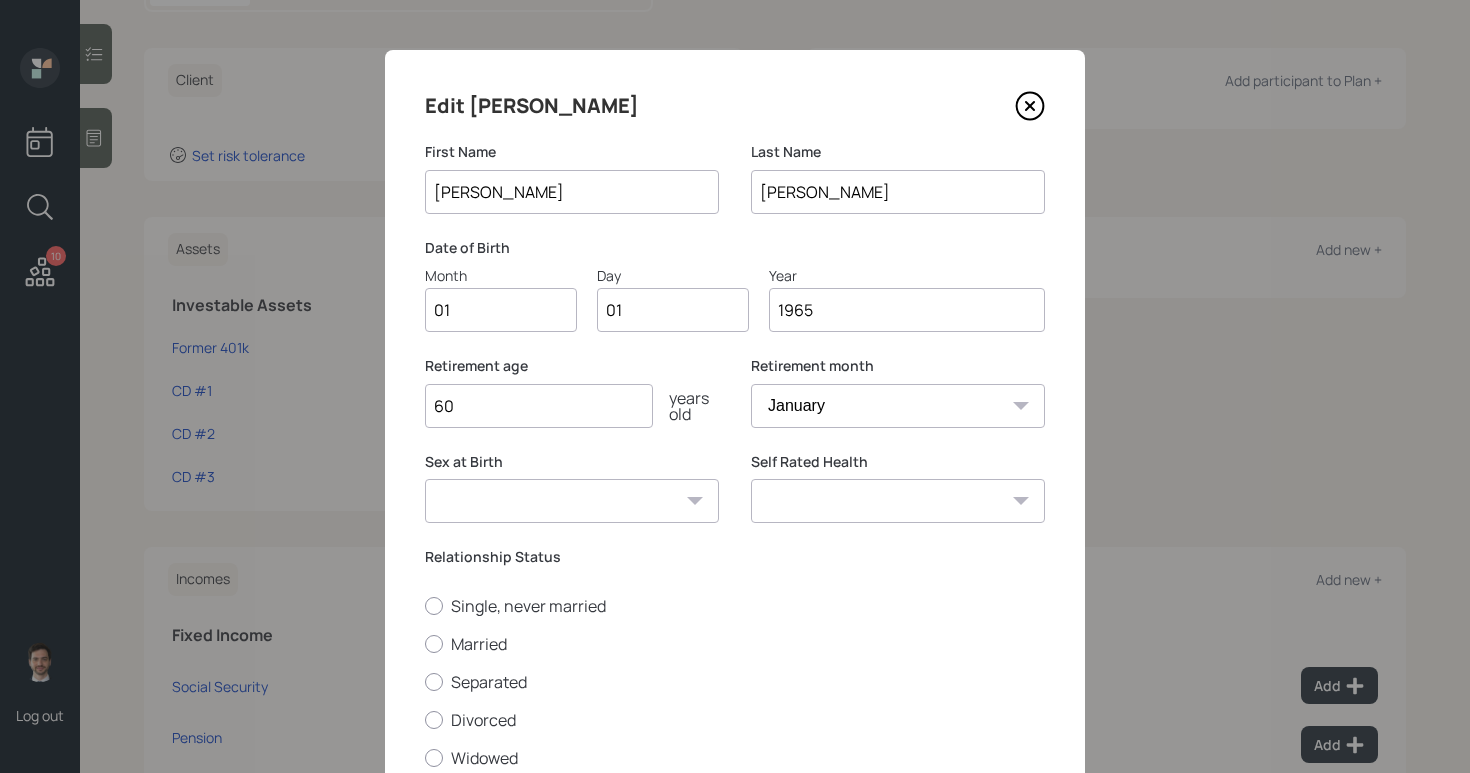 type on "60" 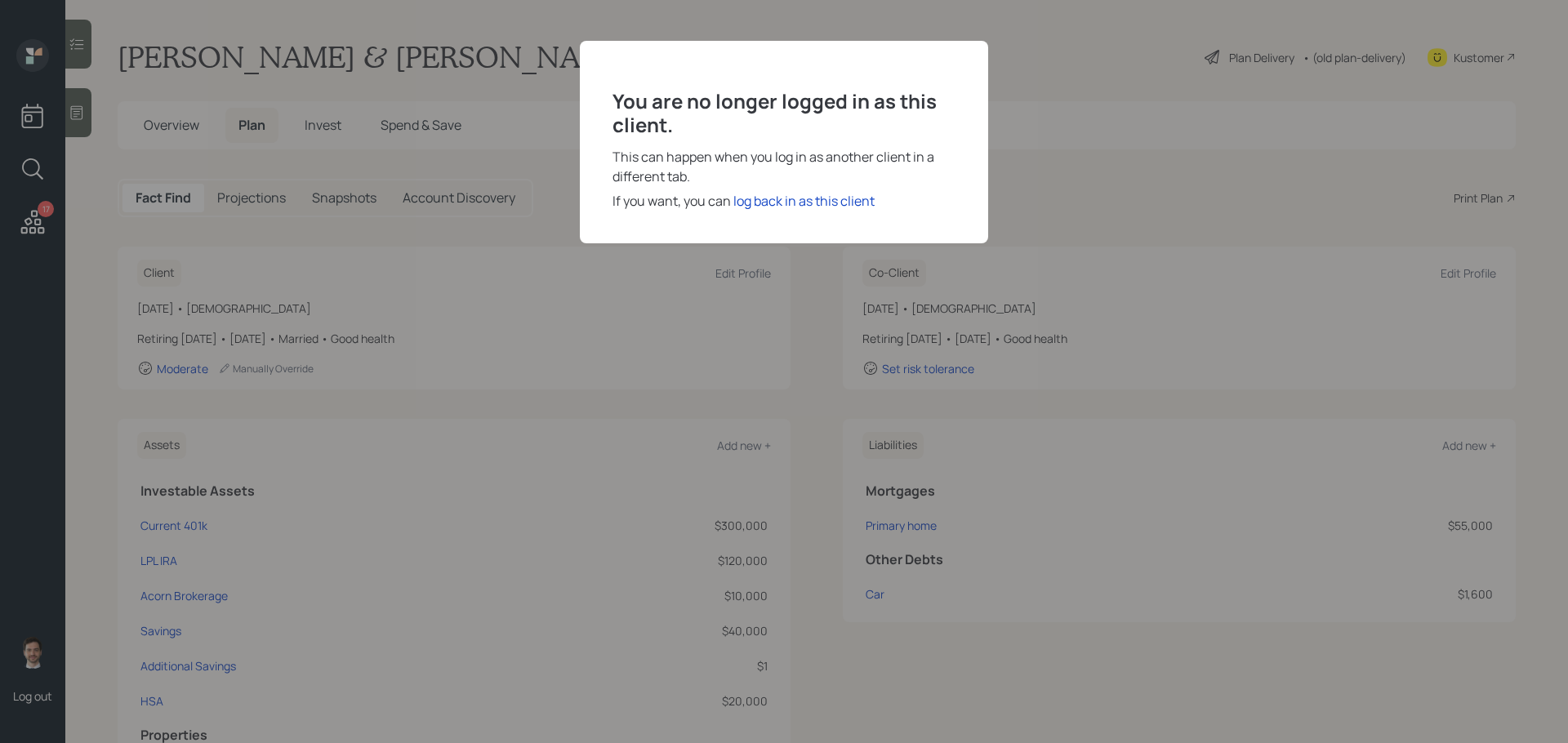 scroll, scrollTop: 0, scrollLeft: 0, axis: both 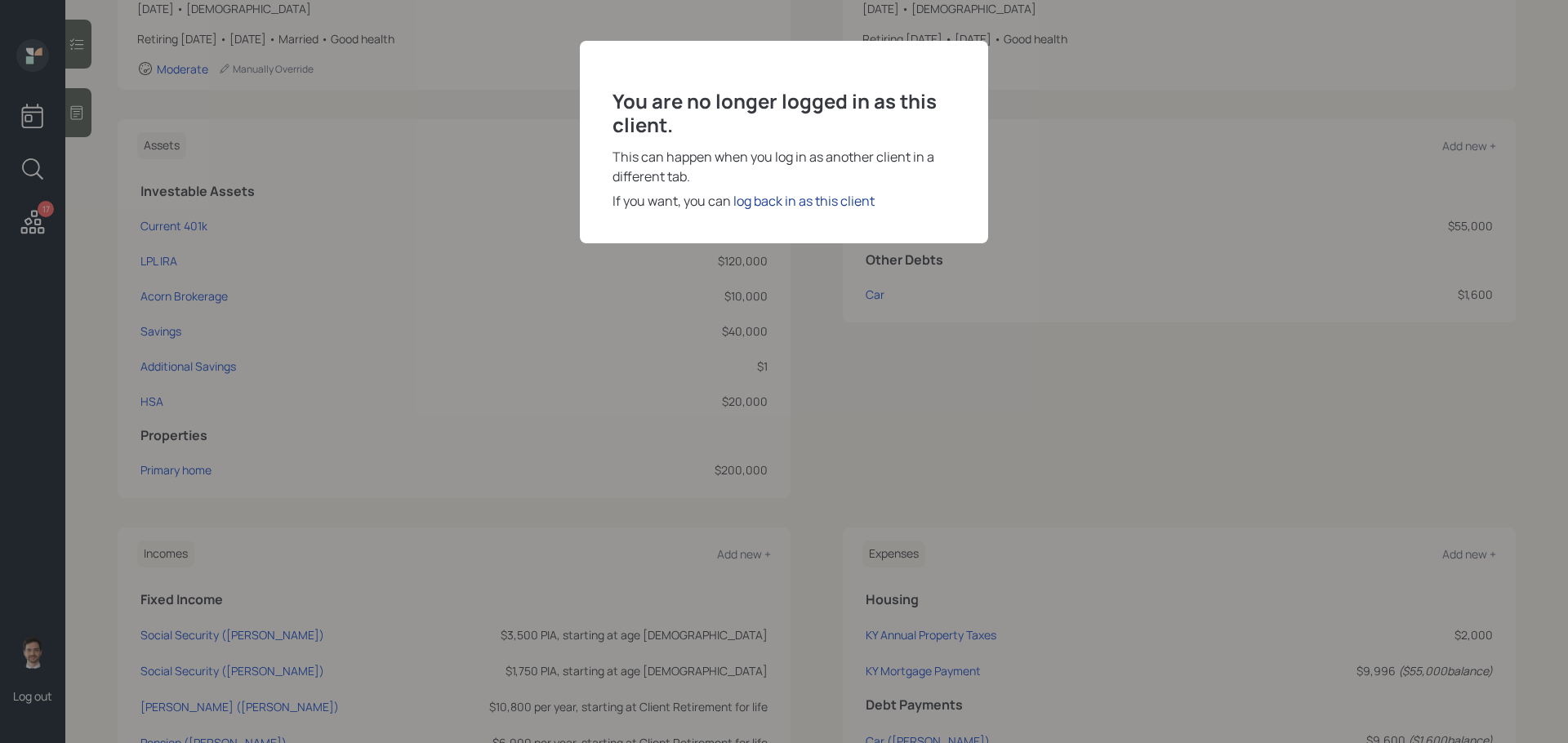 click on "log back in as this client" at bounding box center [804, 201] 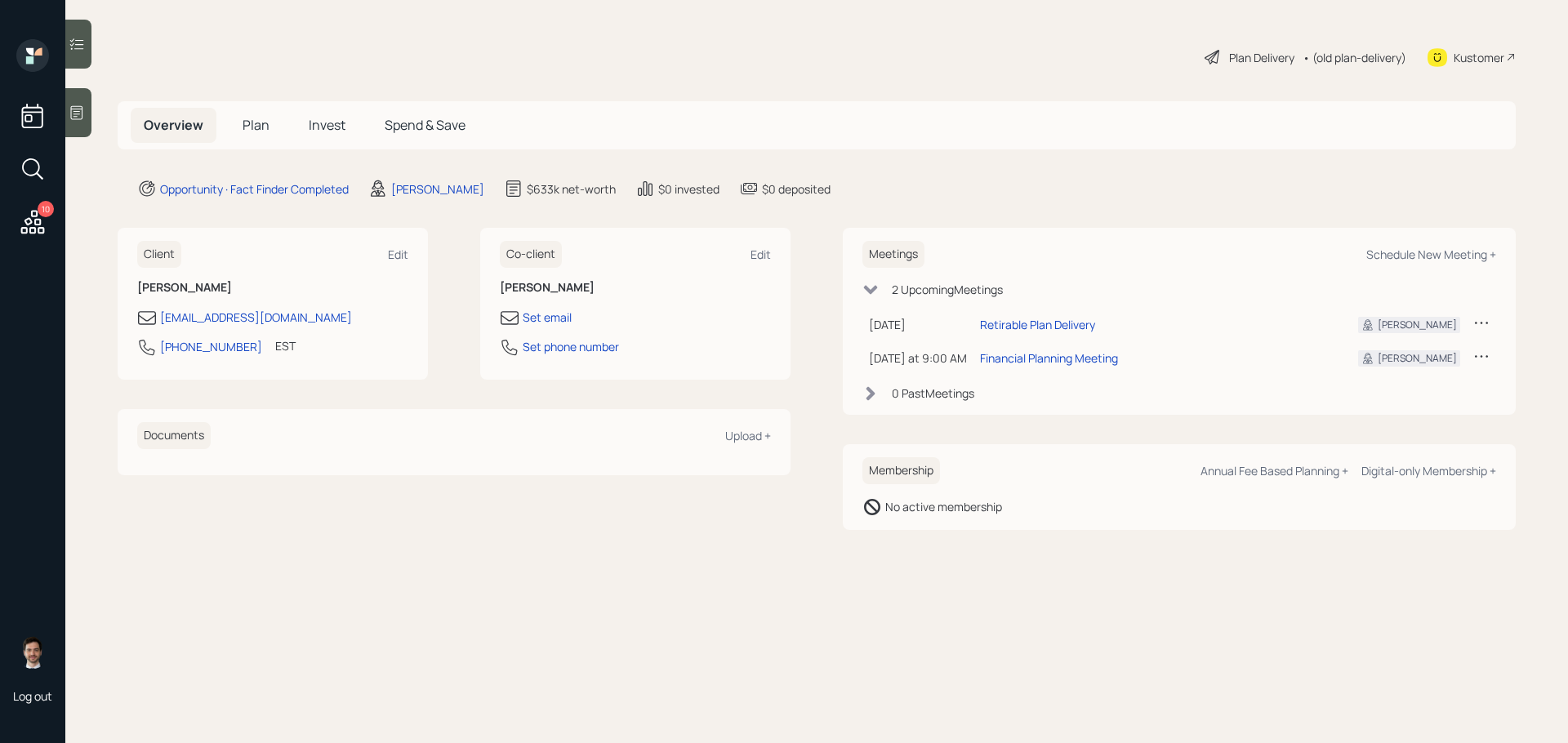 scroll, scrollTop: 0, scrollLeft: 0, axis: both 